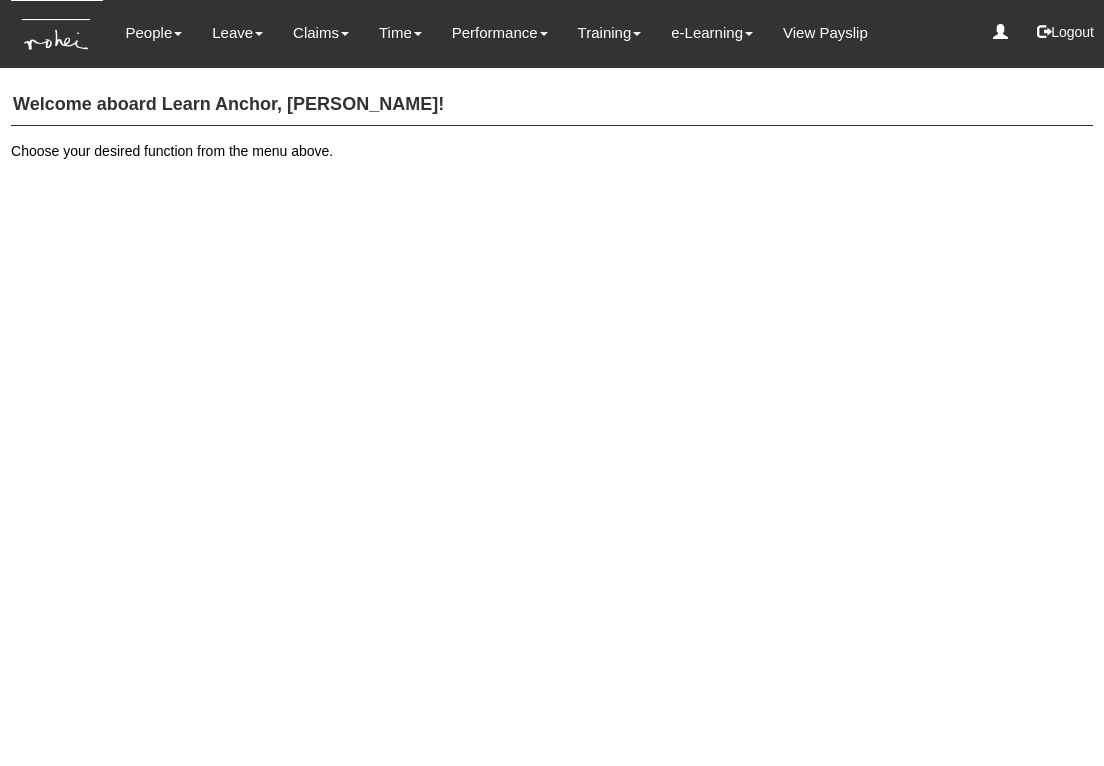 scroll, scrollTop: 0, scrollLeft: 0, axis: both 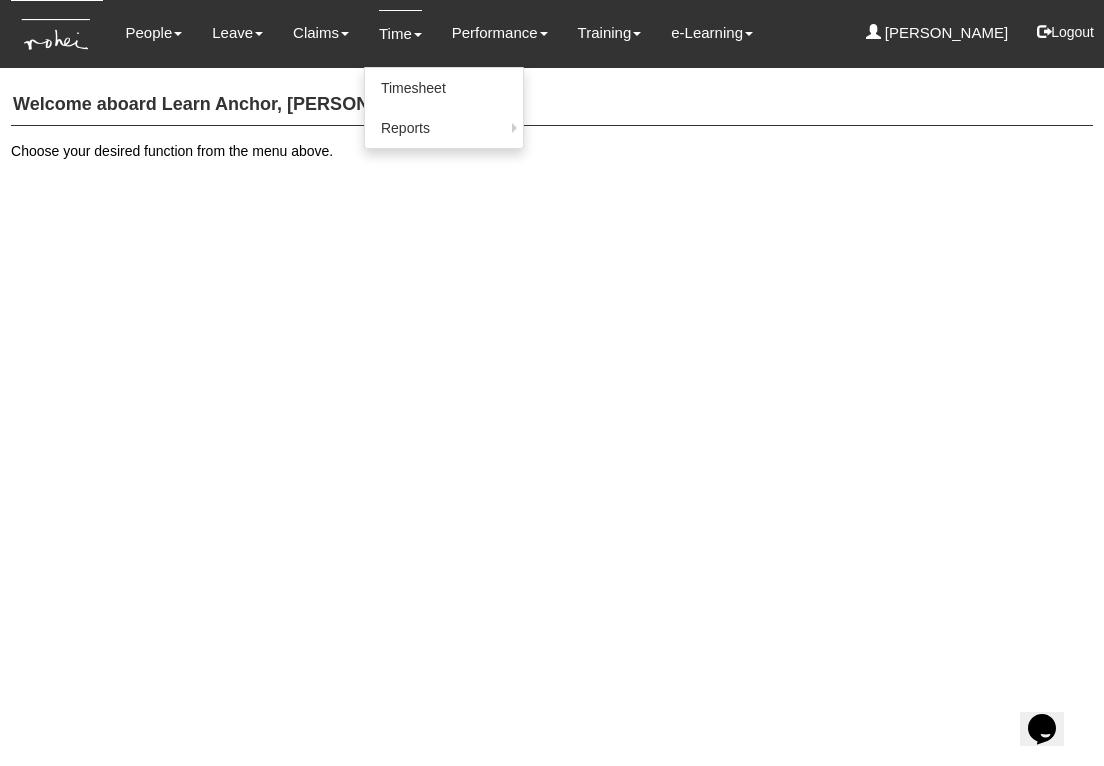 click on "Time" at bounding box center (400, 33) 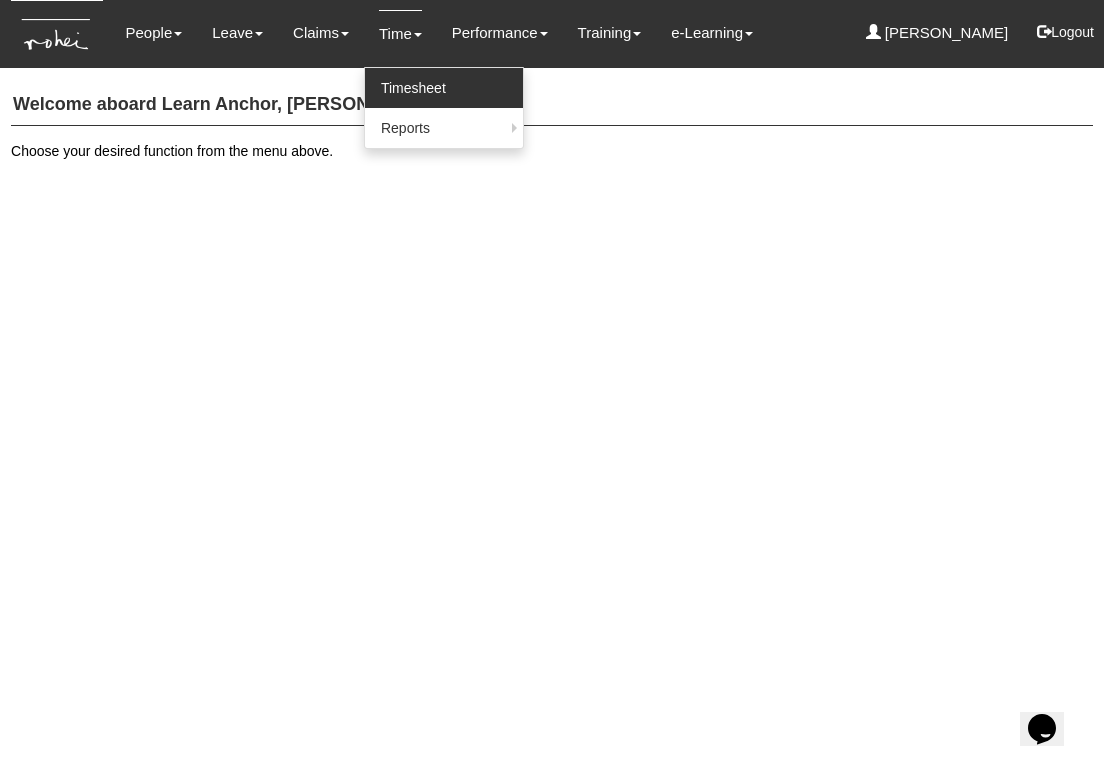 click on "Timesheet" at bounding box center (444, 88) 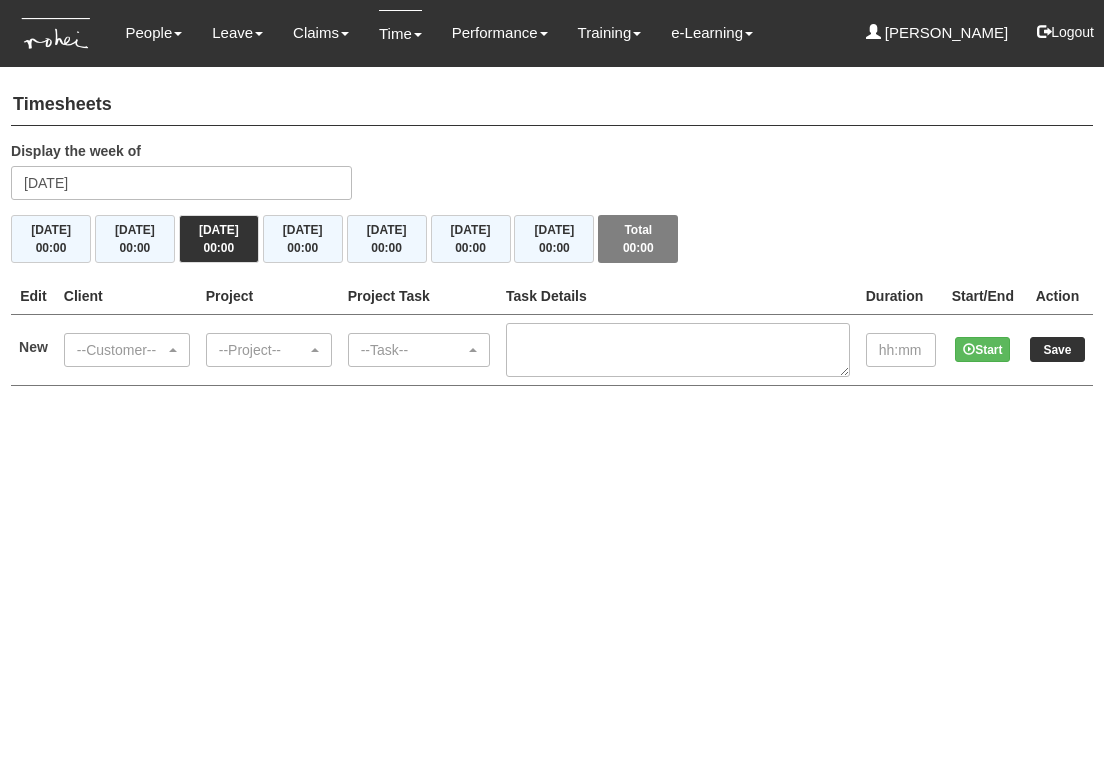 scroll, scrollTop: 0, scrollLeft: 0, axis: both 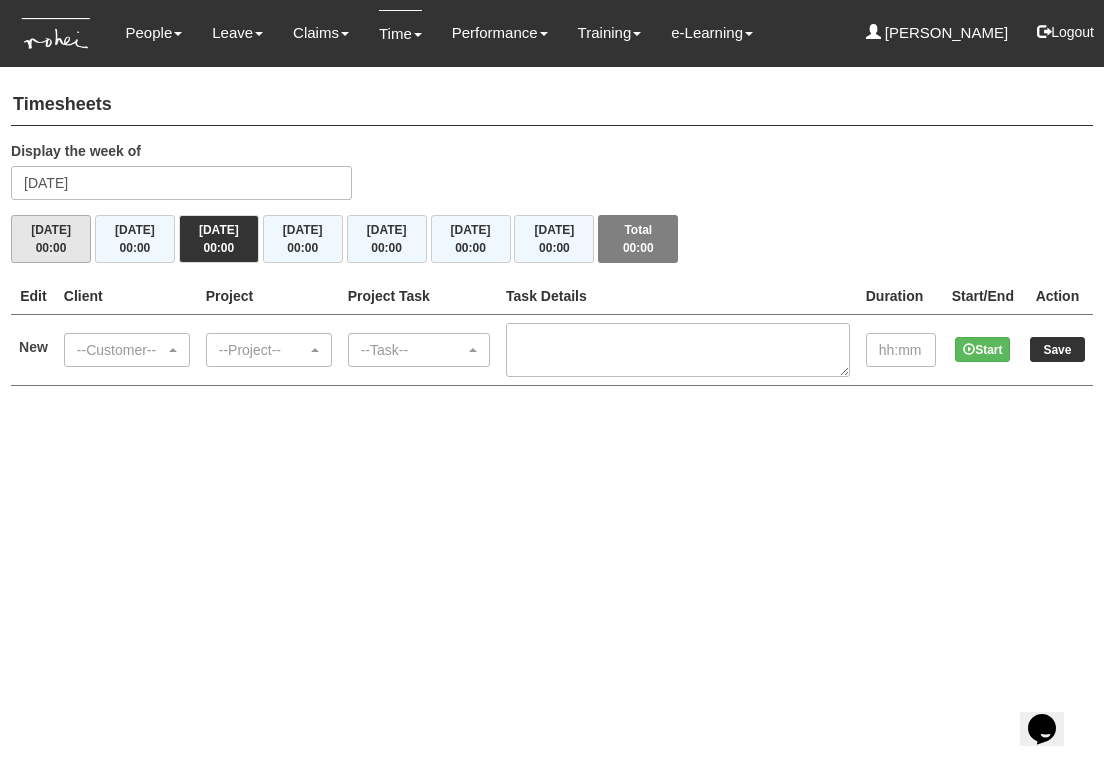 click on "00:00" at bounding box center [51, 248] 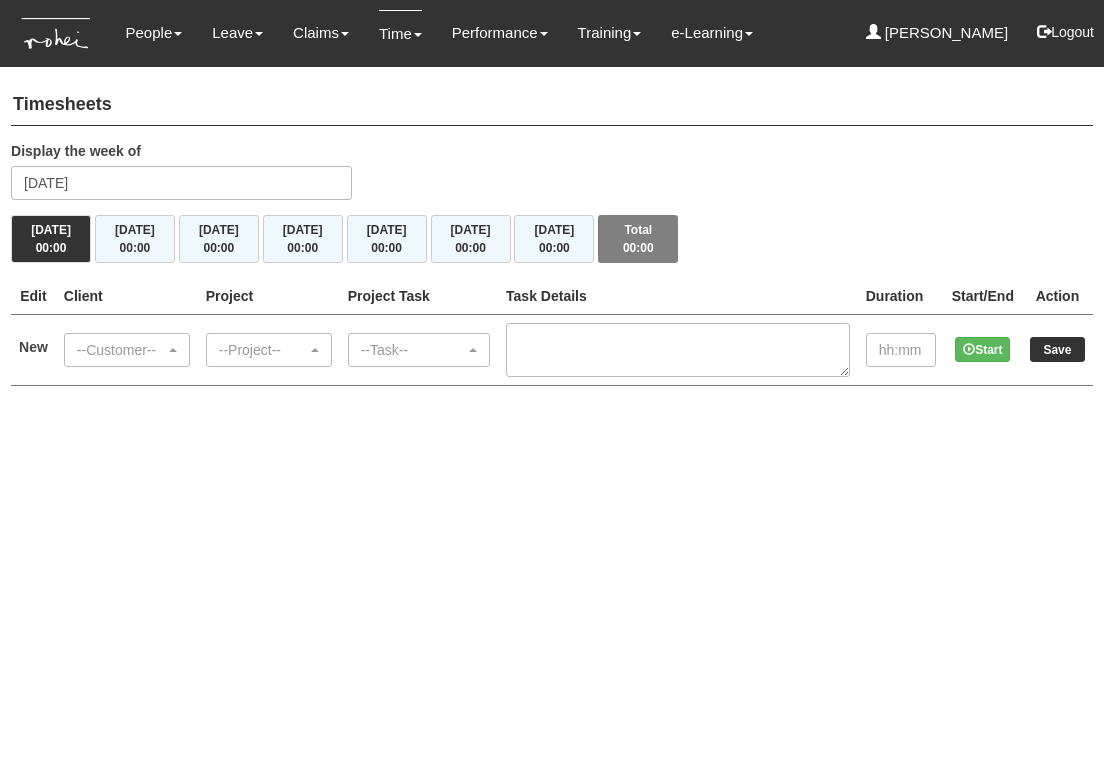scroll, scrollTop: 0, scrollLeft: 0, axis: both 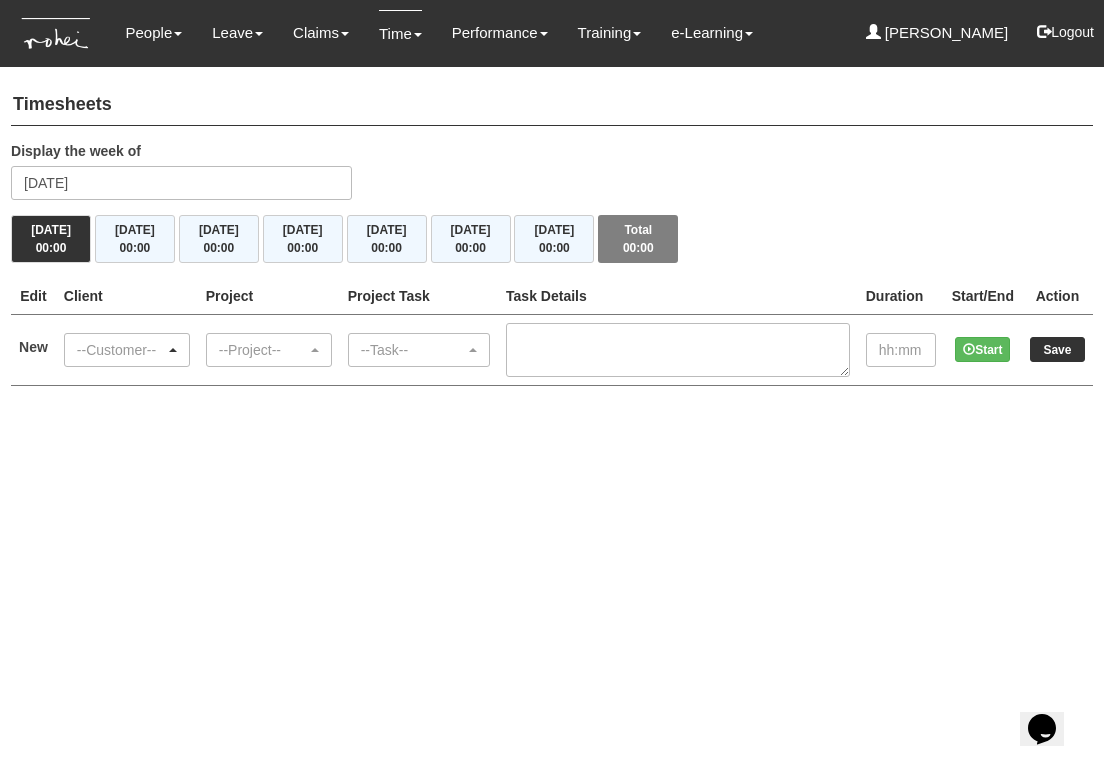 click on "--Customer--" at bounding box center (121, 350) 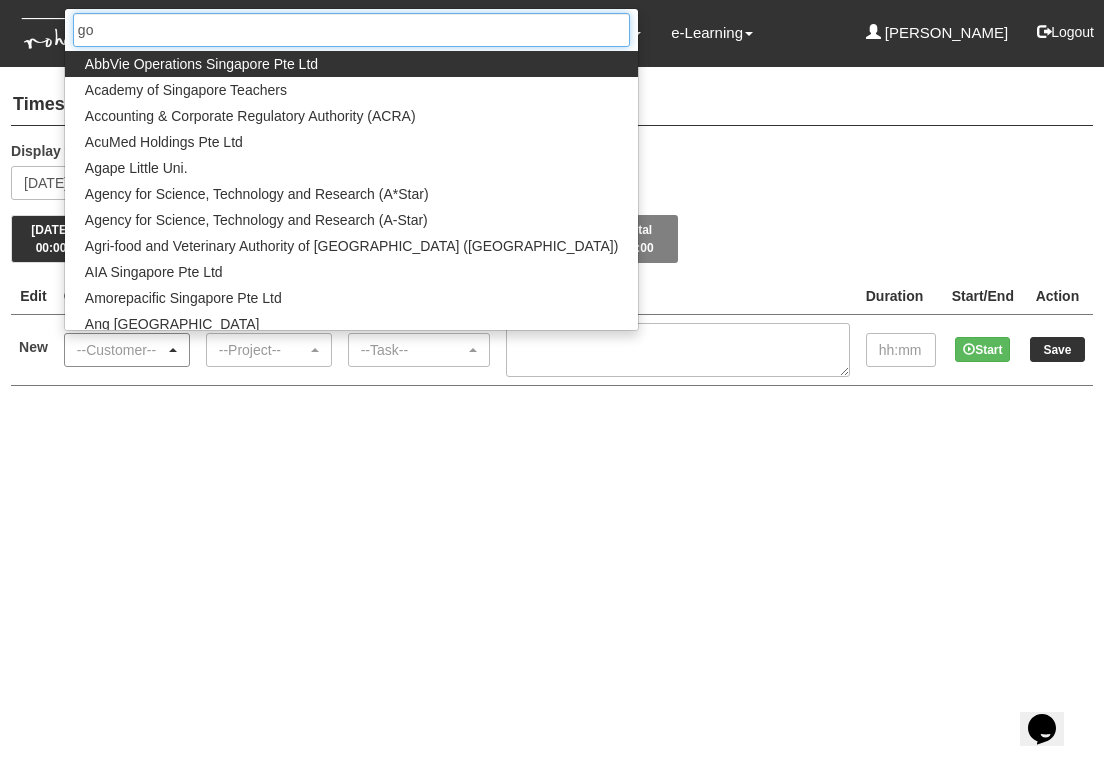 type on "gov" 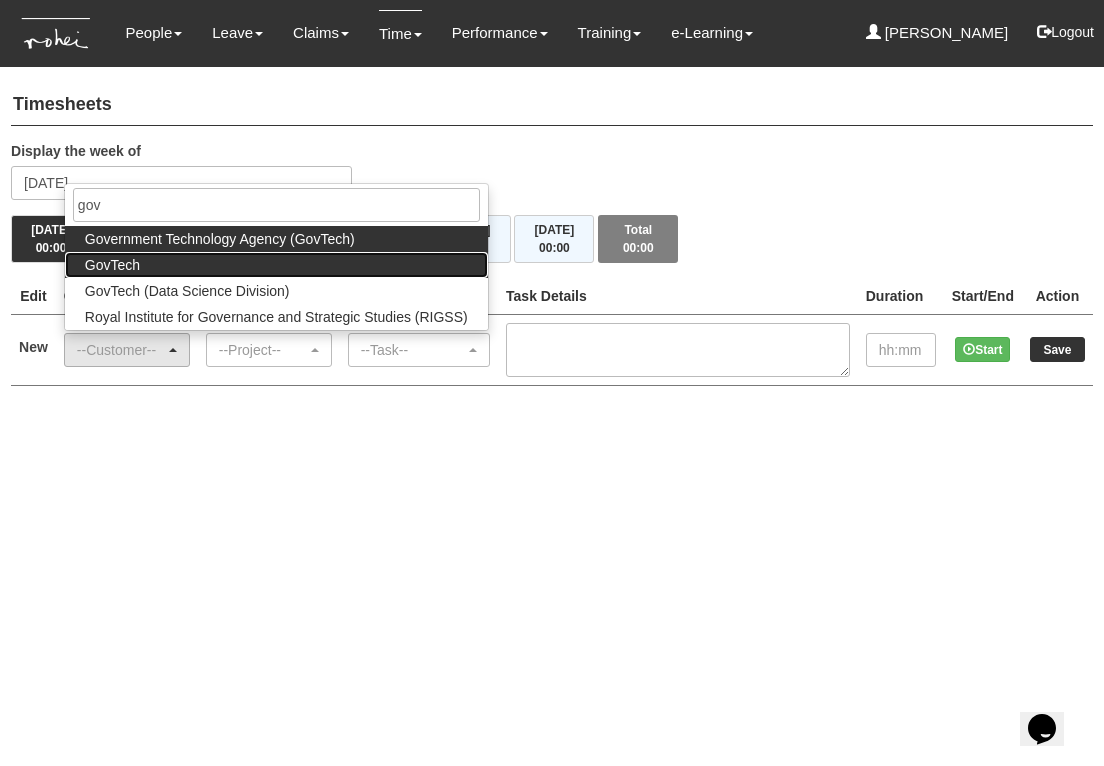 click on "GovTech" at bounding box center (276, 265) 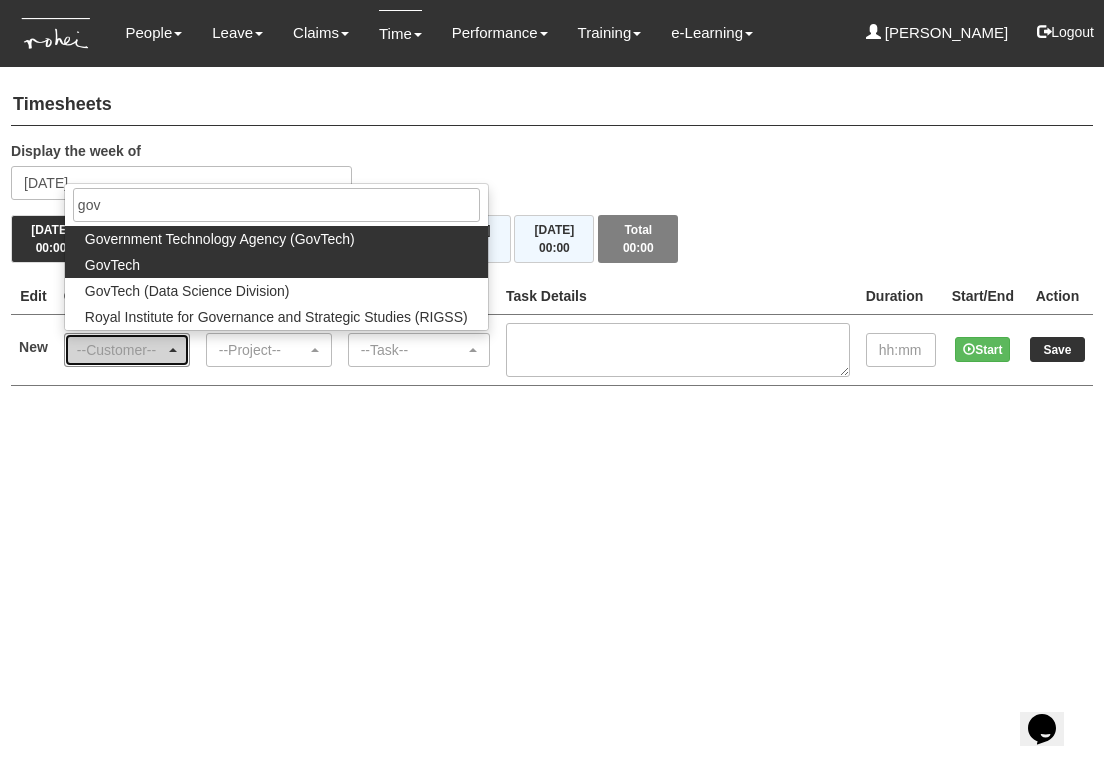 select on "427" 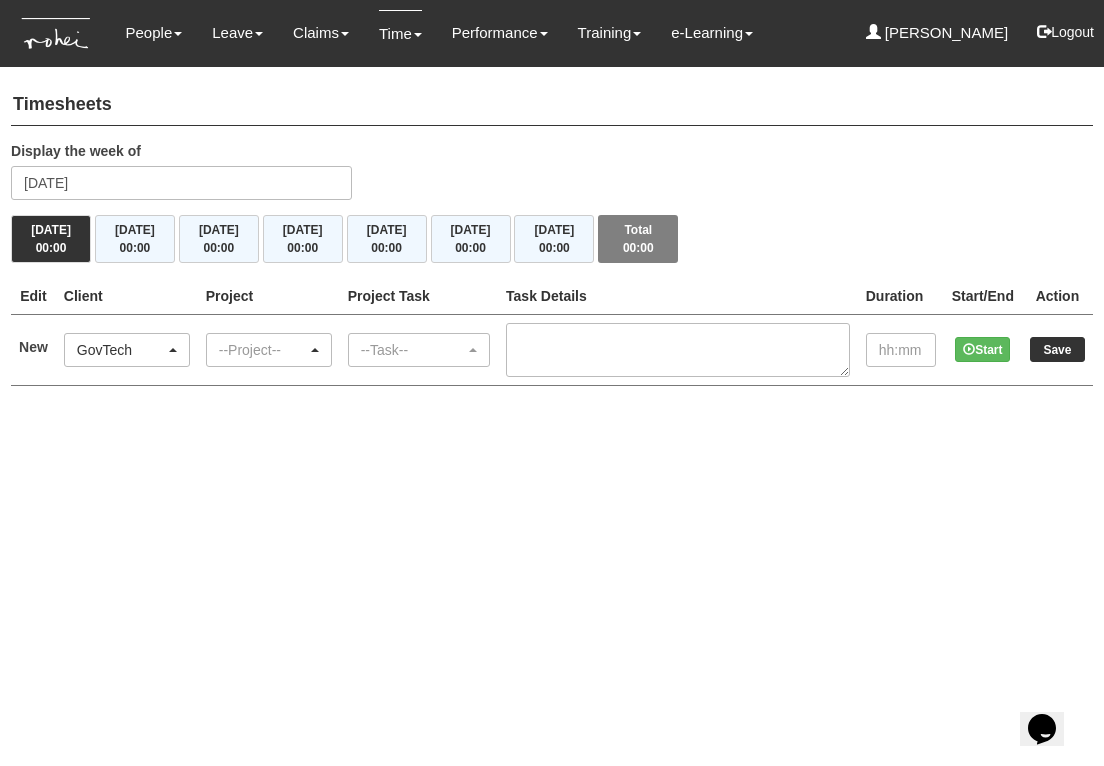click on "--Project--" at bounding box center [263, 350] 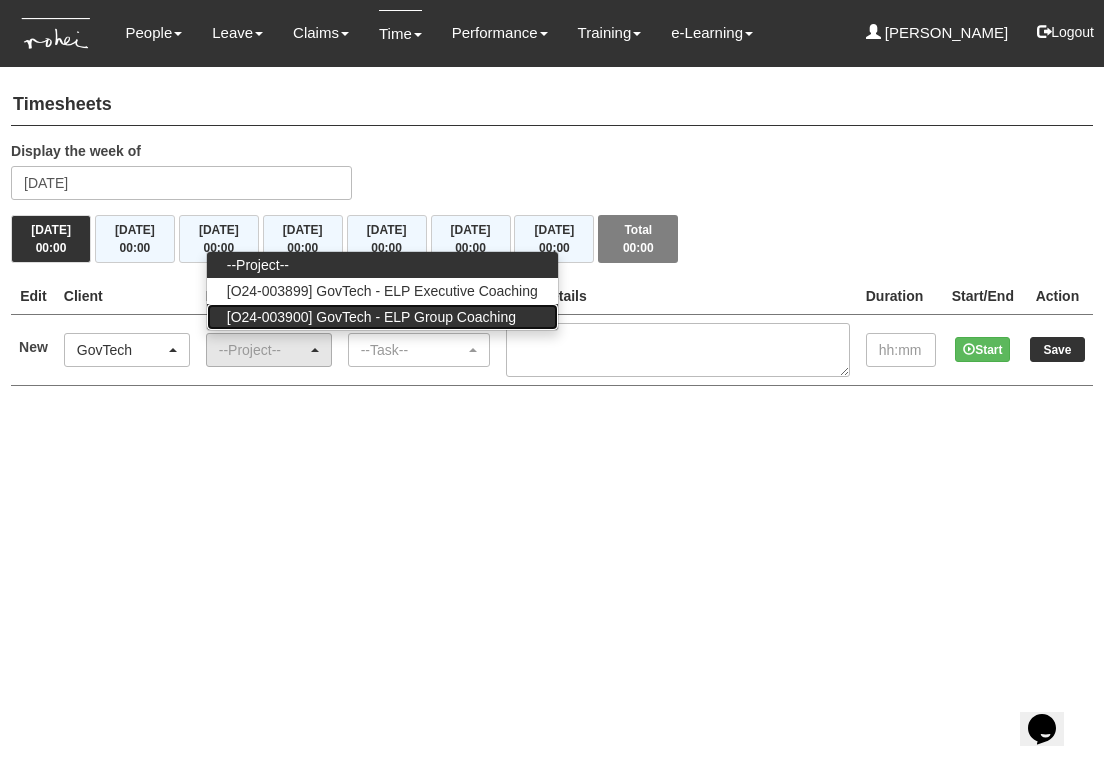 click on "[O24-003900] GovTech - ELP Group Coaching" at bounding box center [371, 317] 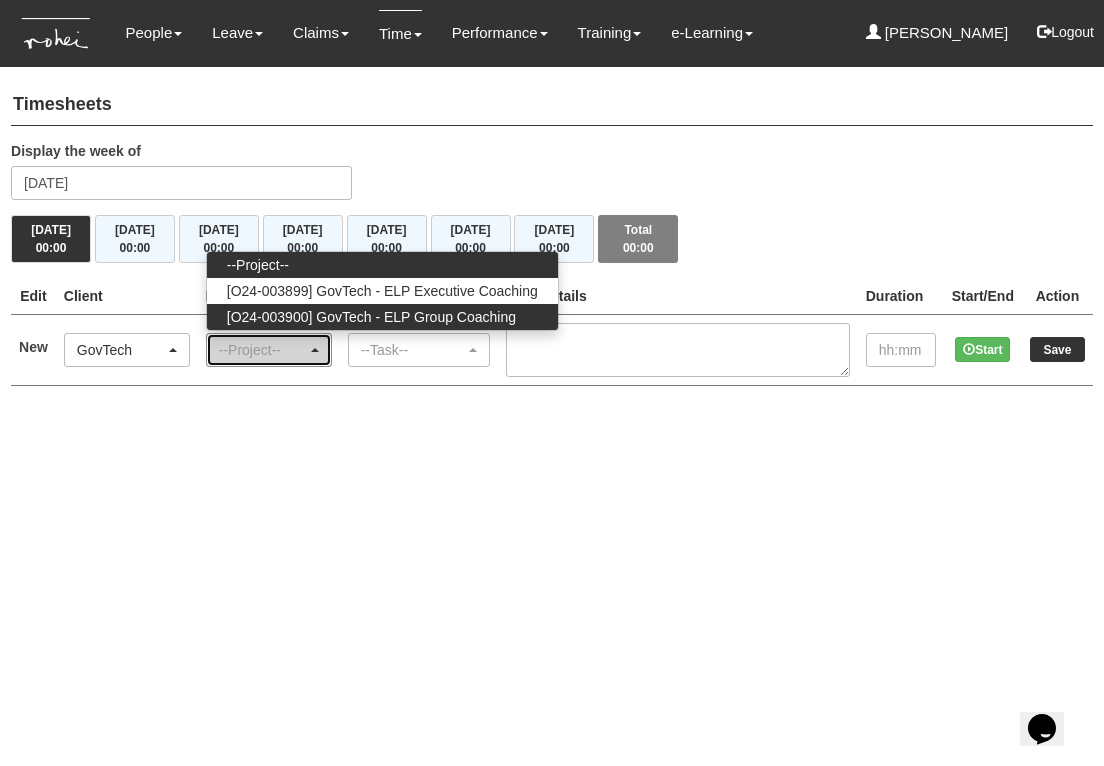 select on "2539" 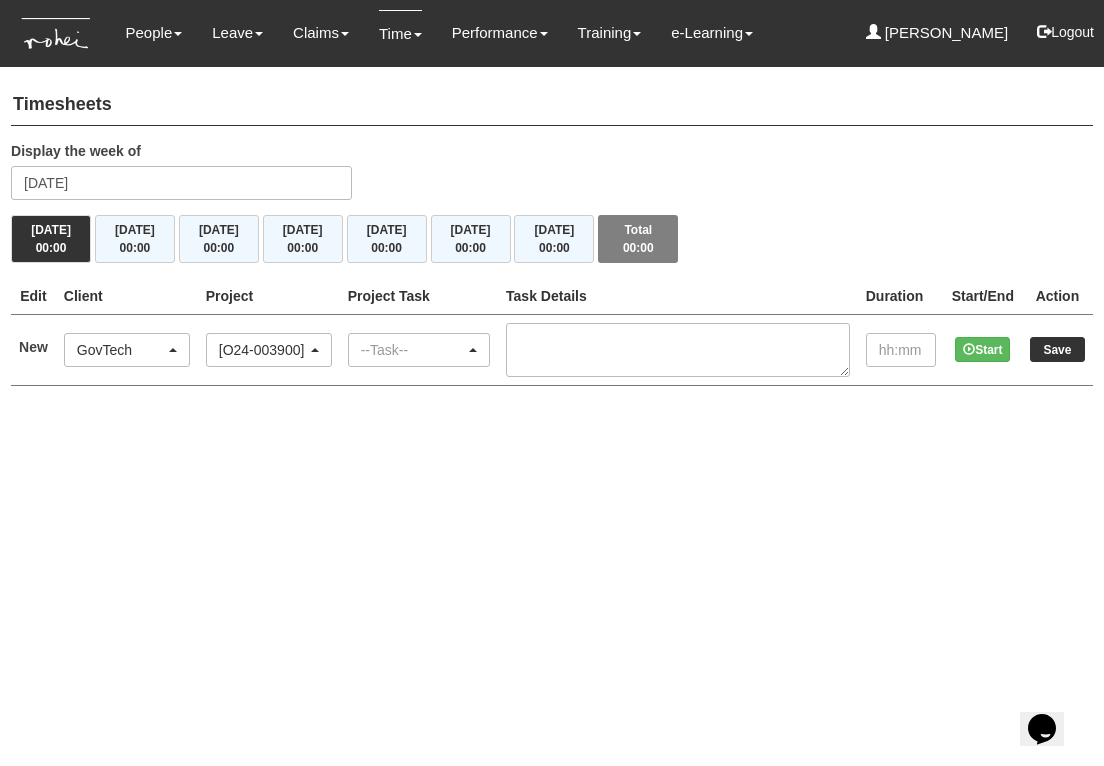 click on "--Task--" at bounding box center [413, 350] 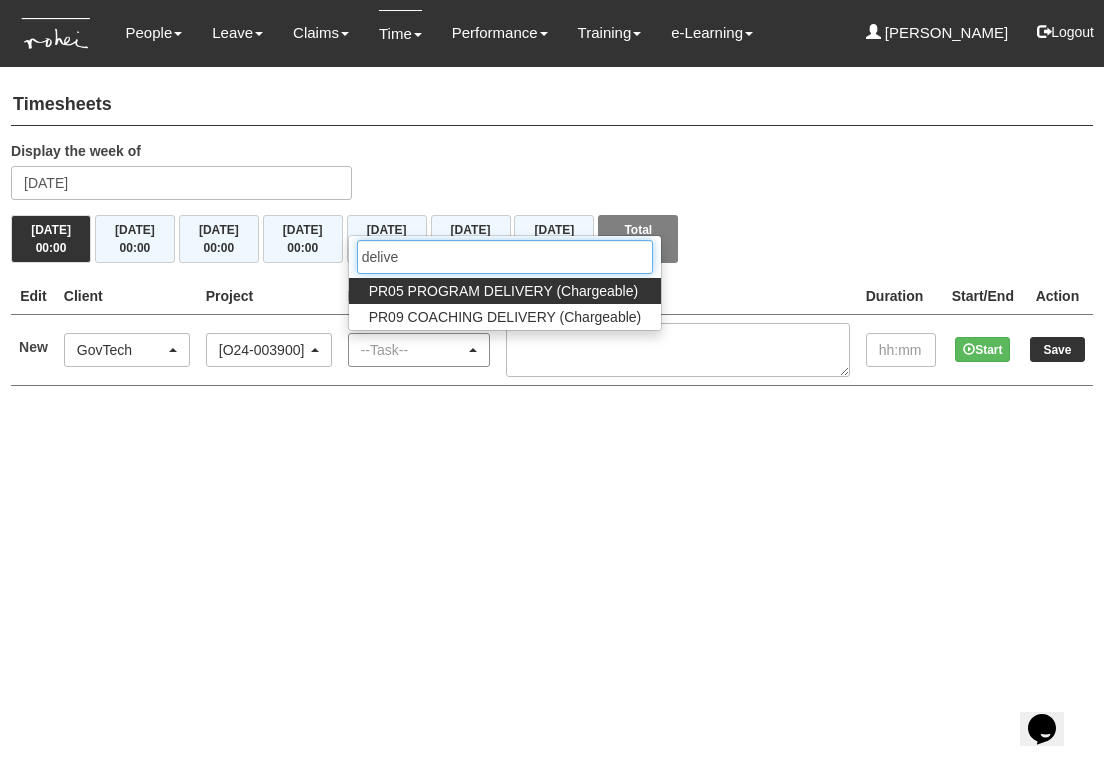 type on "delivery" 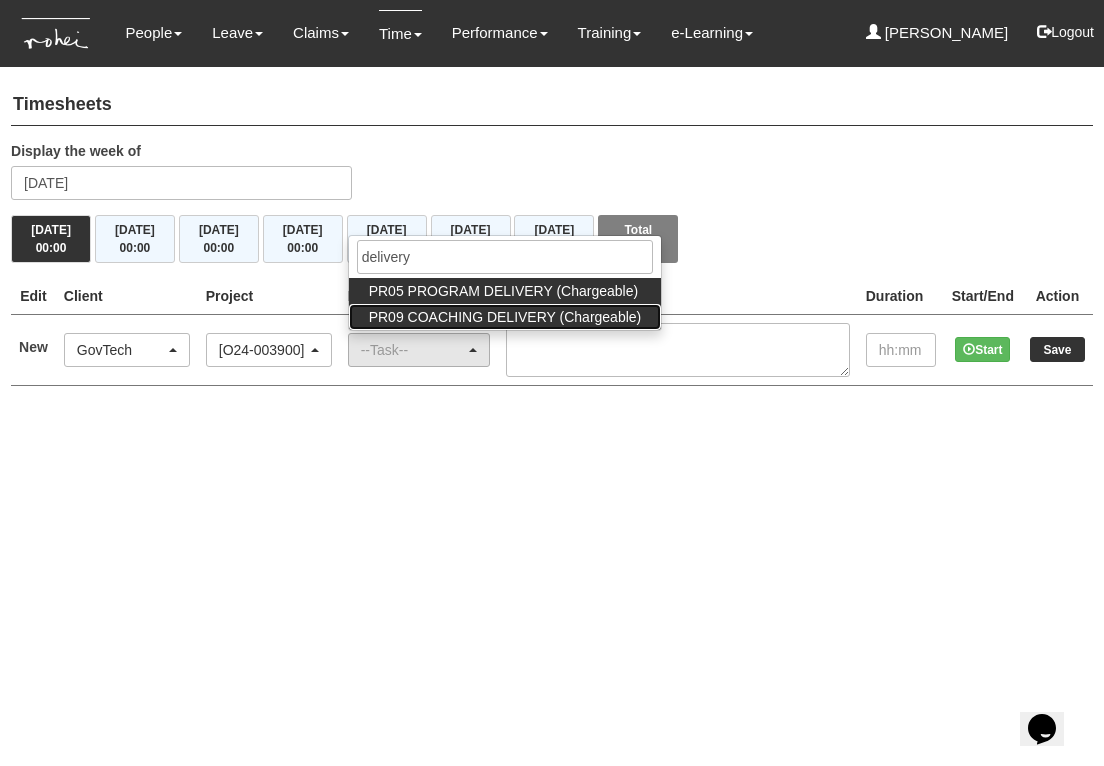 drag, startPoint x: 402, startPoint y: 347, endPoint x: 491, endPoint y: 313, distance: 95.27329 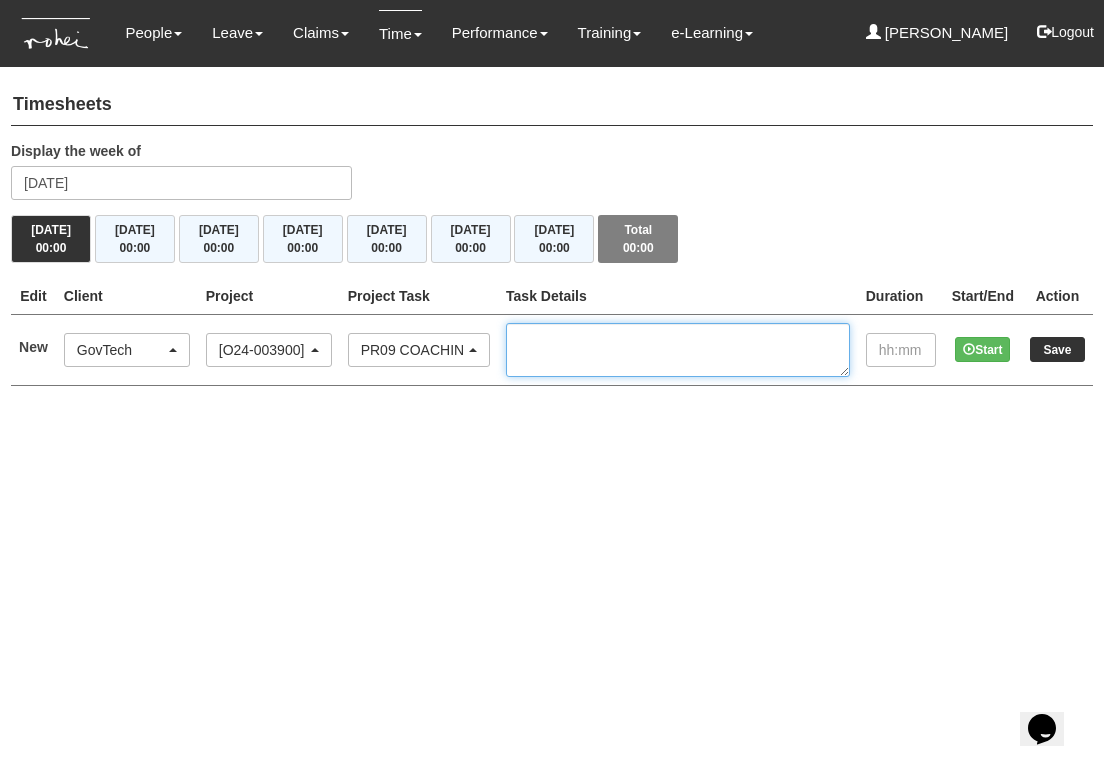 click at bounding box center [678, 350] 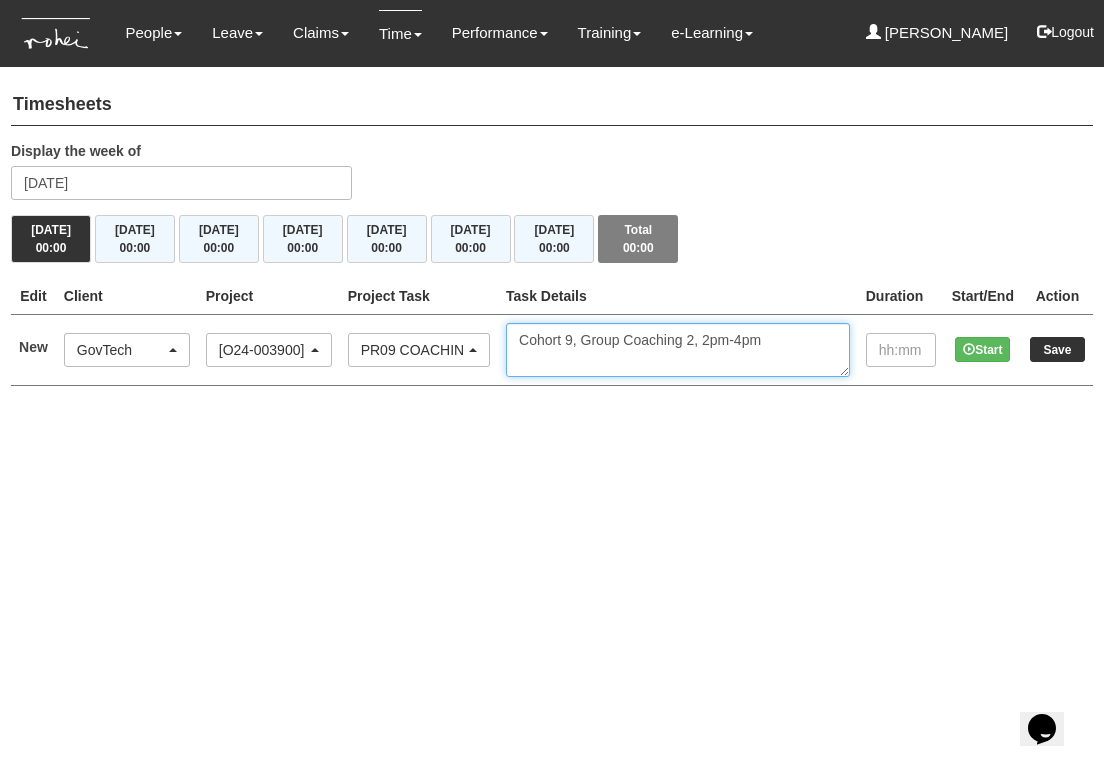 type on "Cohort 9, Group Coaching 2, 2pm-4pm" 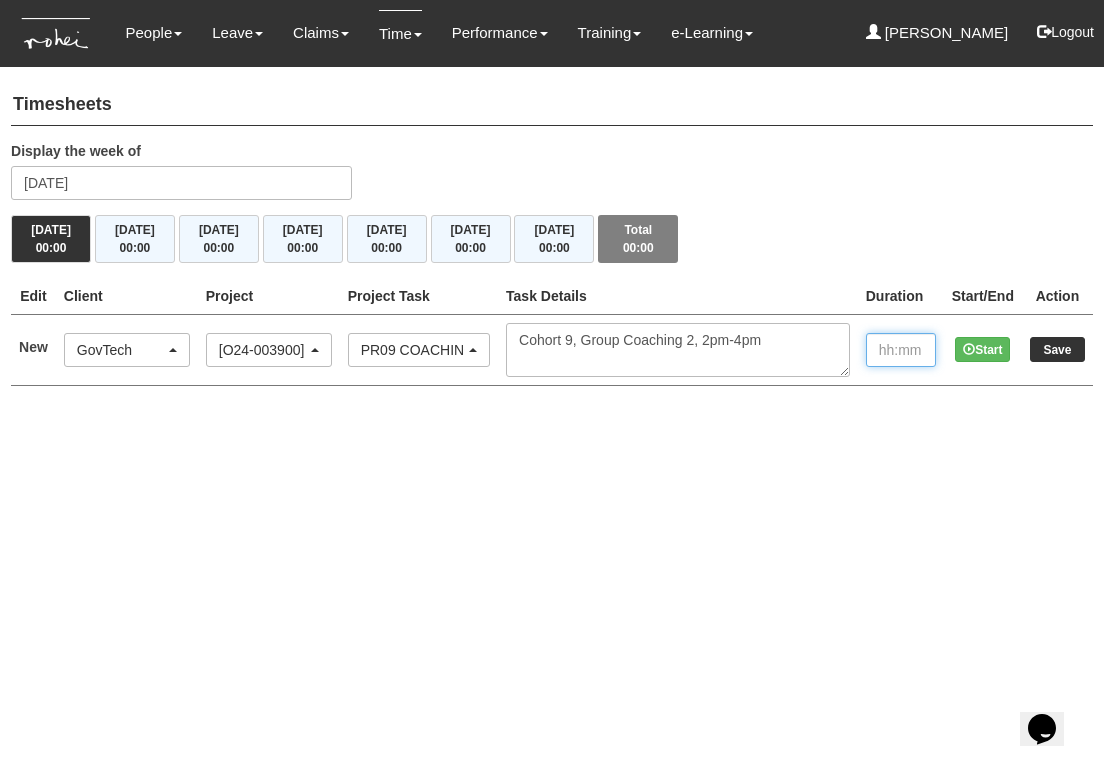 click at bounding box center [901, 350] 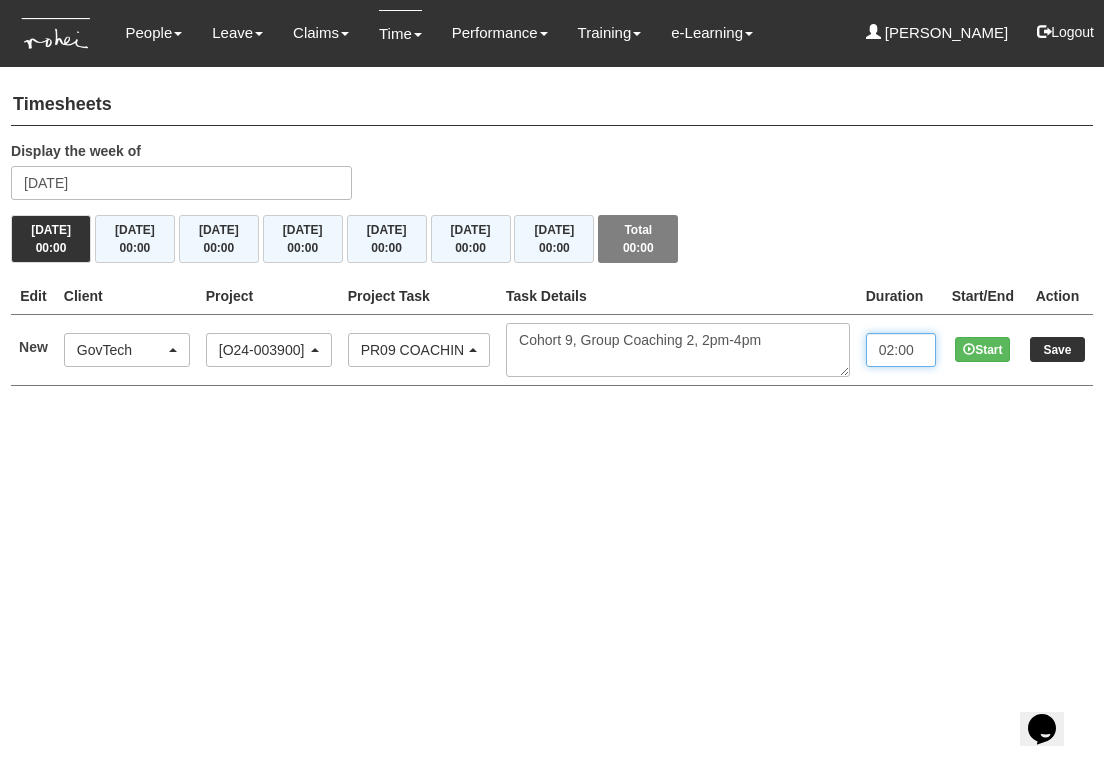 type on "02:00" 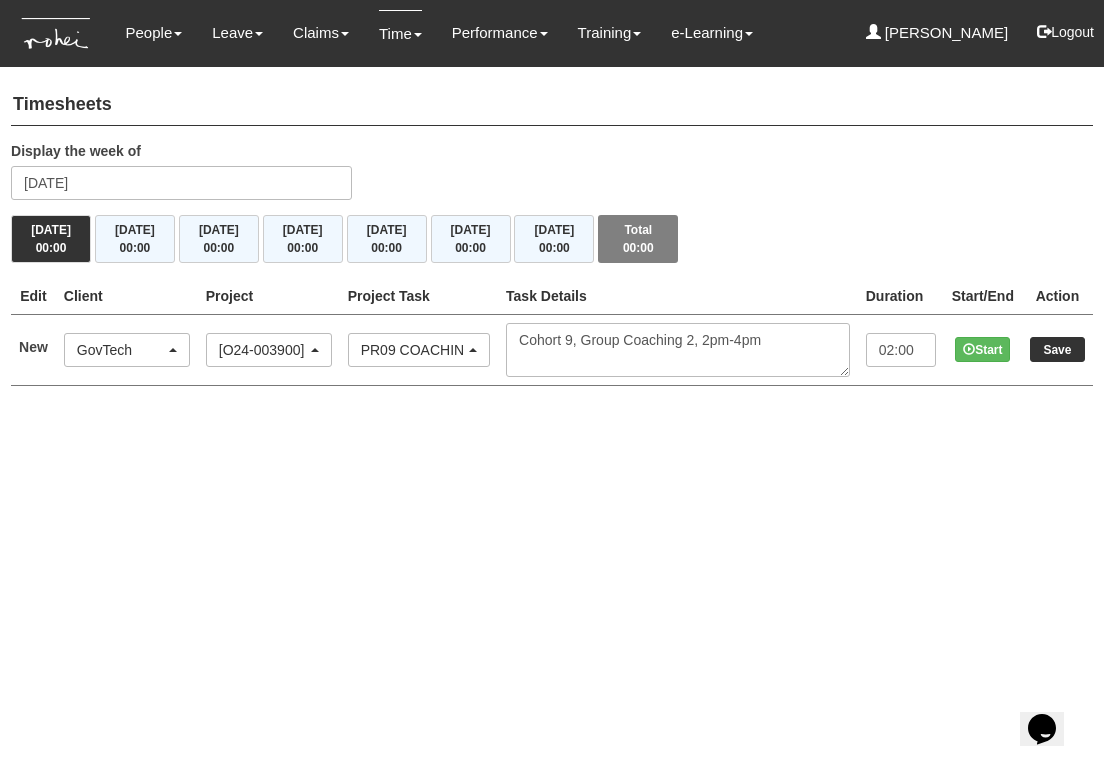 click on "Save" at bounding box center [1057, 349] 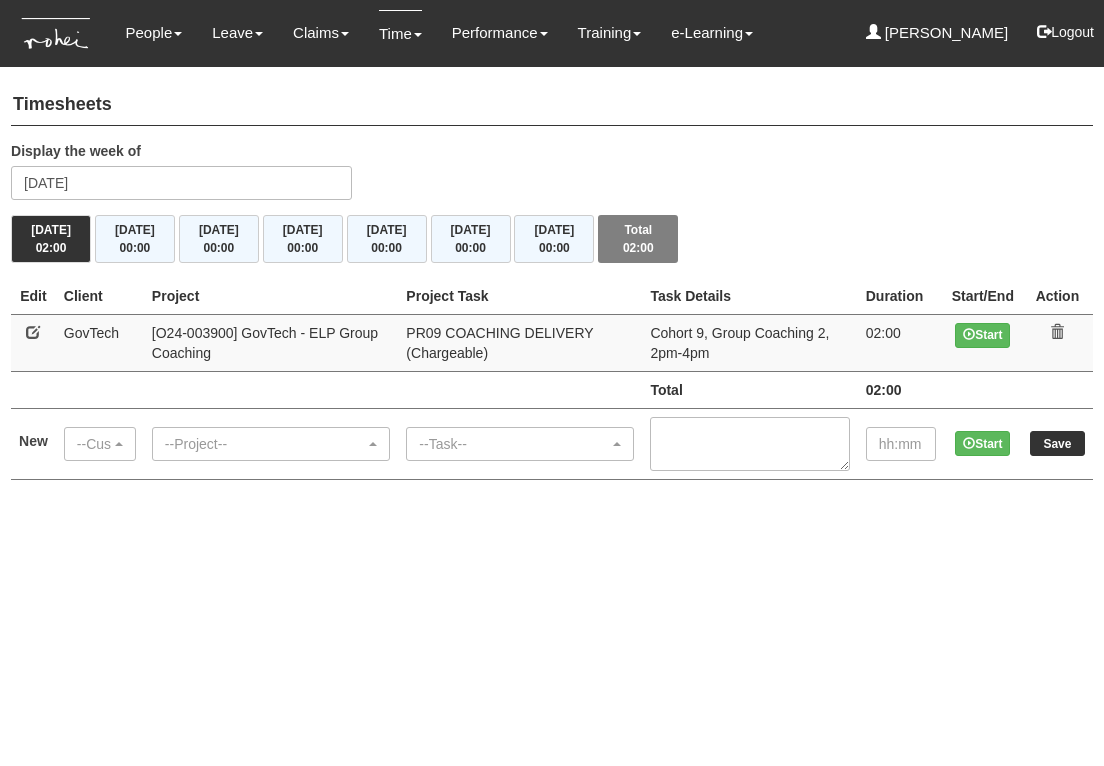 scroll, scrollTop: 0, scrollLeft: 0, axis: both 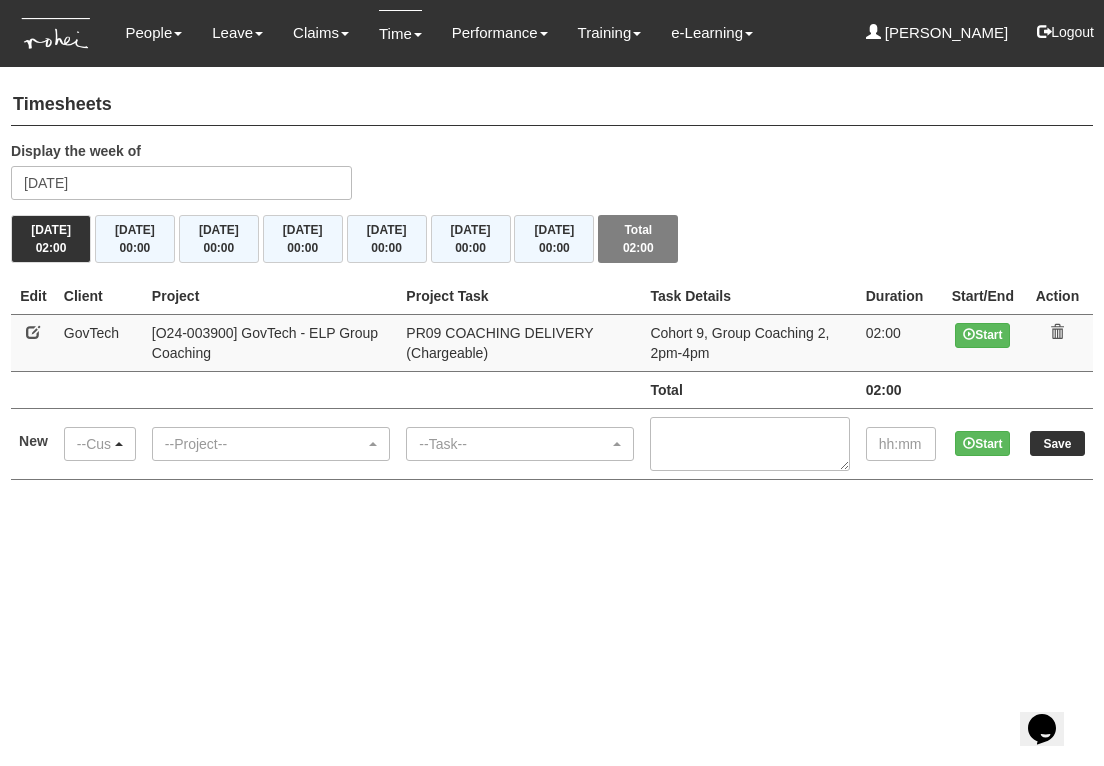 click on "--Customer--" at bounding box center (94, 444) 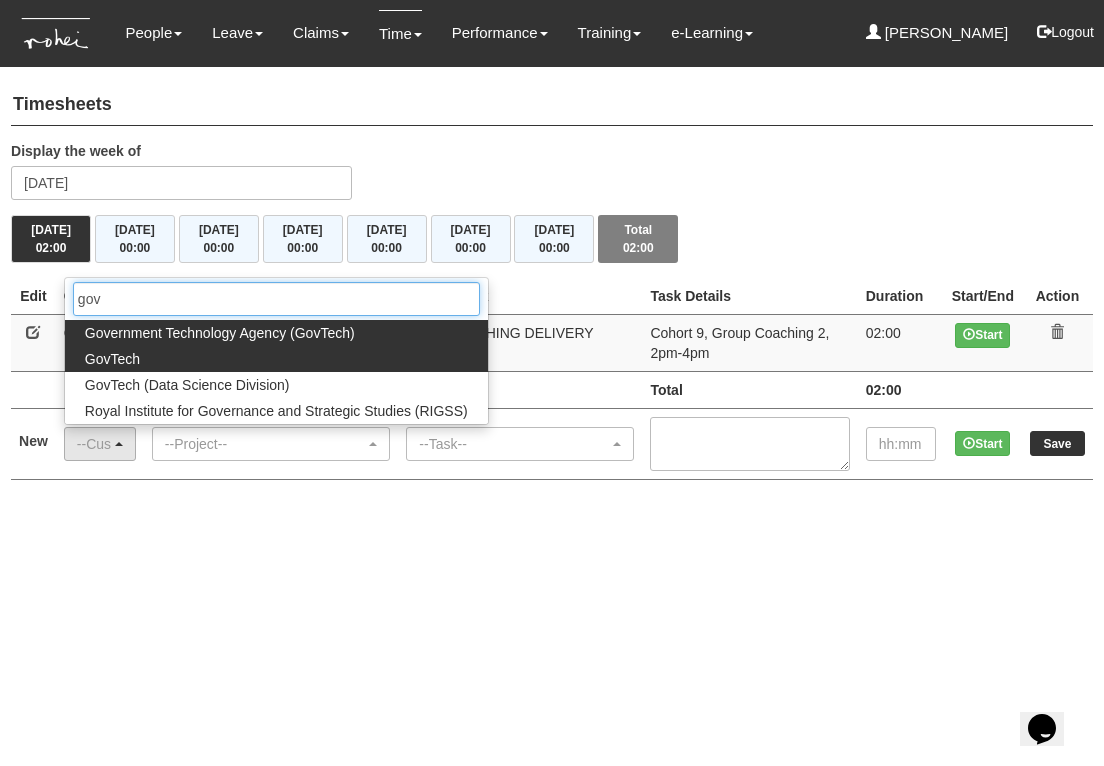 type on "gov" 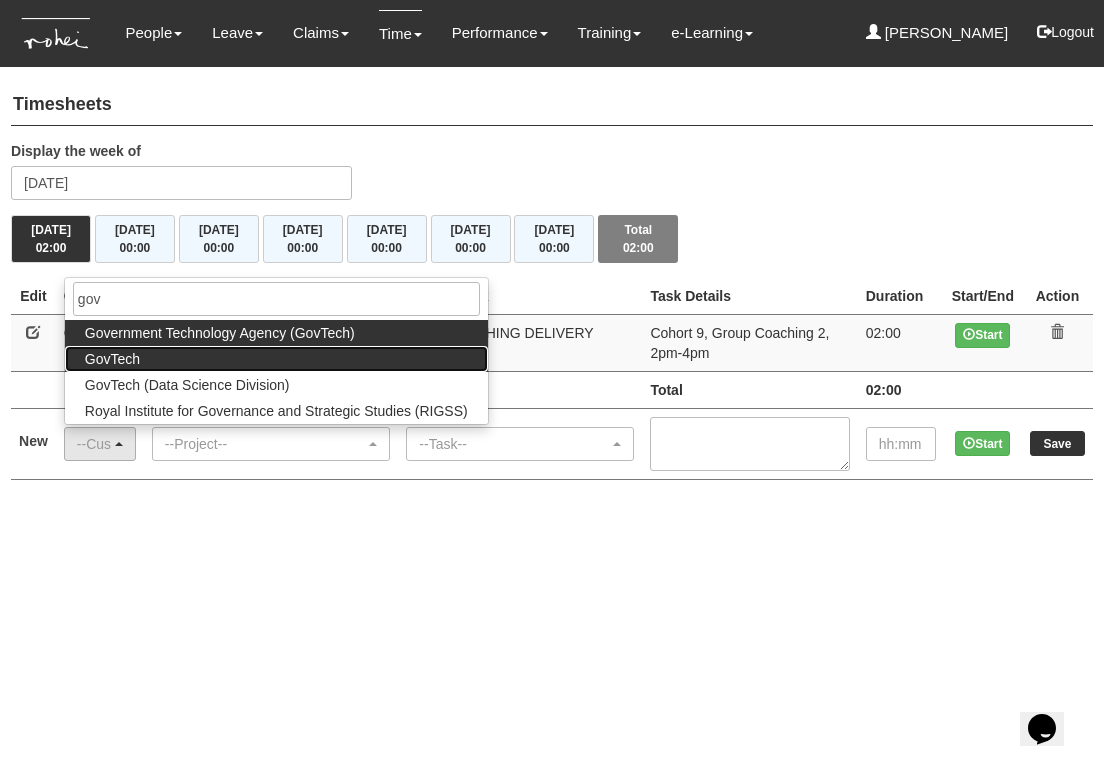 click on "GovTech" at bounding box center (112, 359) 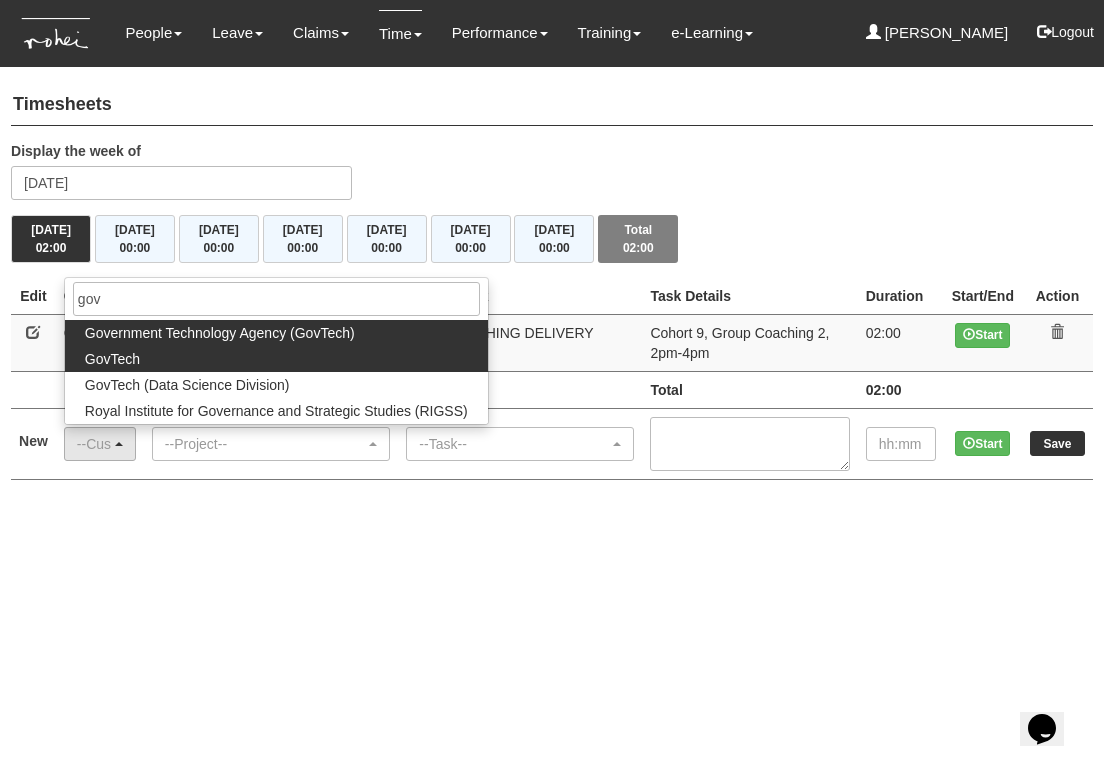 select on "427" 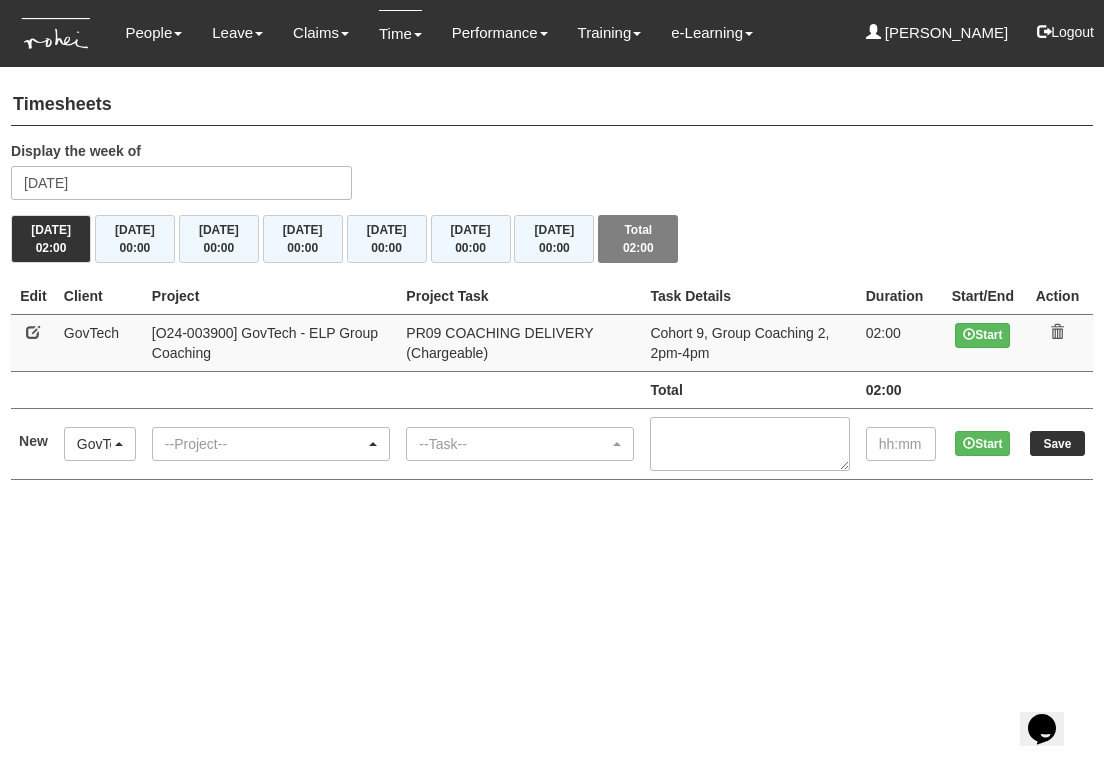 click on "--Project--" at bounding box center [265, 444] 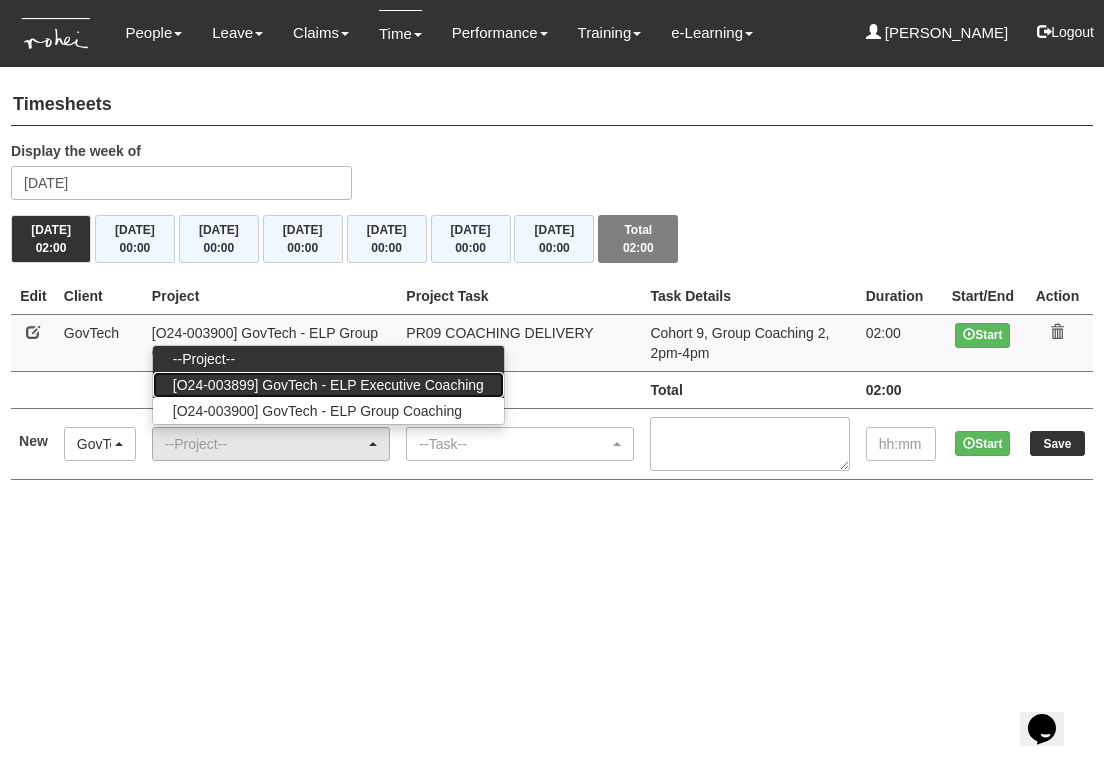 click on "[O24-003899] GovTech - ELP Executive Coaching" at bounding box center [328, 385] 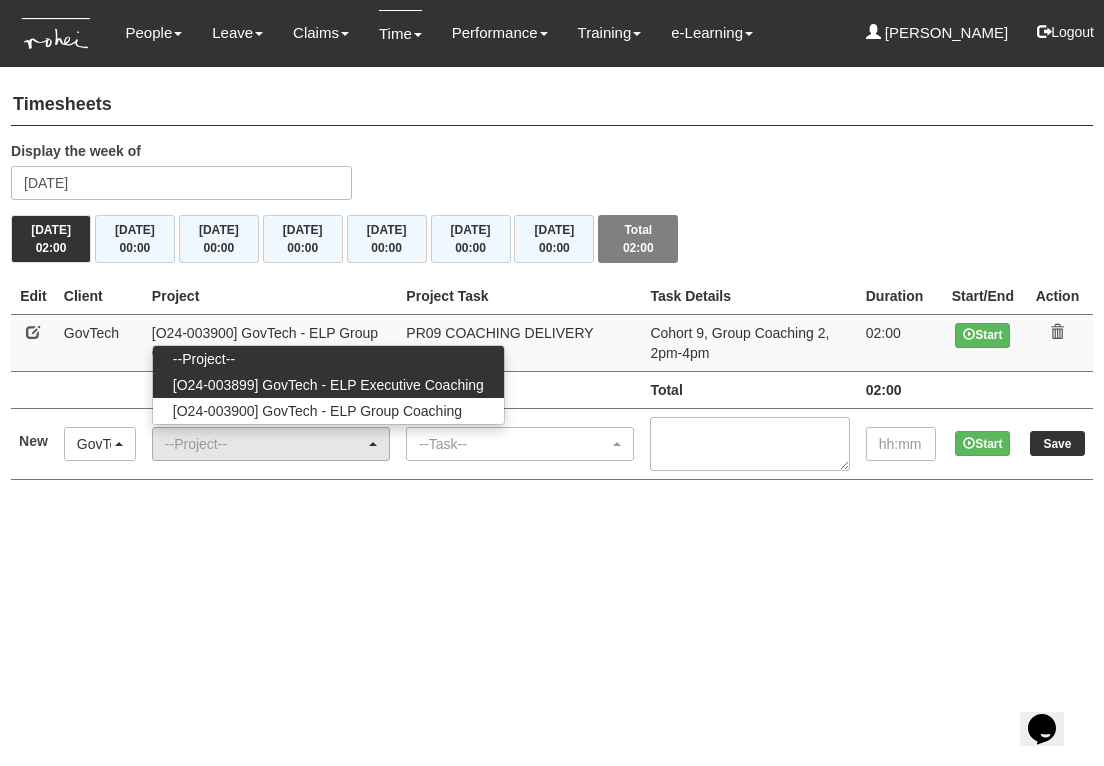select on "2540" 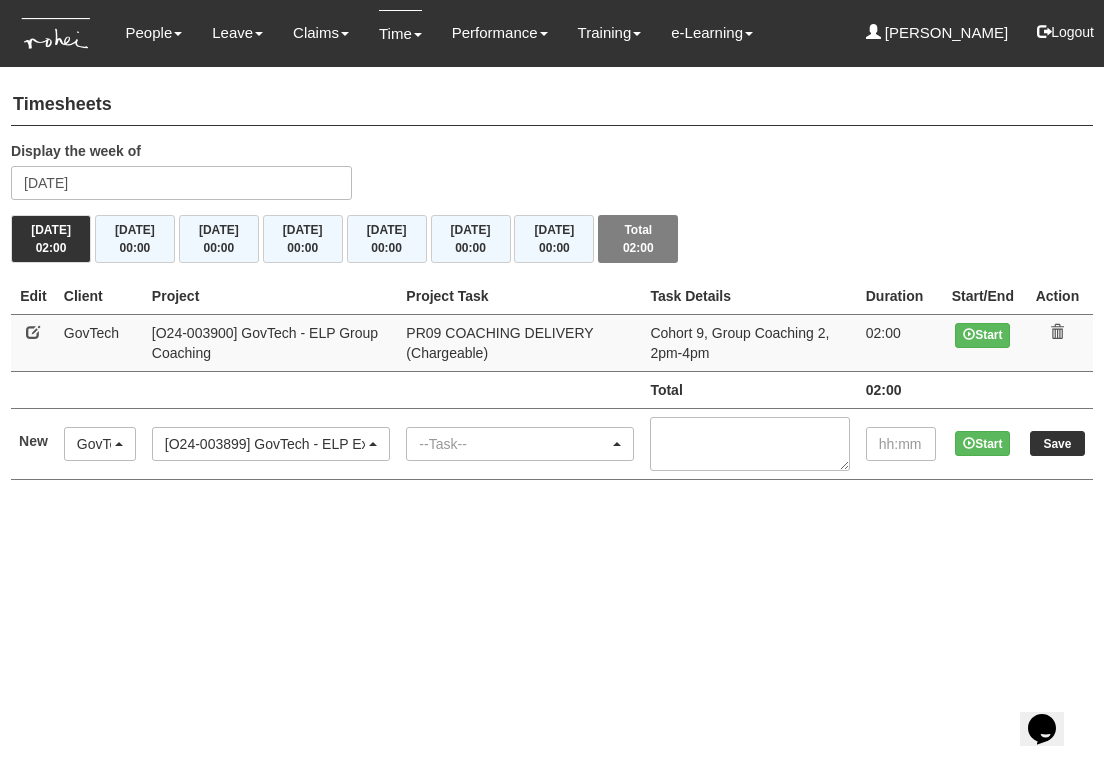 click on "--Task--" at bounding box center (514, 444) 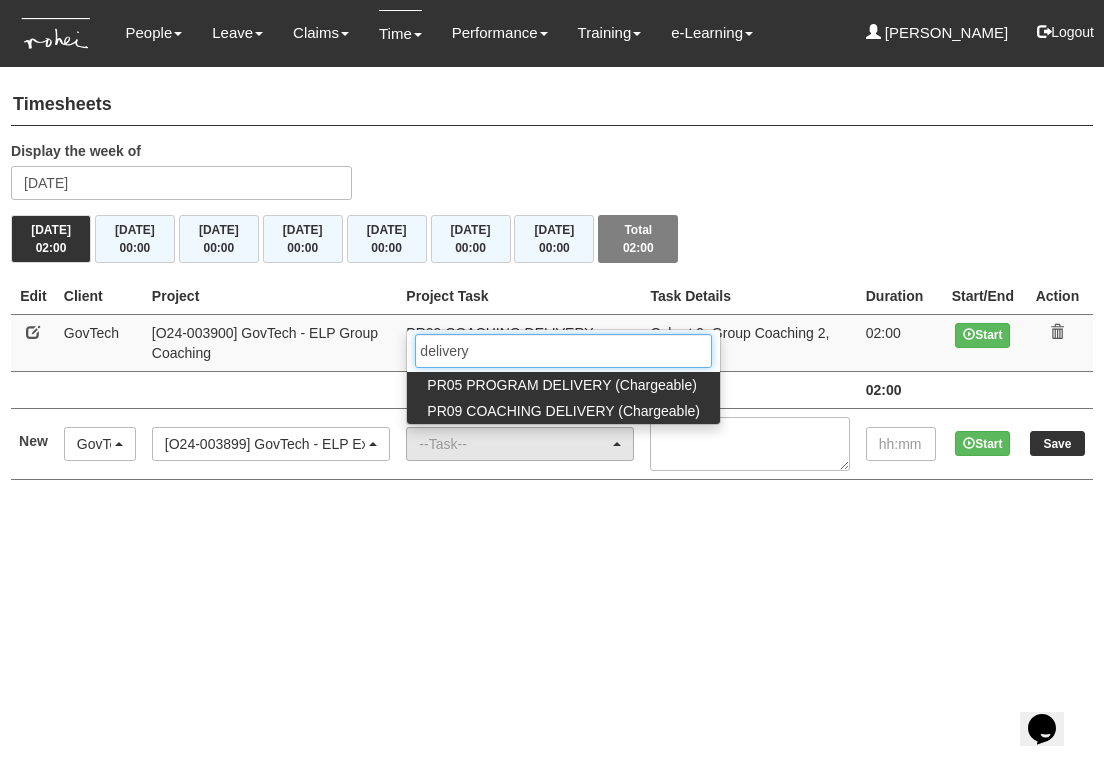 type on "delivery" 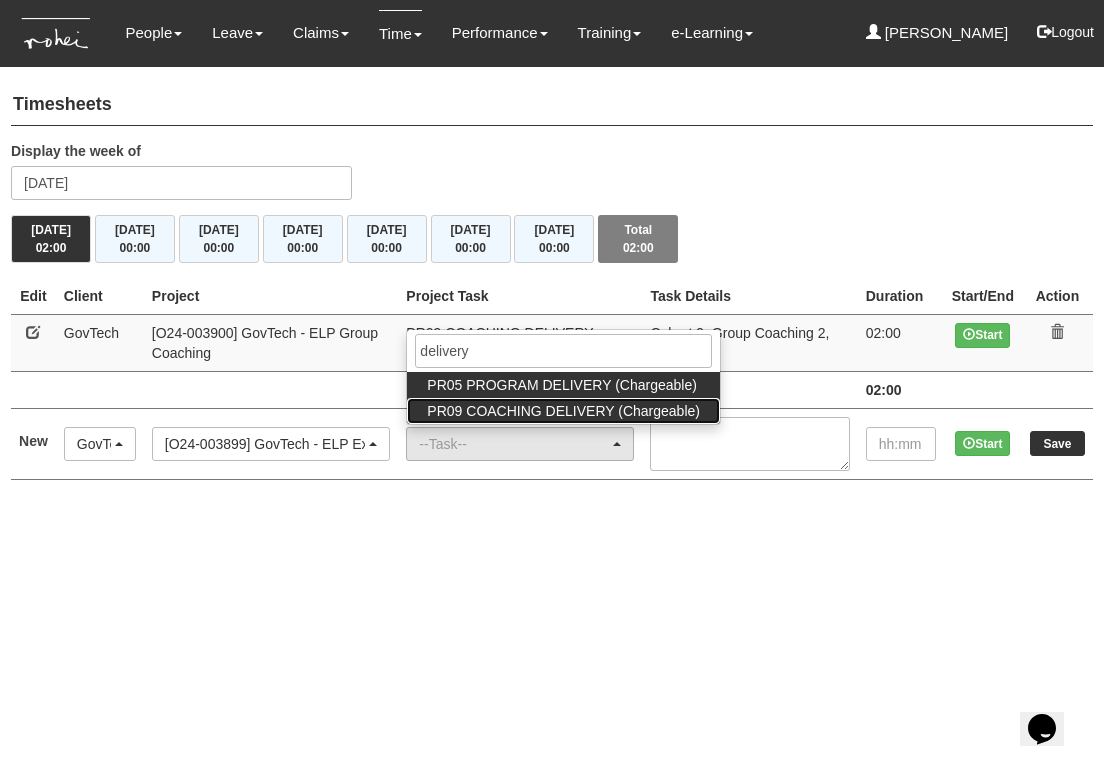 click on "PR09 COACHING DELIVERY (Chargeable)" at bounding box center (563, 411) 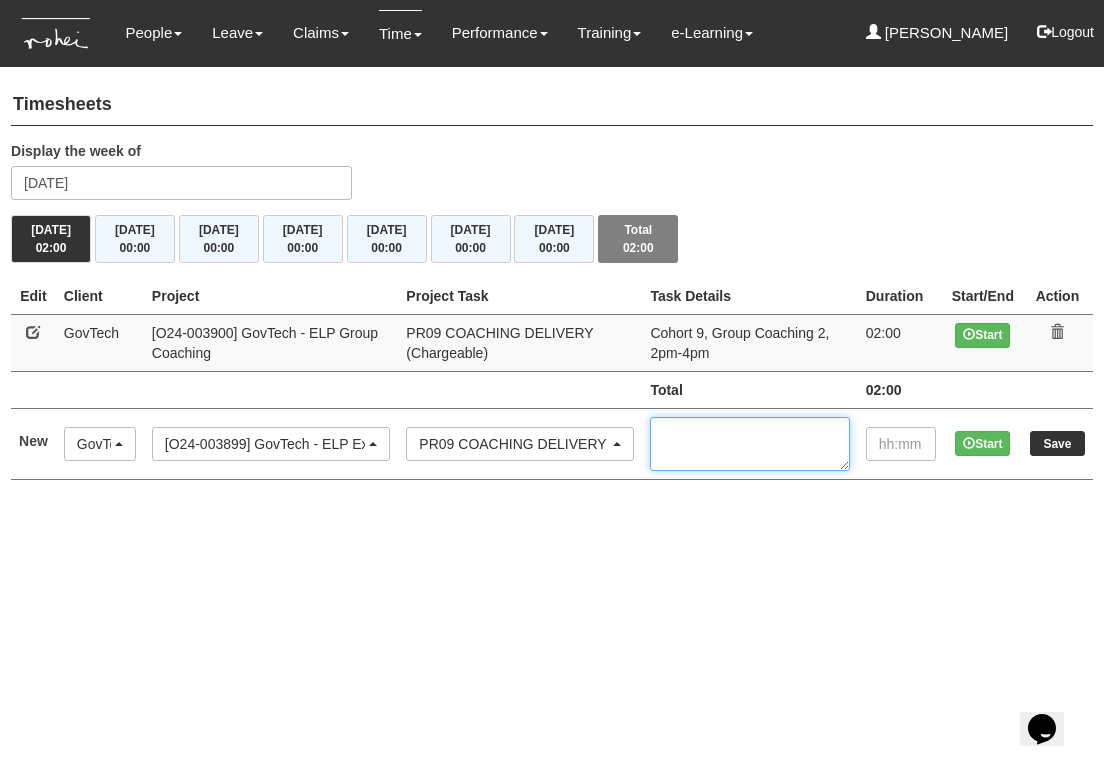 click at bounding box center (749, 444) 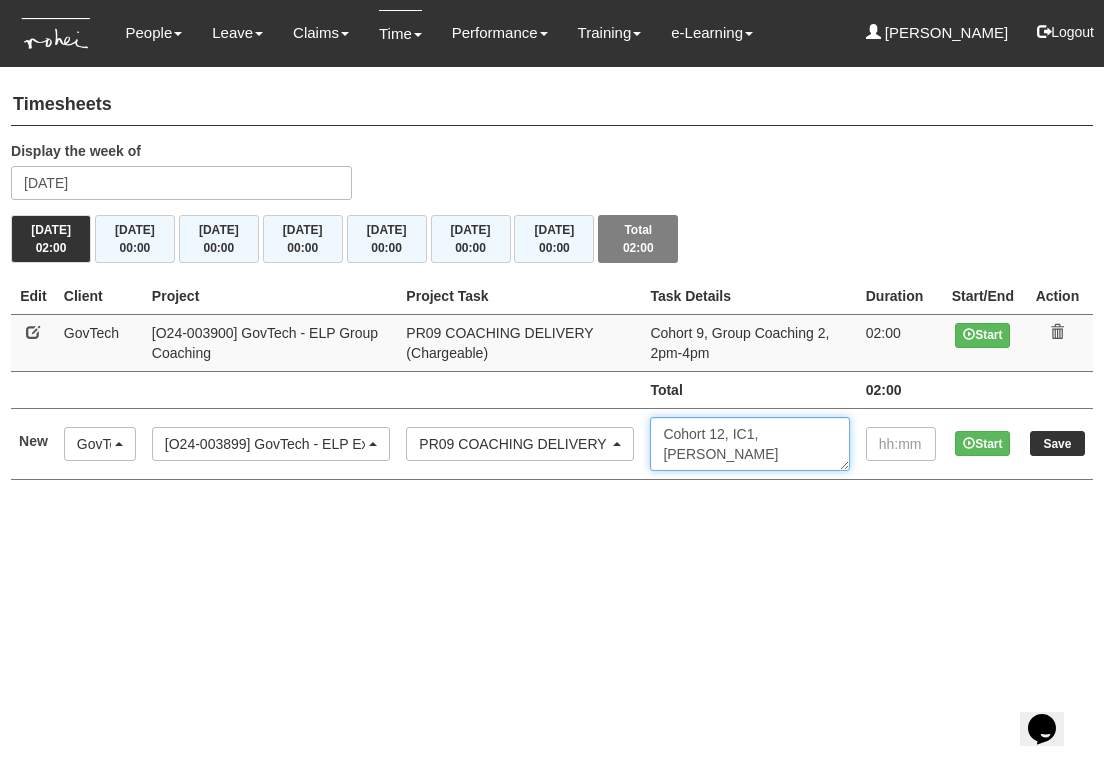 click on "Cohort 12, IC1, Andy Lau" at bounding box center (749, 444) 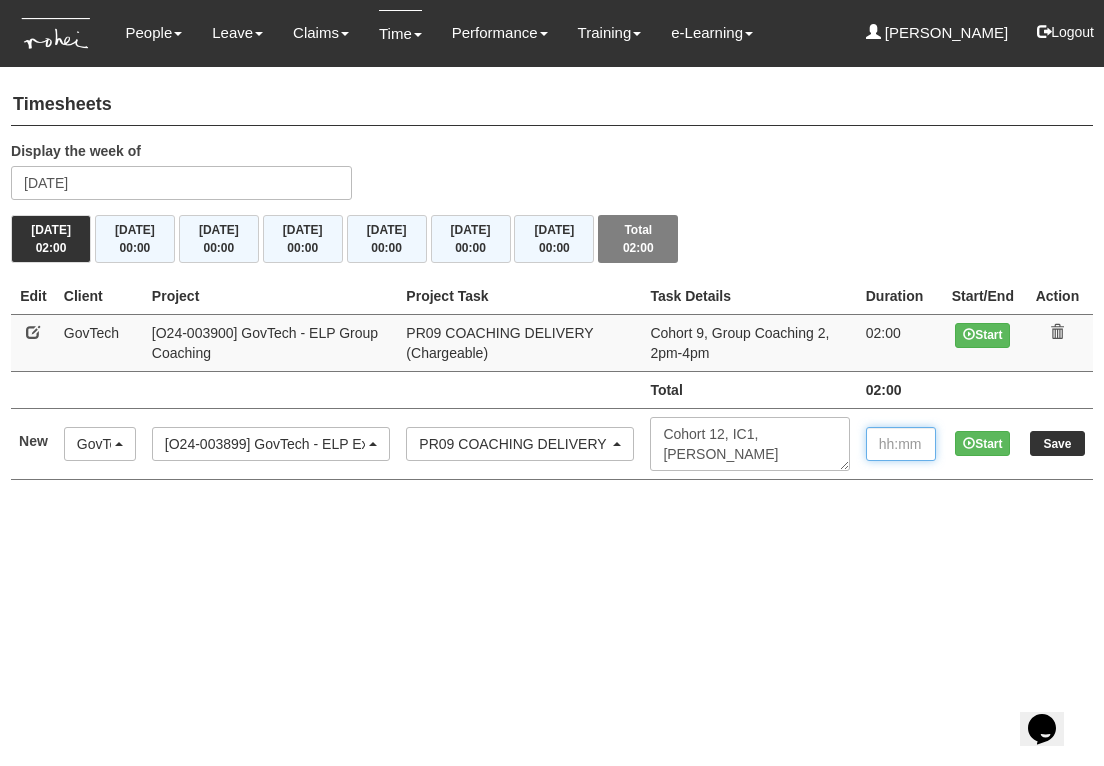 click at bounding box center (901, 444) 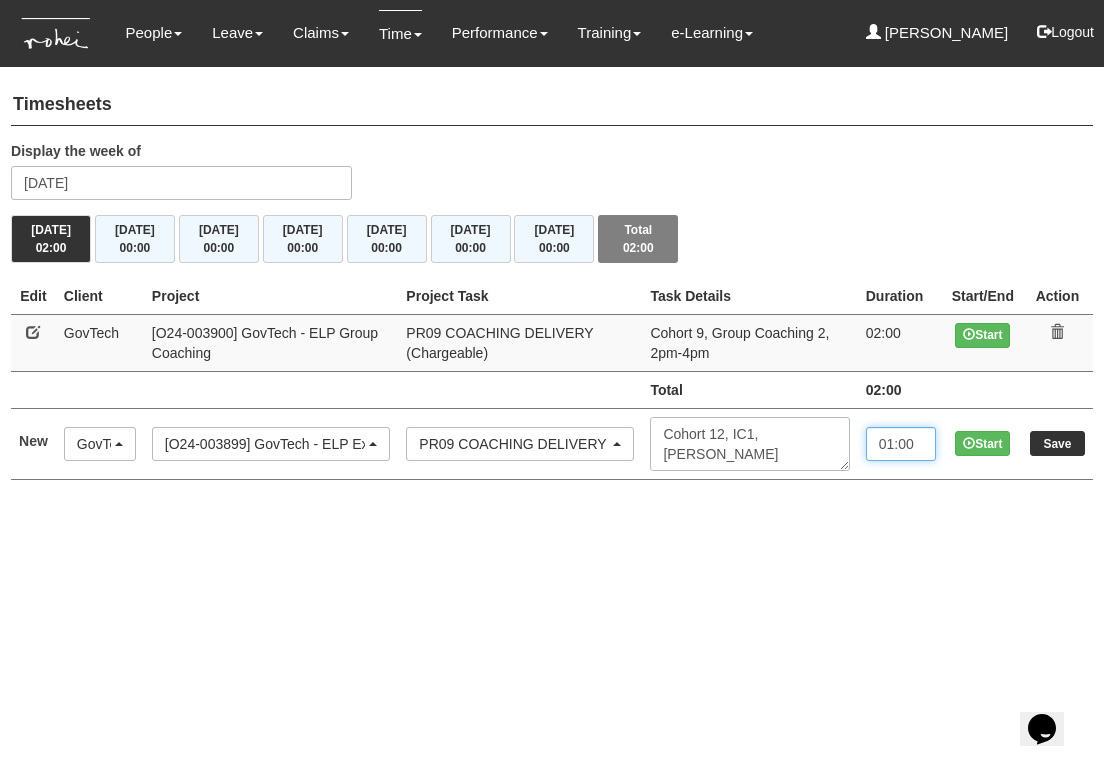 type on "01:00" 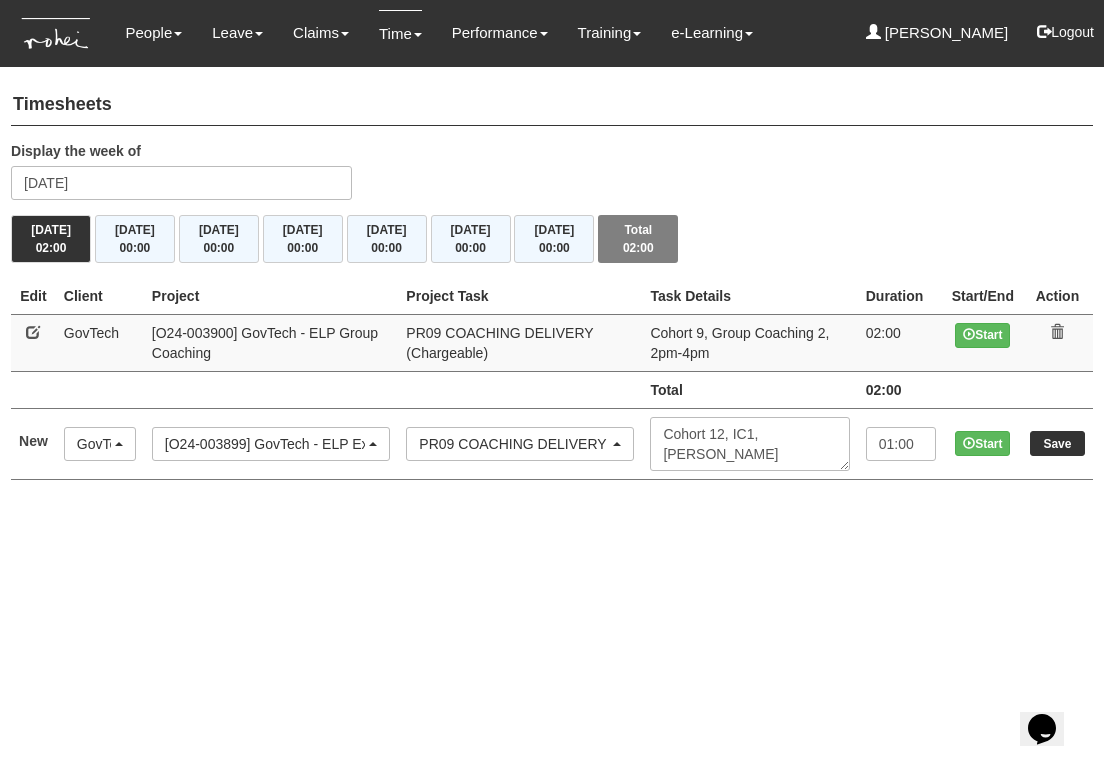 click on "Save" at bounding box center [1057, 443] 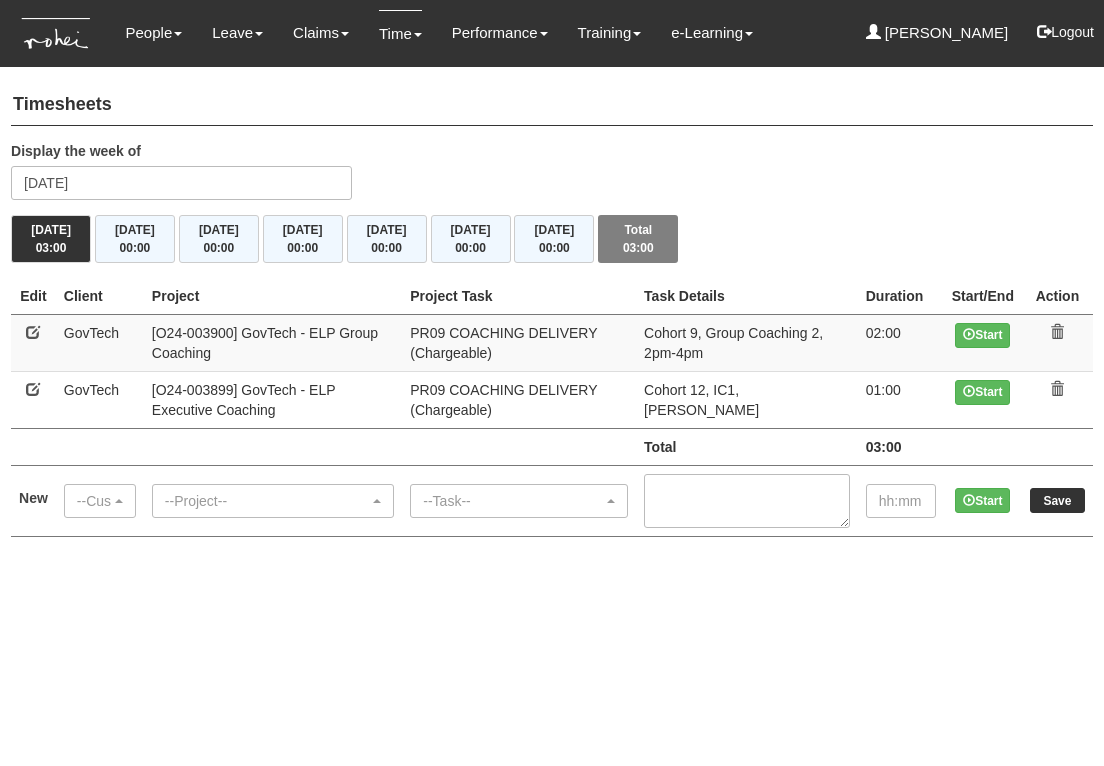scroll, scrollTop: 0, scrollLeft: 0, axis: both 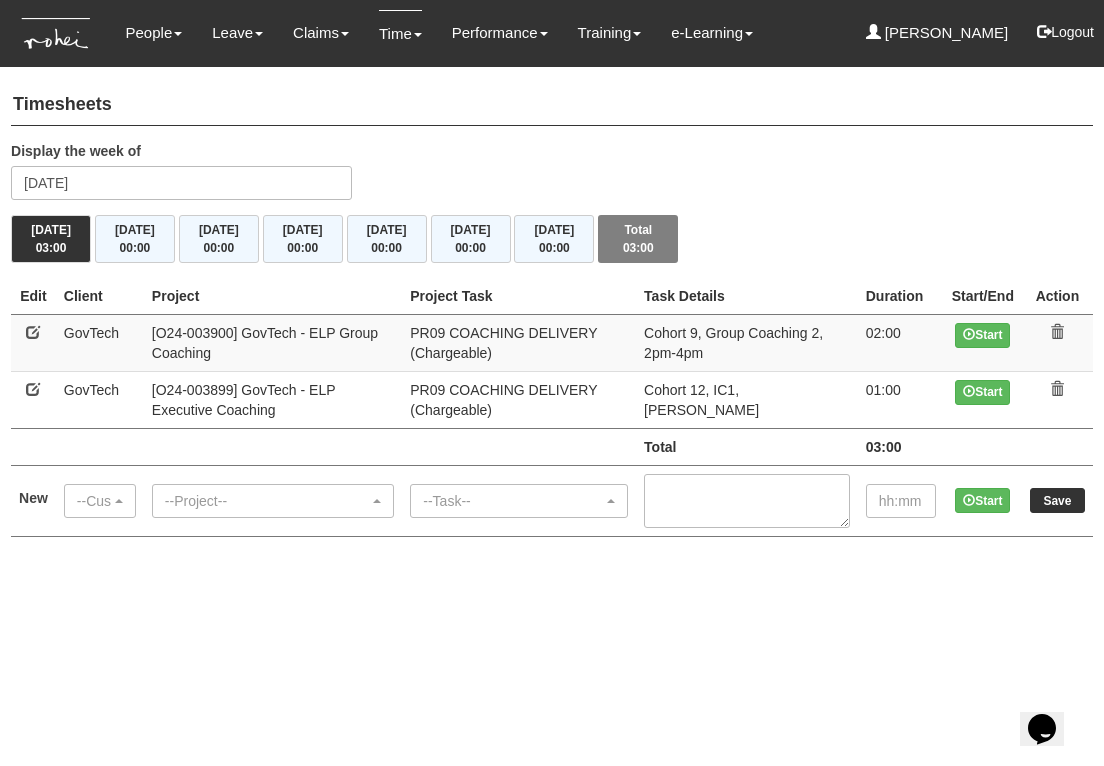 click at bounding box center (33, 389) 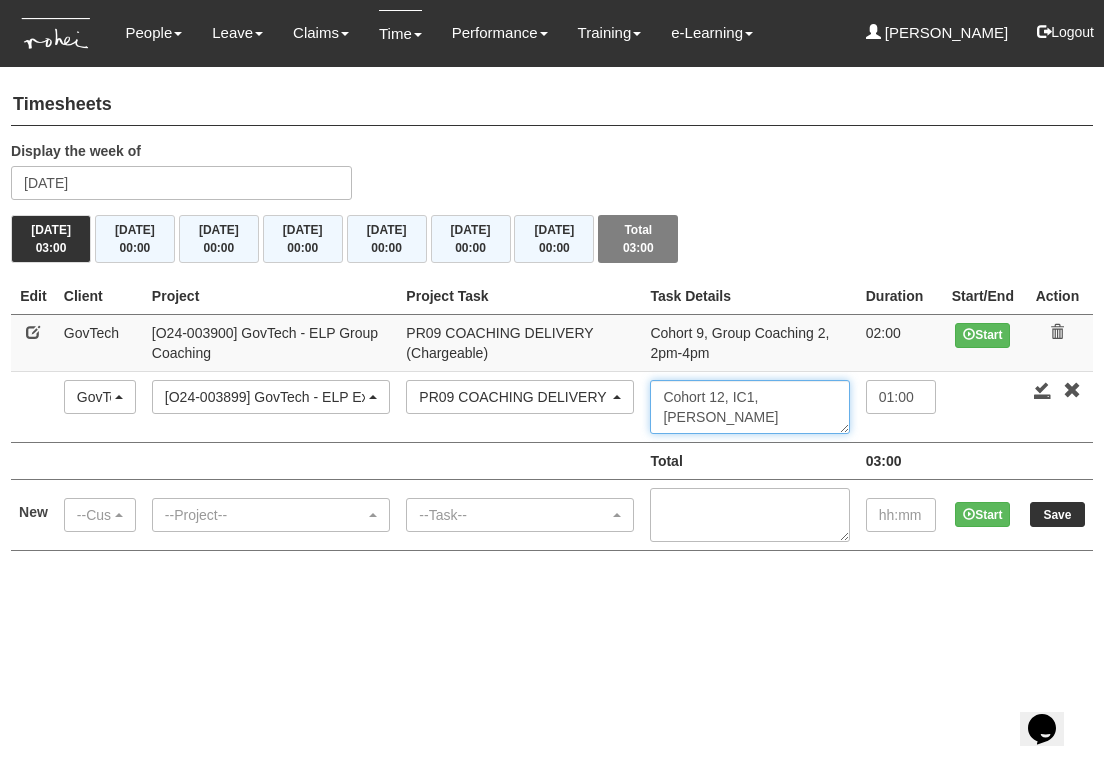 click on "Cohort 12, IC1, Andy Lau" at bounding box center [749, 407] 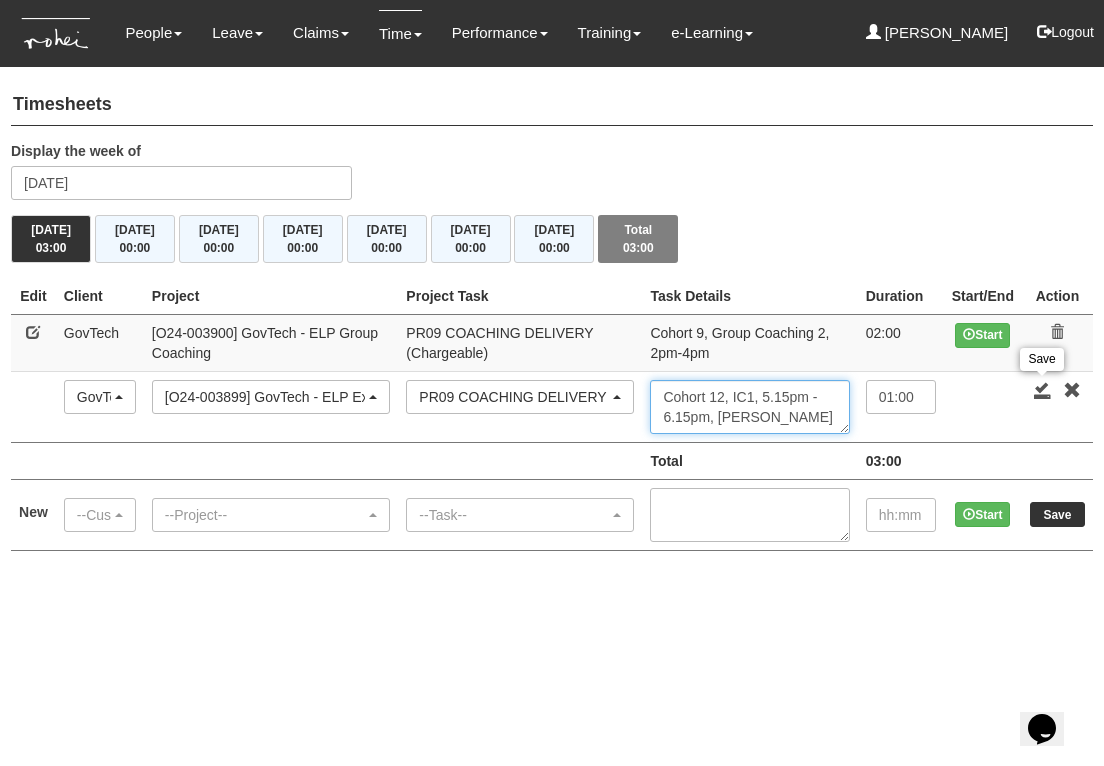 type on "Cohort 12, IC1, 5.15pm - 6.15pm, [PERSON_NAME]" 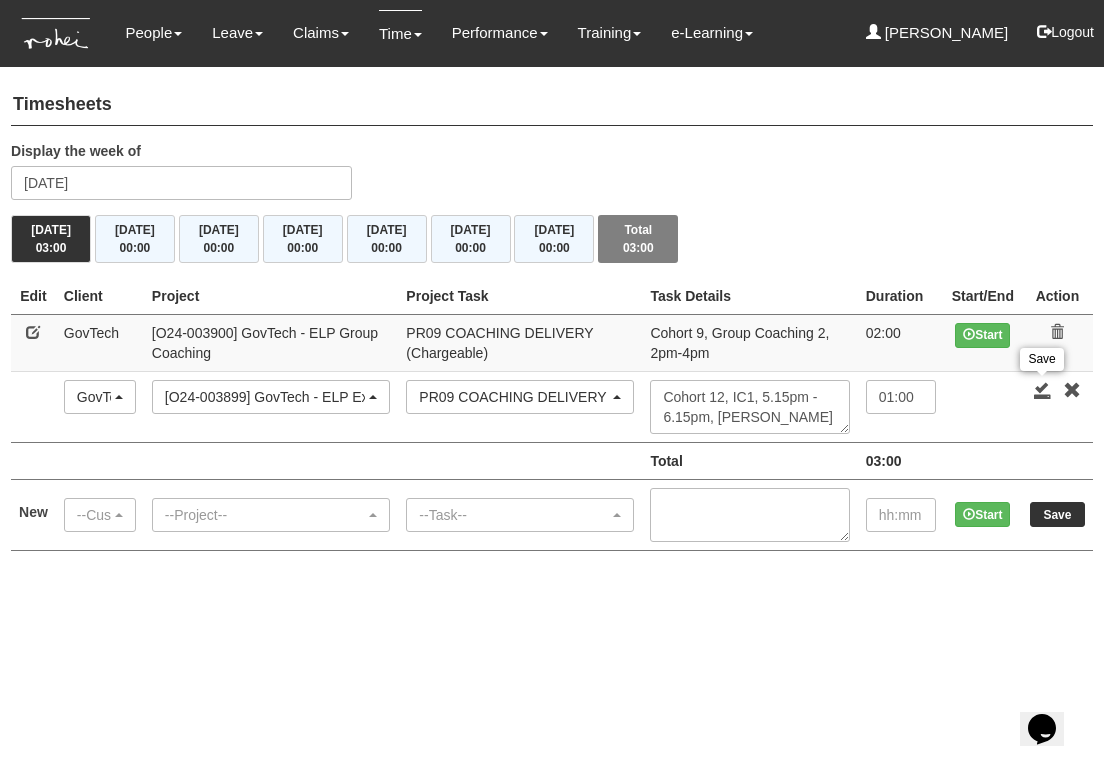 click at bounding box center (1043, 390) 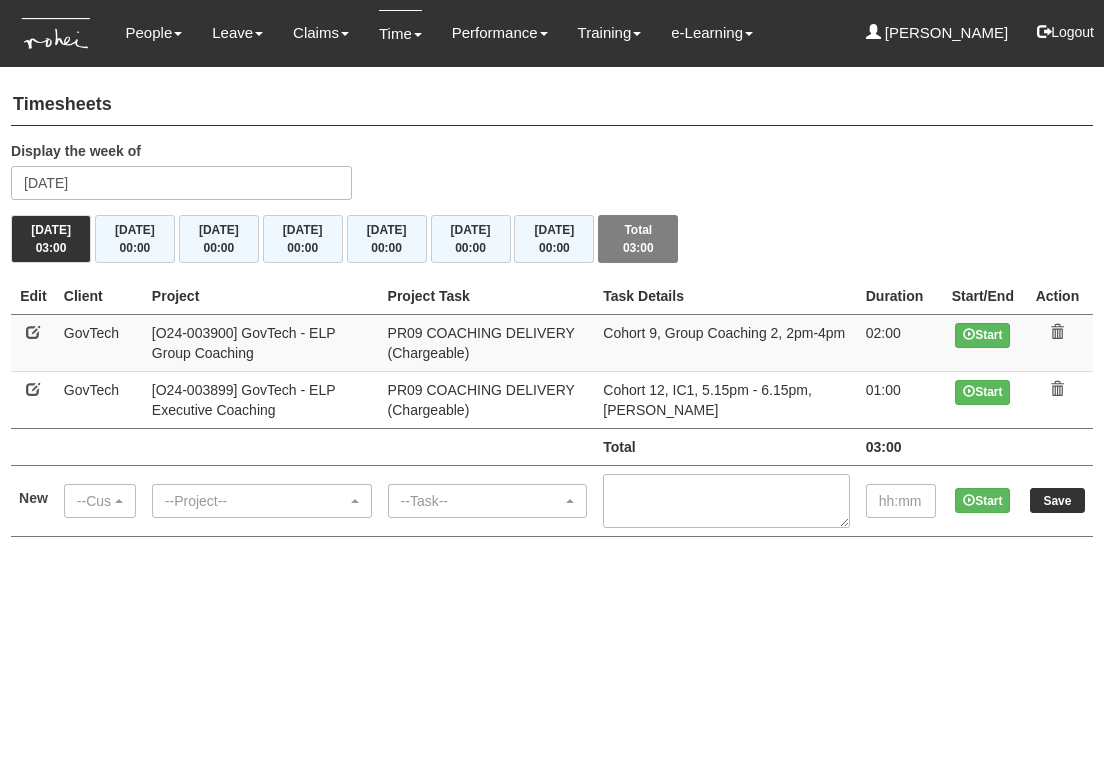scroll, scrollTop: 0, scrollLeft: 0, axis: both 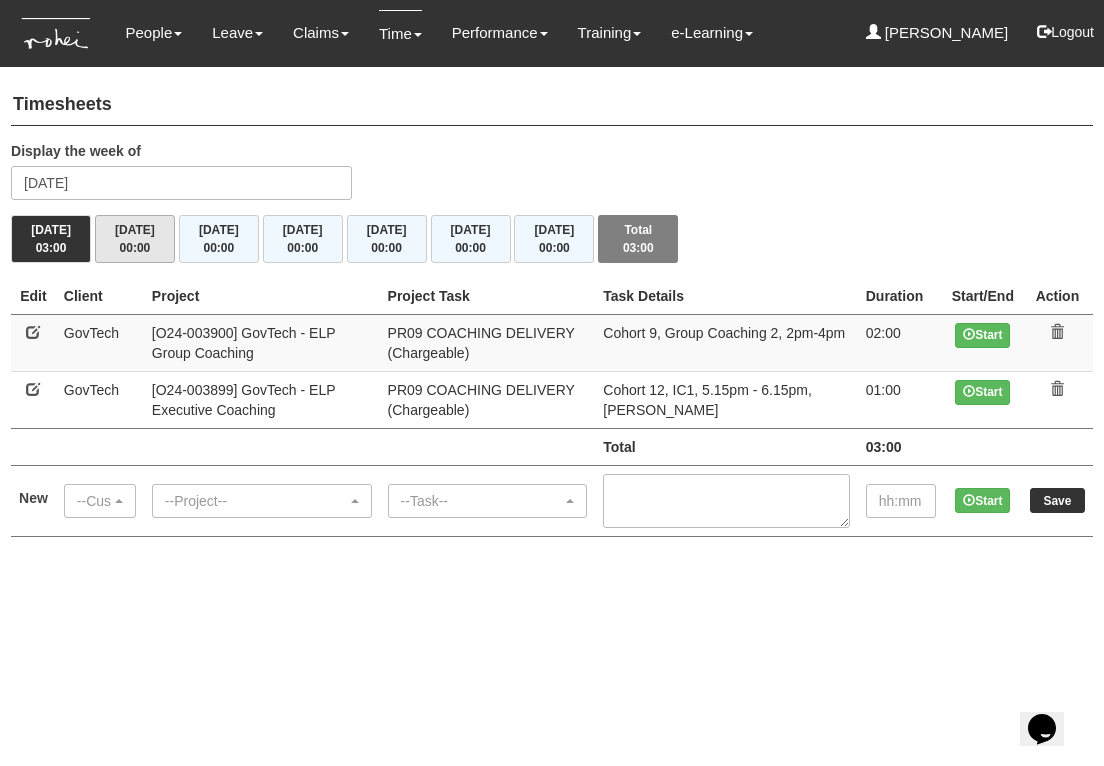 click on "00:00" at bounding box center (135, 248) 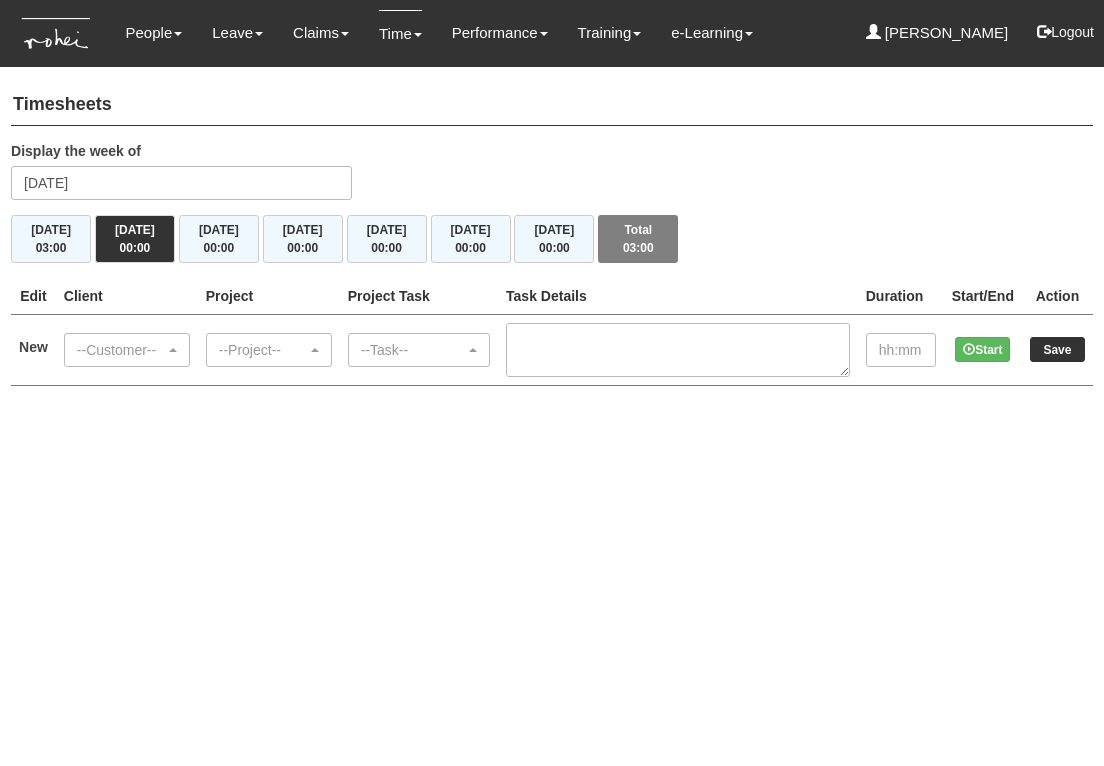 scroll, scrollTop: 0, scrollLeft: 0, axis: both 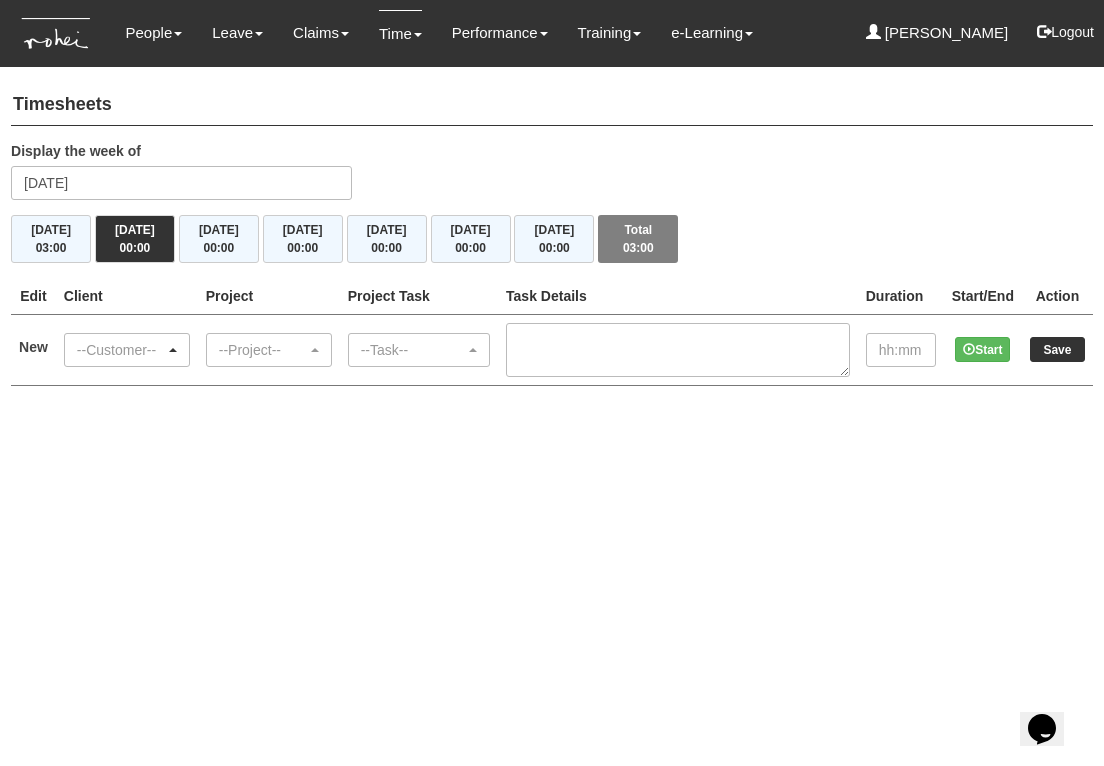 click on "--Customer--" at bounding box center (121, 350) 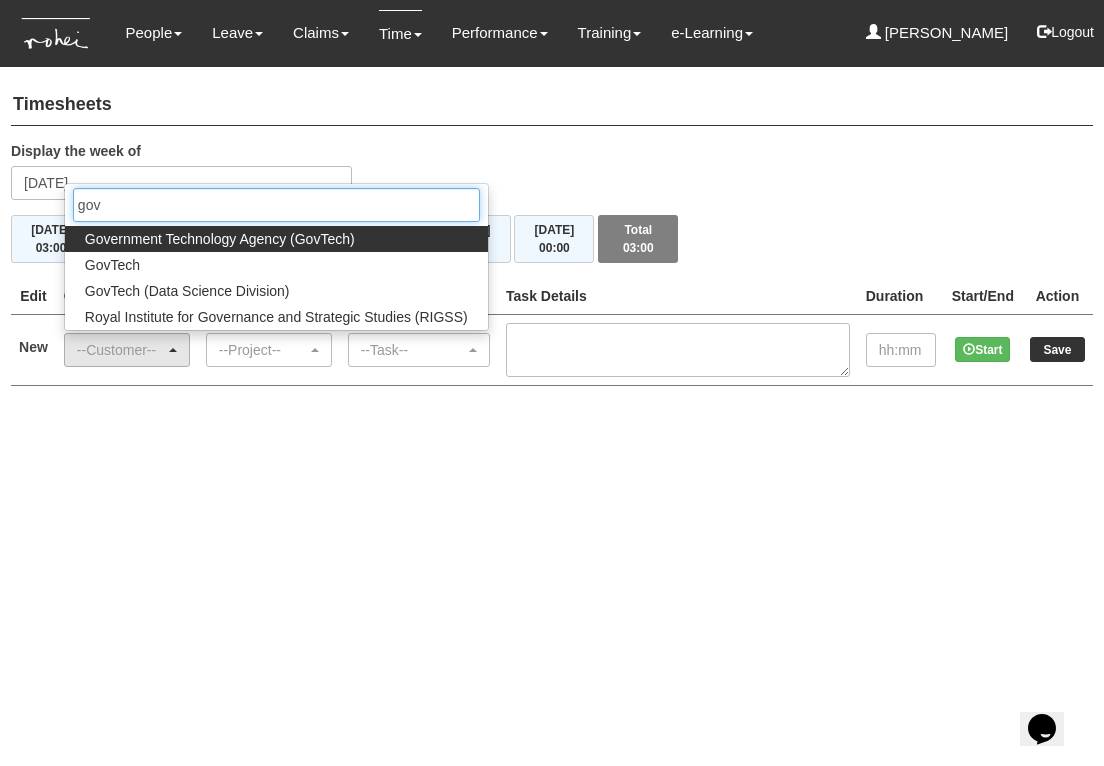type on "gov" 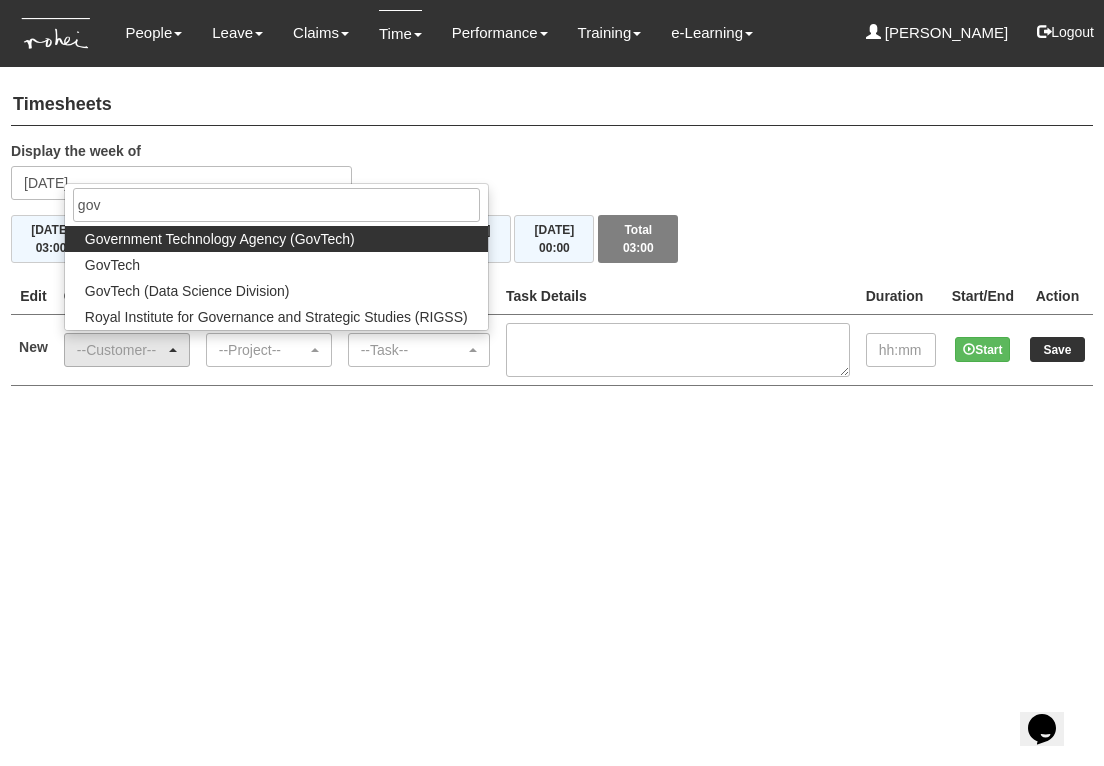 click on "Government Technology Agency (GovTech)" at bounding box center (220, 239) 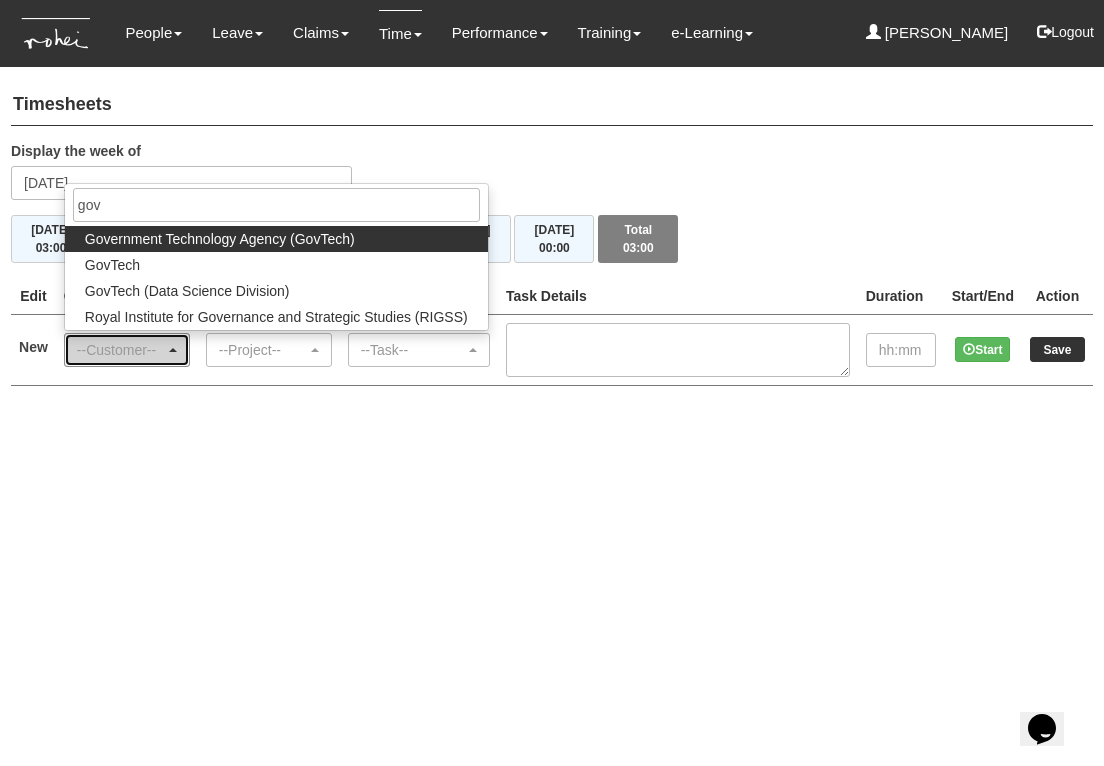 select on "900" 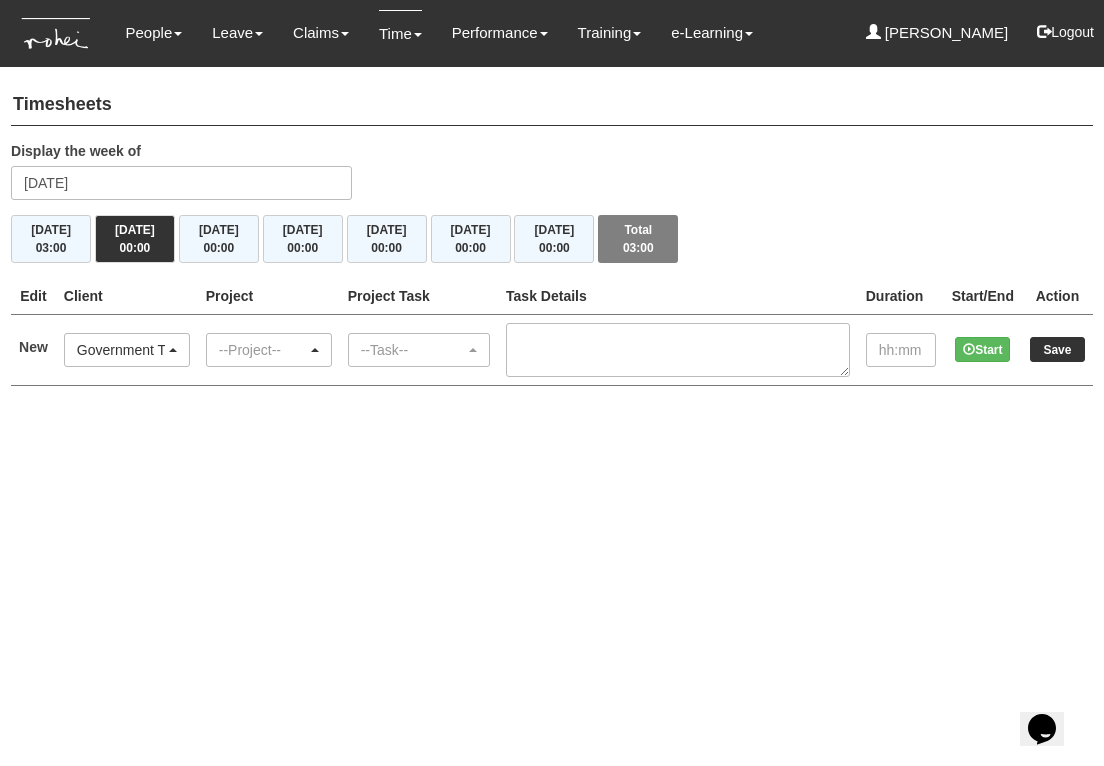 click on "--Project--" at bounding box center [263, 350] 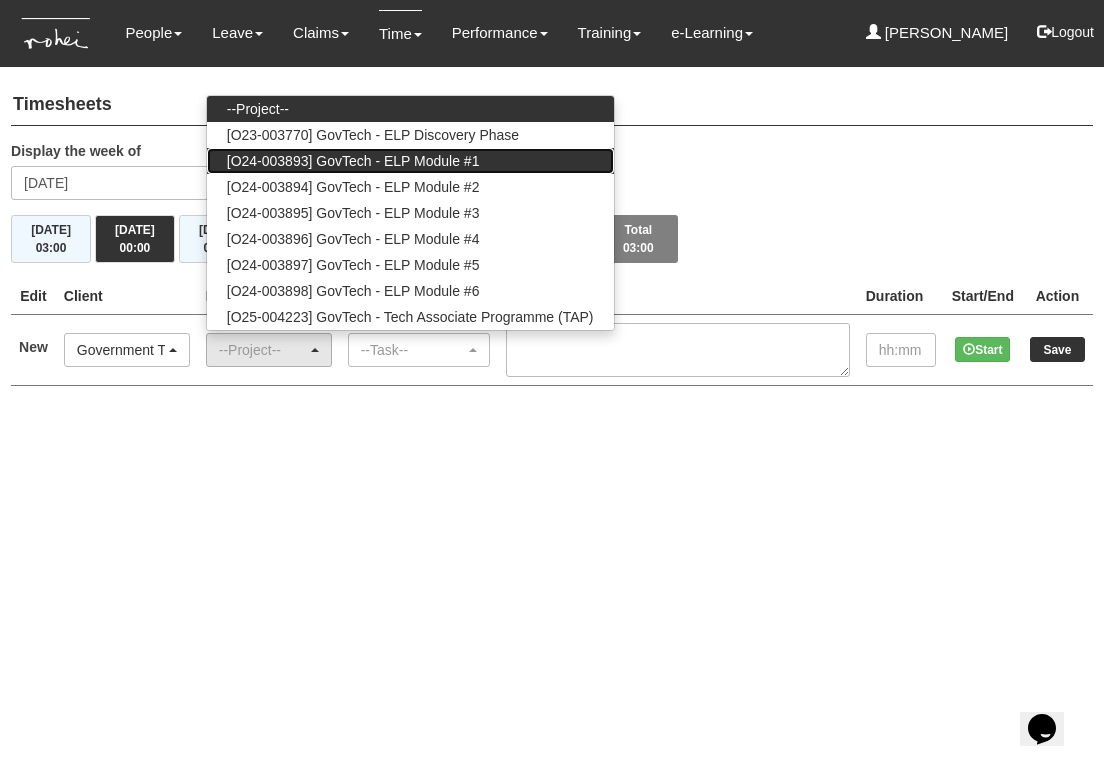 click on "[O24-003893] GovTech - ELP Module #1" at bounding box center [353, 161] 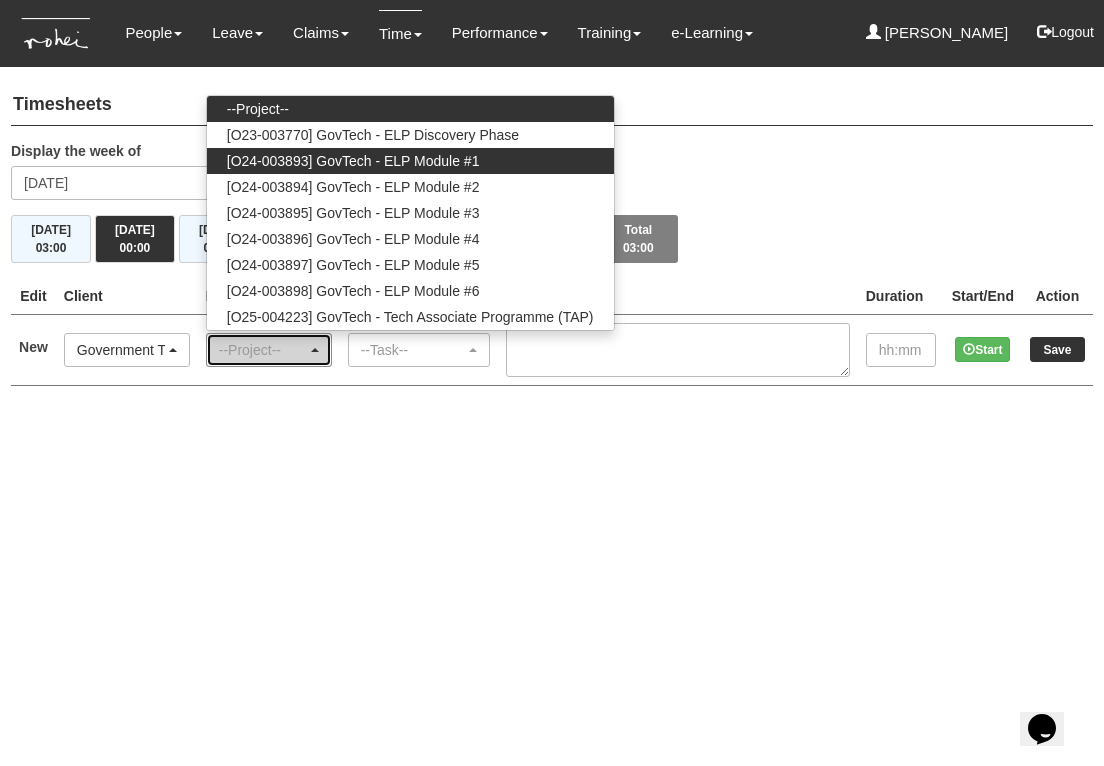 select on "2507" 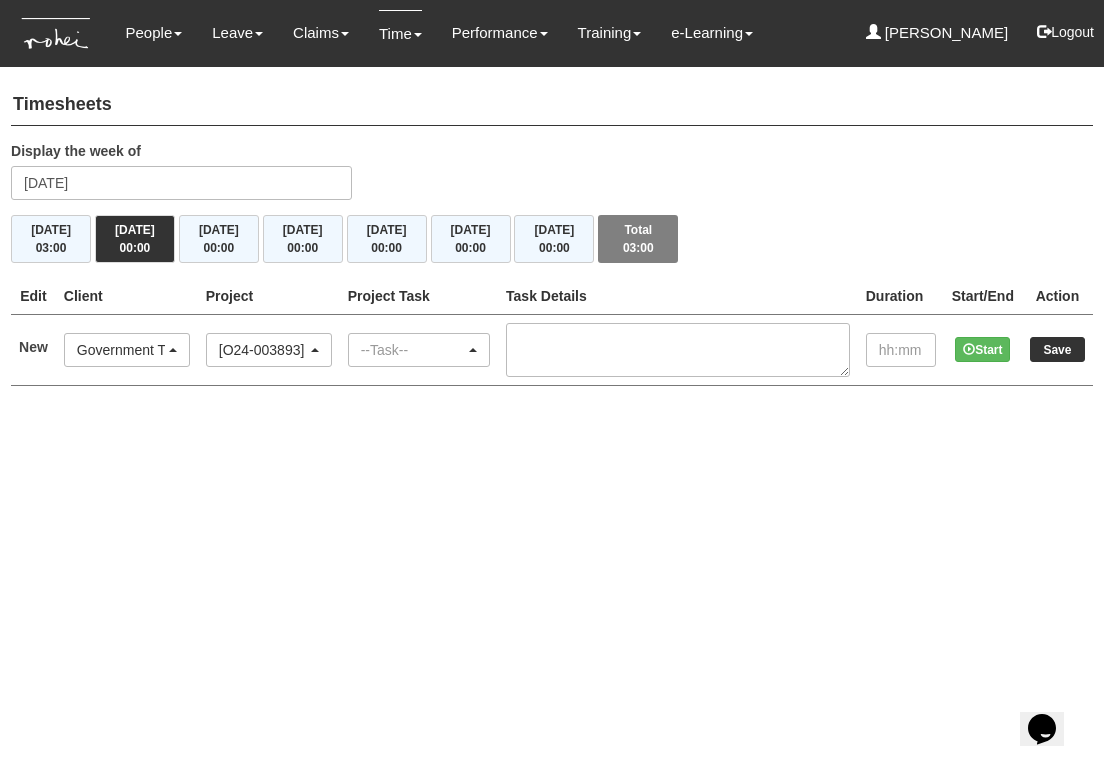 click on "--Task--" at bounding box center (413, 350) 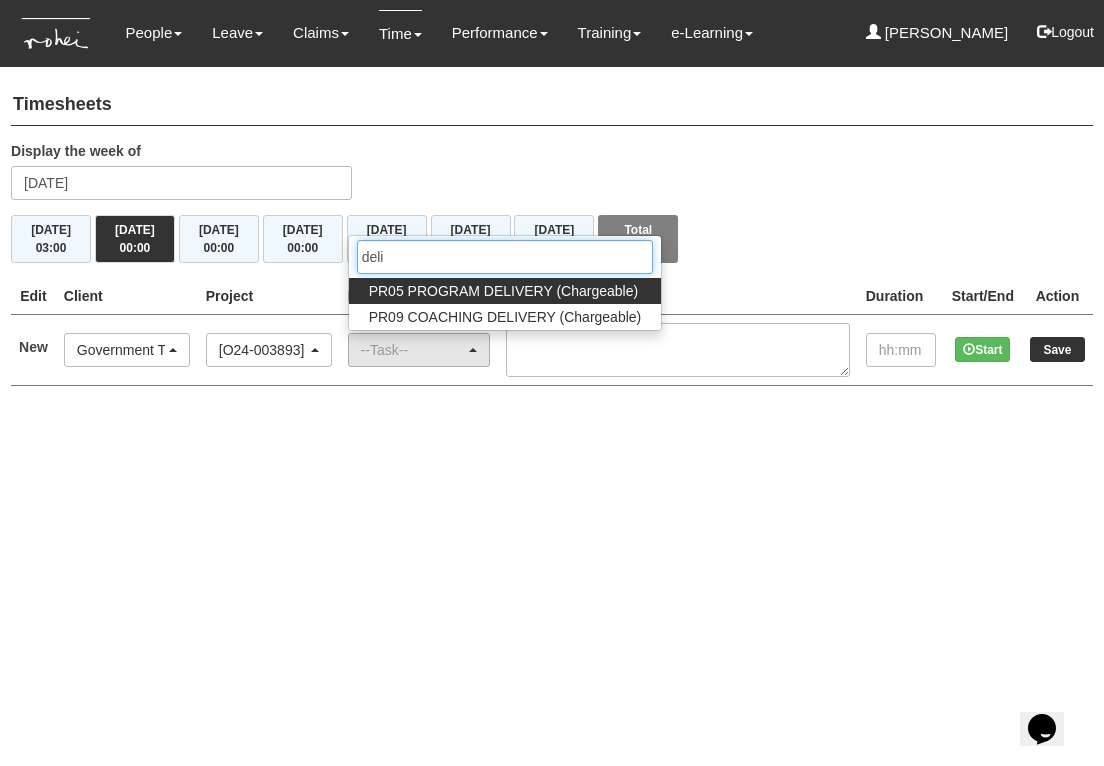 type on "deli" 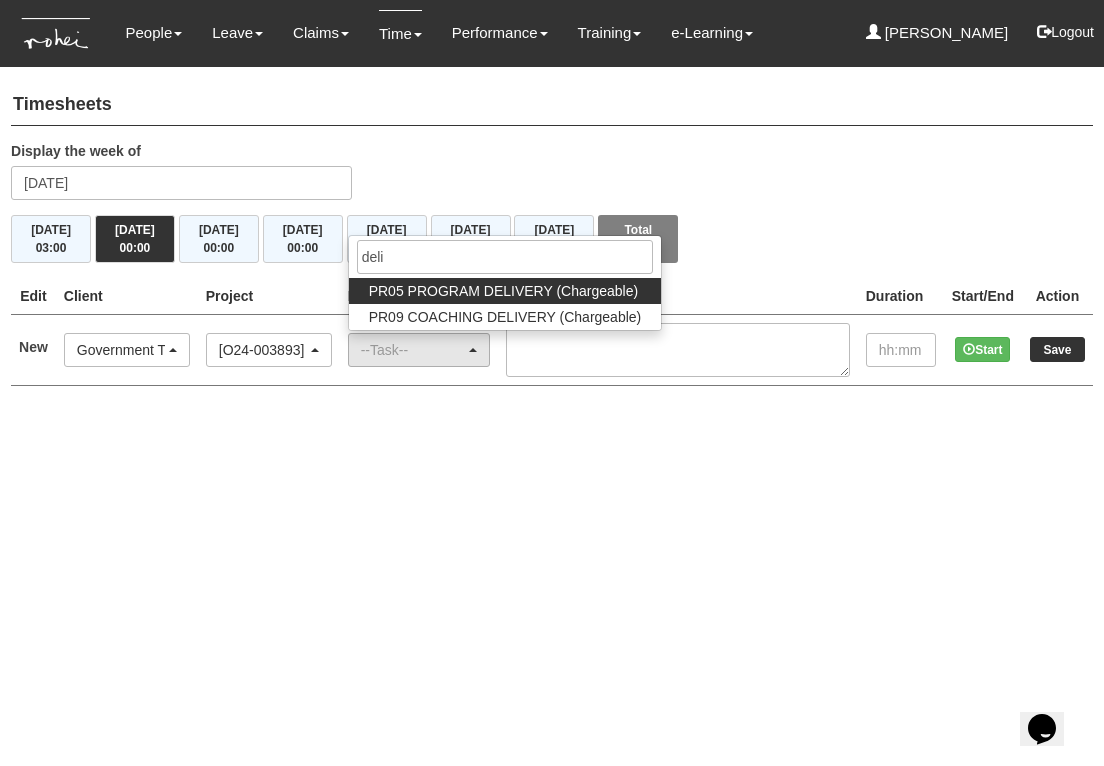 click on "PR05 PROGRAM DELIVERY (Chargeable)" at bounding box center [503, 291] 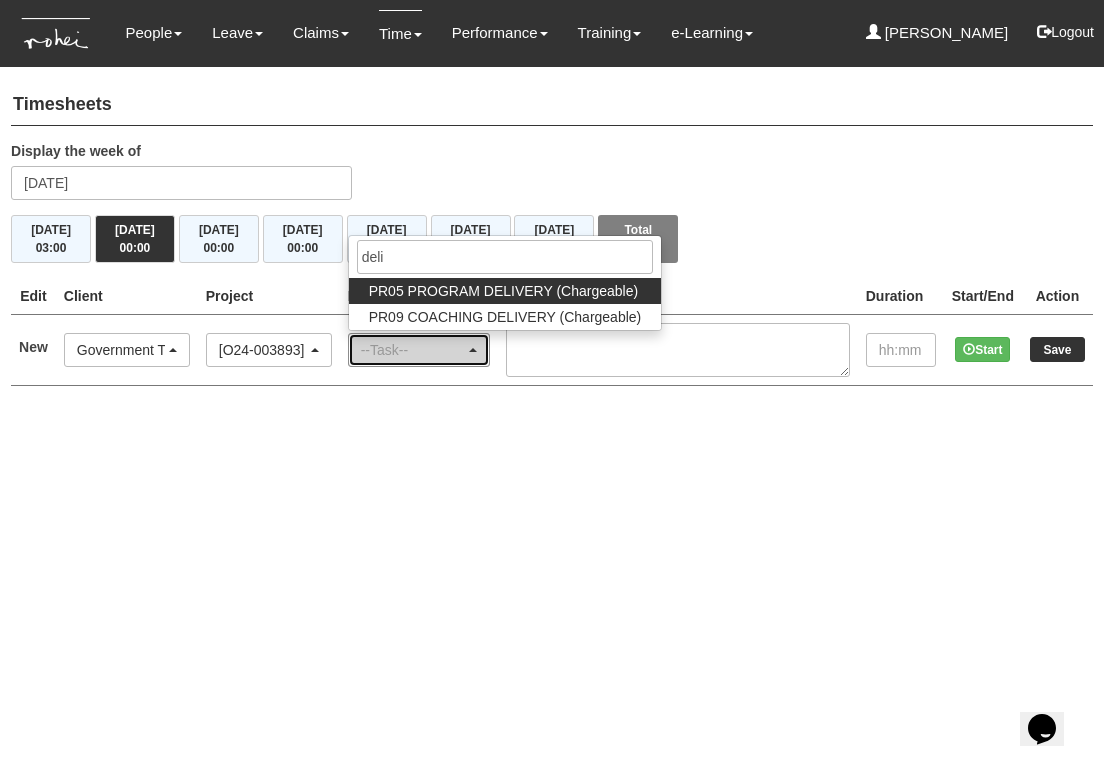 select on "89" 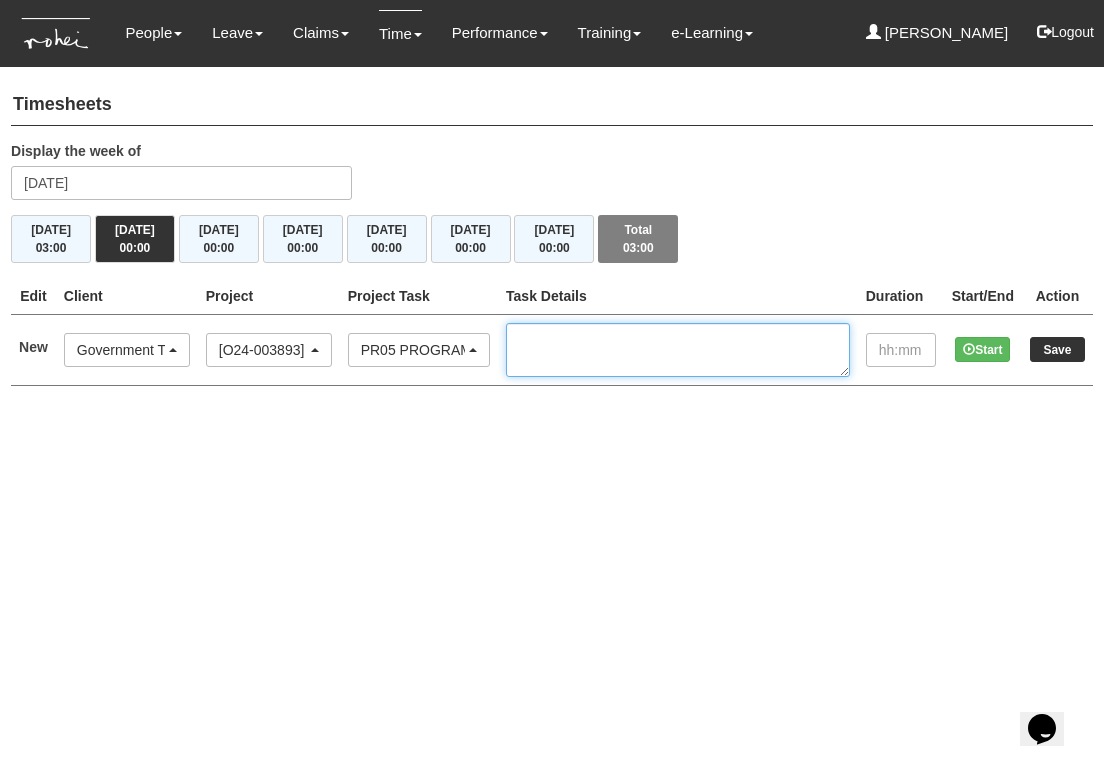 click at bounding box center [678, 350] 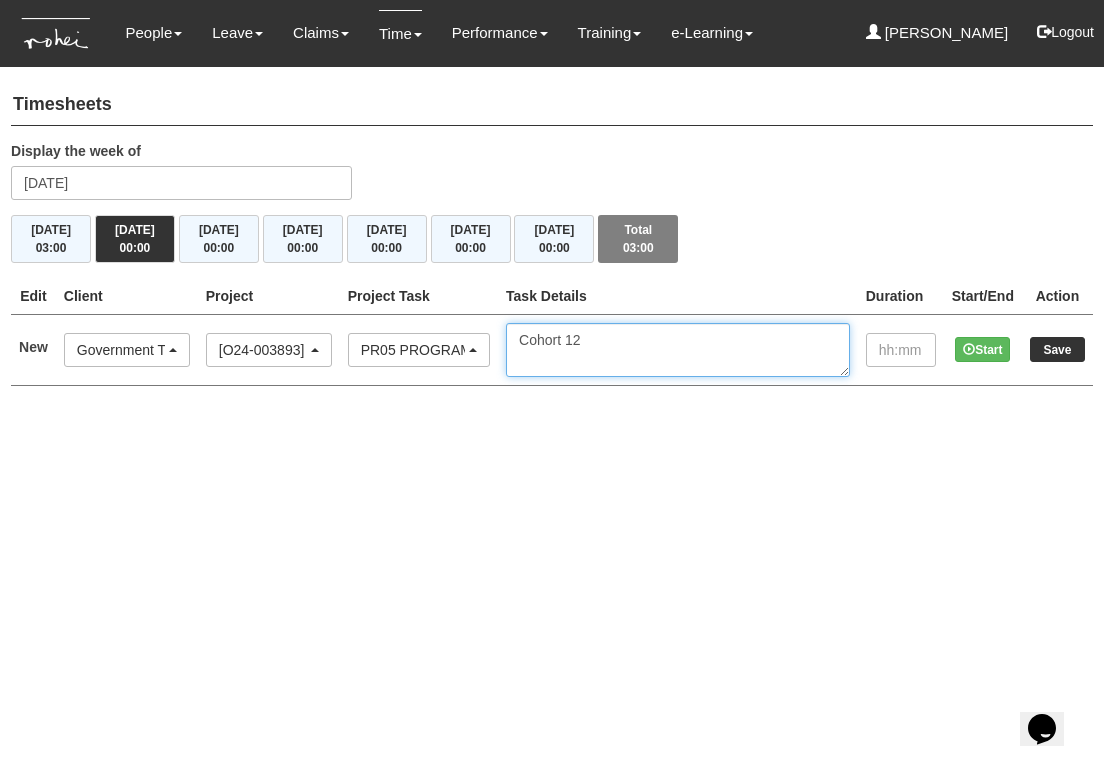 type on "Cohort 12" 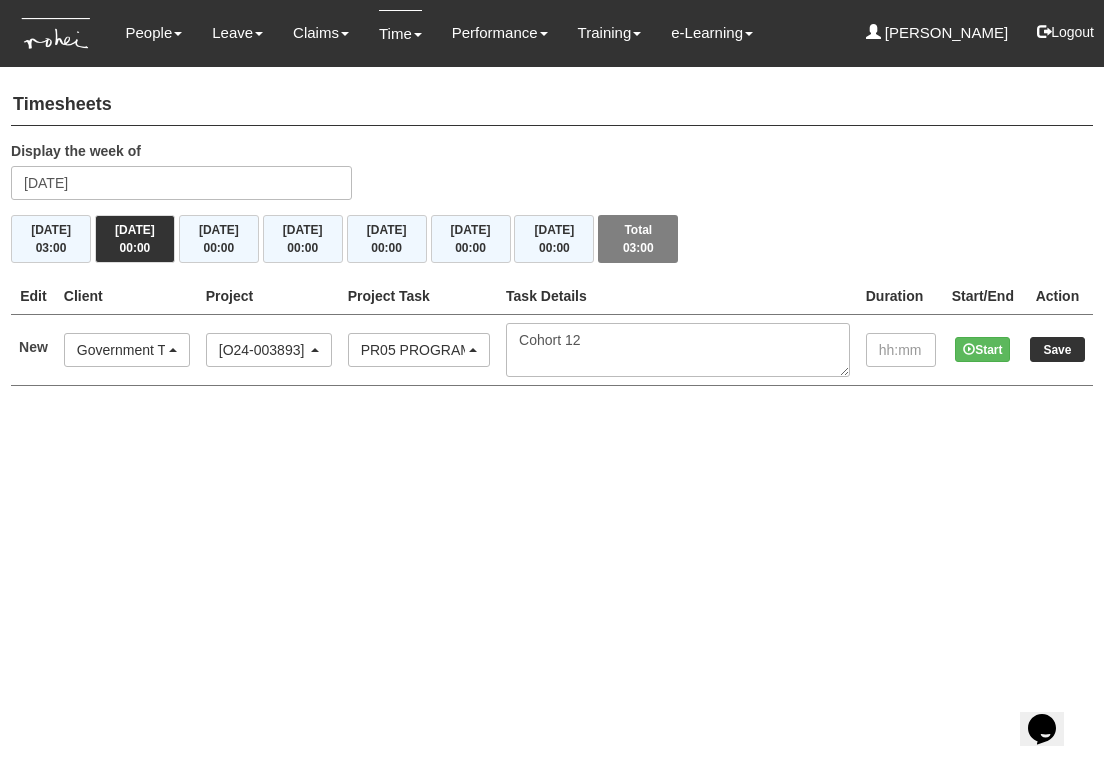 click on "Toggle navigation
People
Personal Information
Staff  Directory
Leave
Apply for Leave
Claim Time Off-in-lieu Leave Forecast" at bounding box center (552, 213) 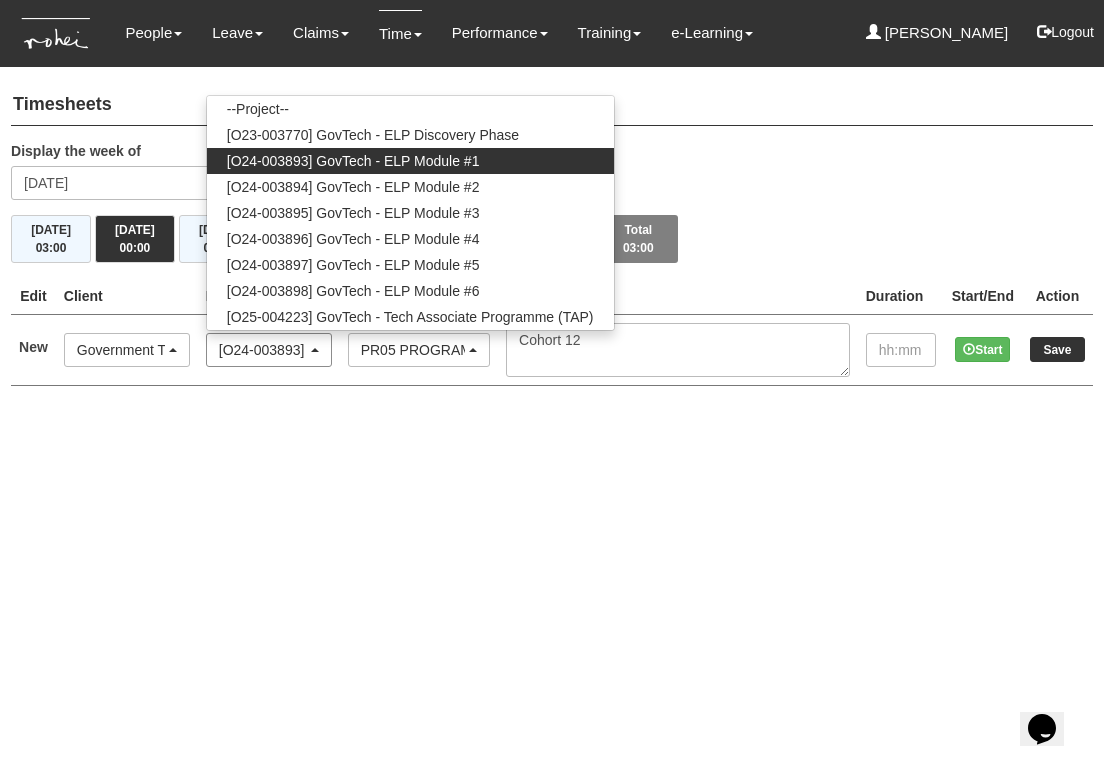 click on "[O24-003893] GovTech - ELP Module #1" at bounding box center (263, 350) 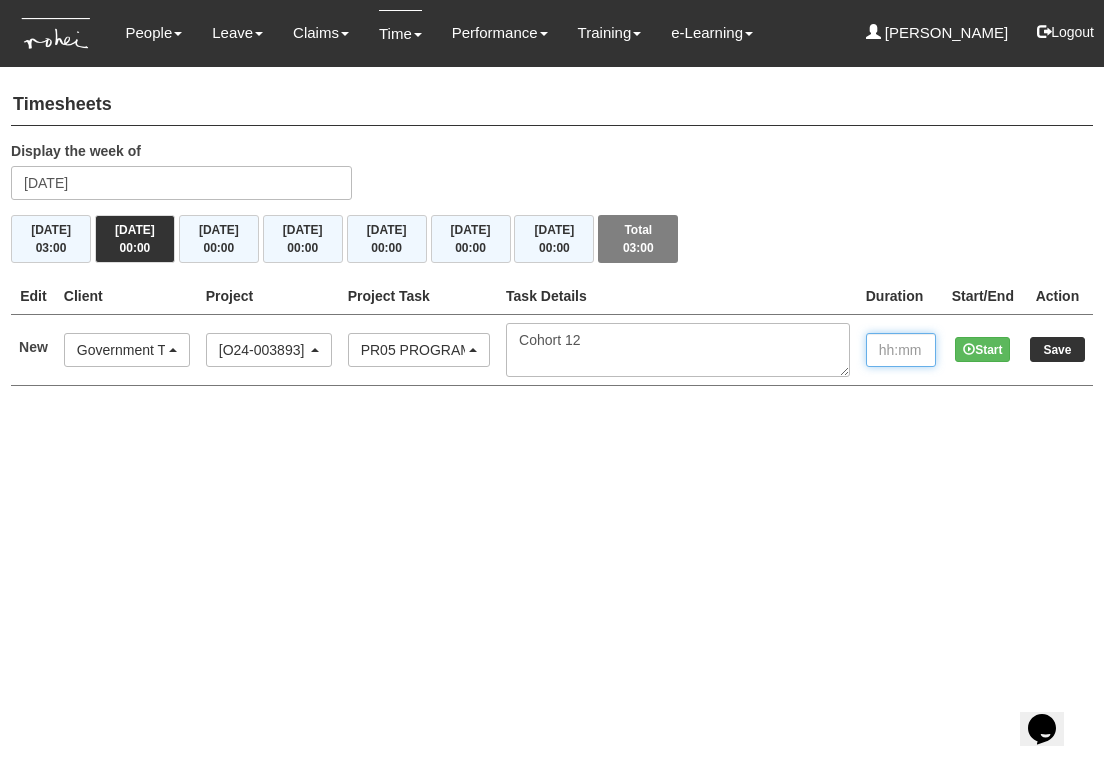 click at bounding box center [901, 350] 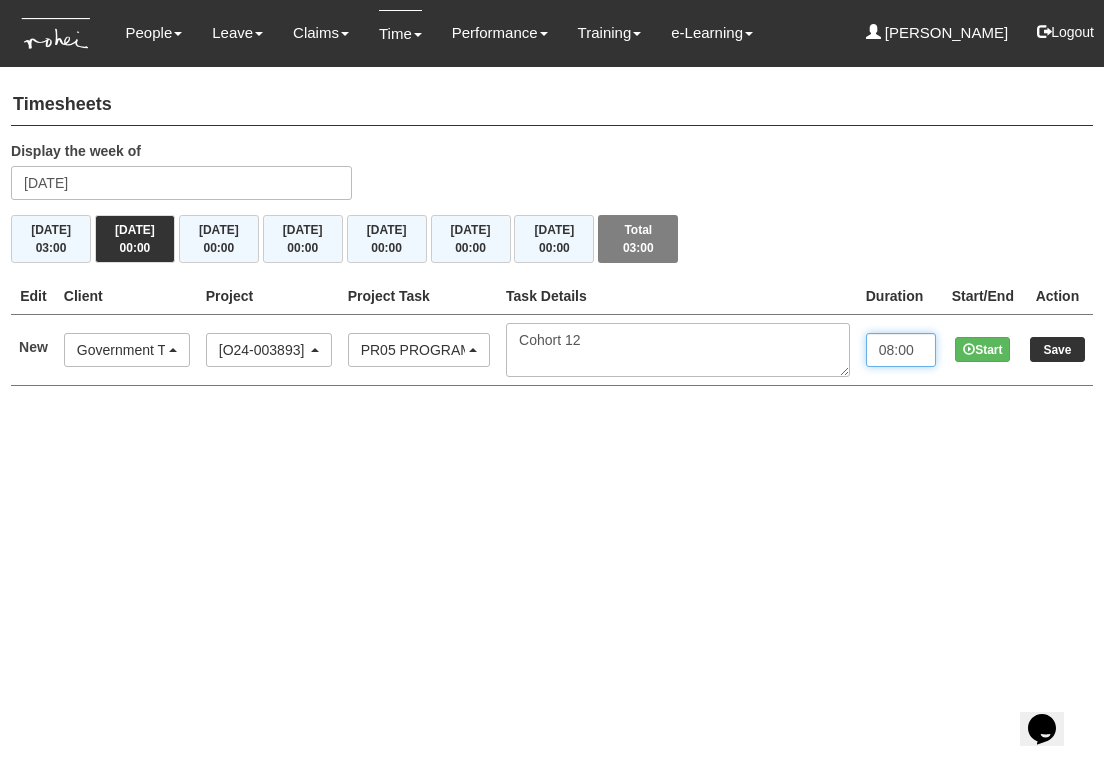 type on "08:00" 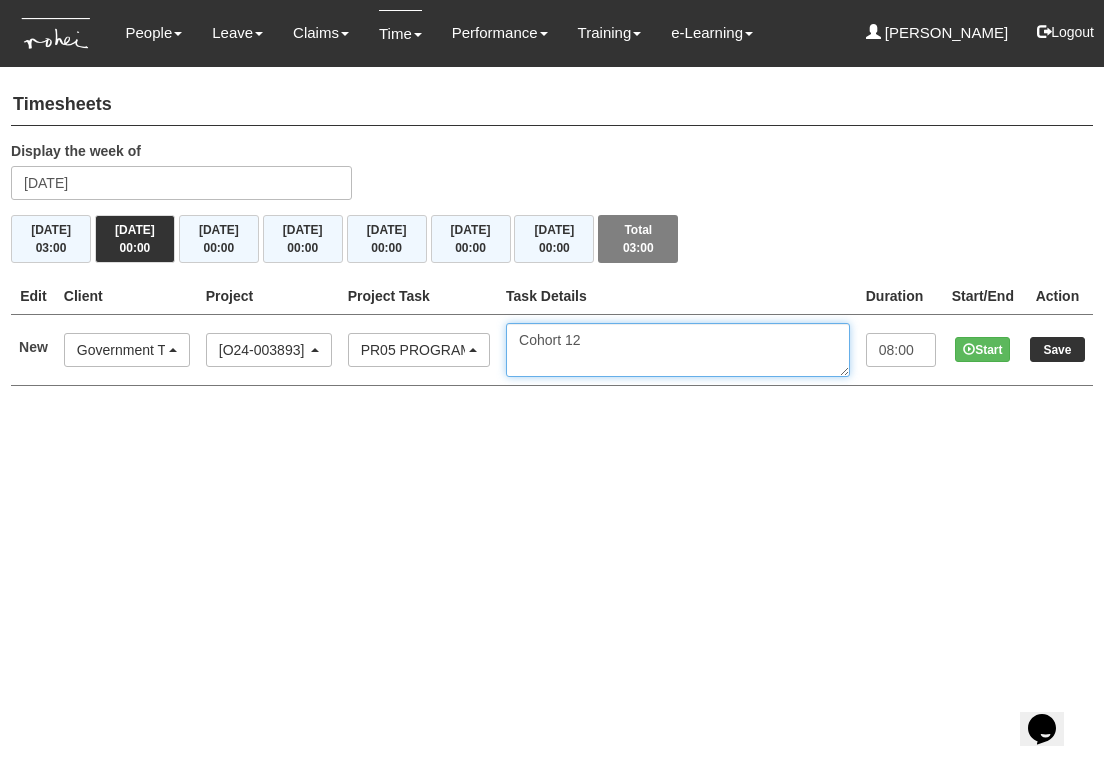 click on "Cohort 12" at bounding box center (678, 350) 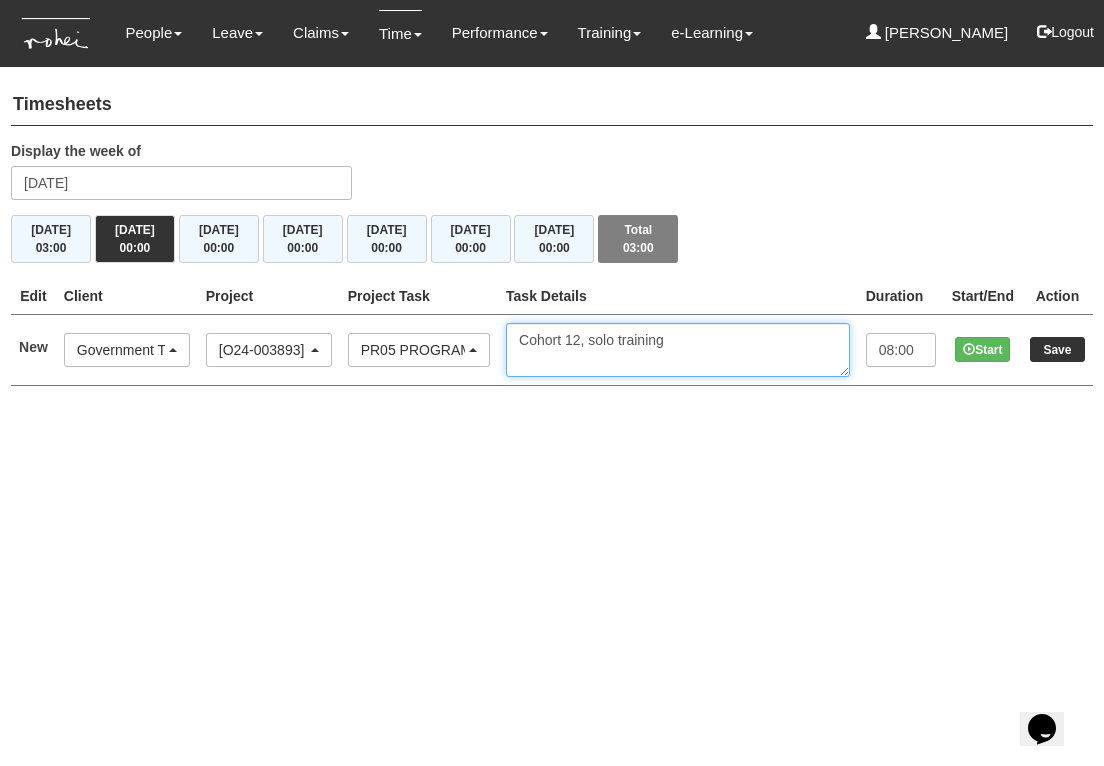 click on "Cohort 12, solo training" at bounding box center [678, 350] 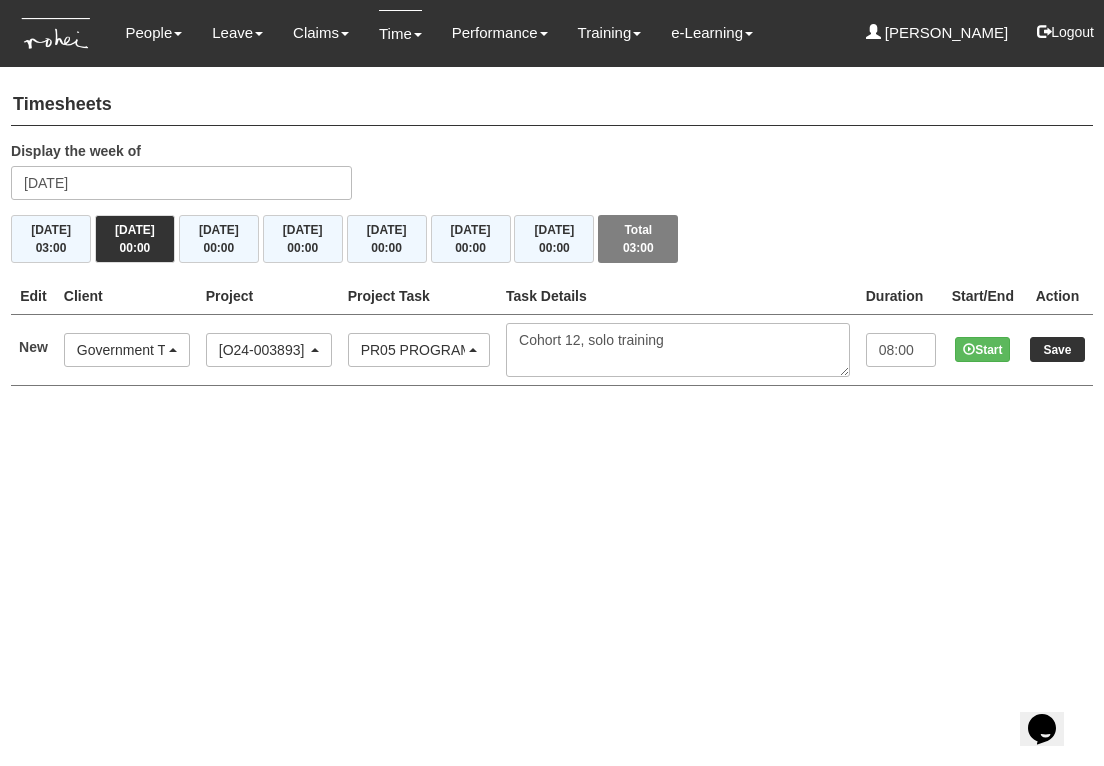 click on "Save" at bounding box center [1057, 349] 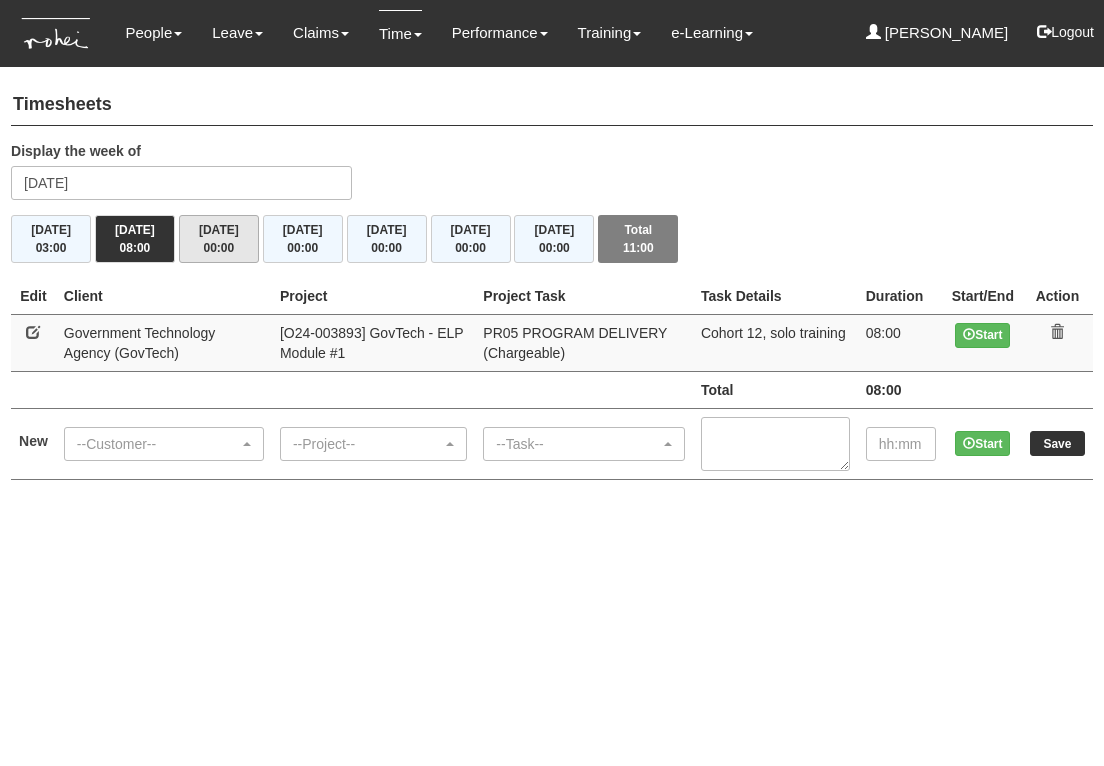 scroll, scrollTop: 0, scrollLeft: 0, axis: both 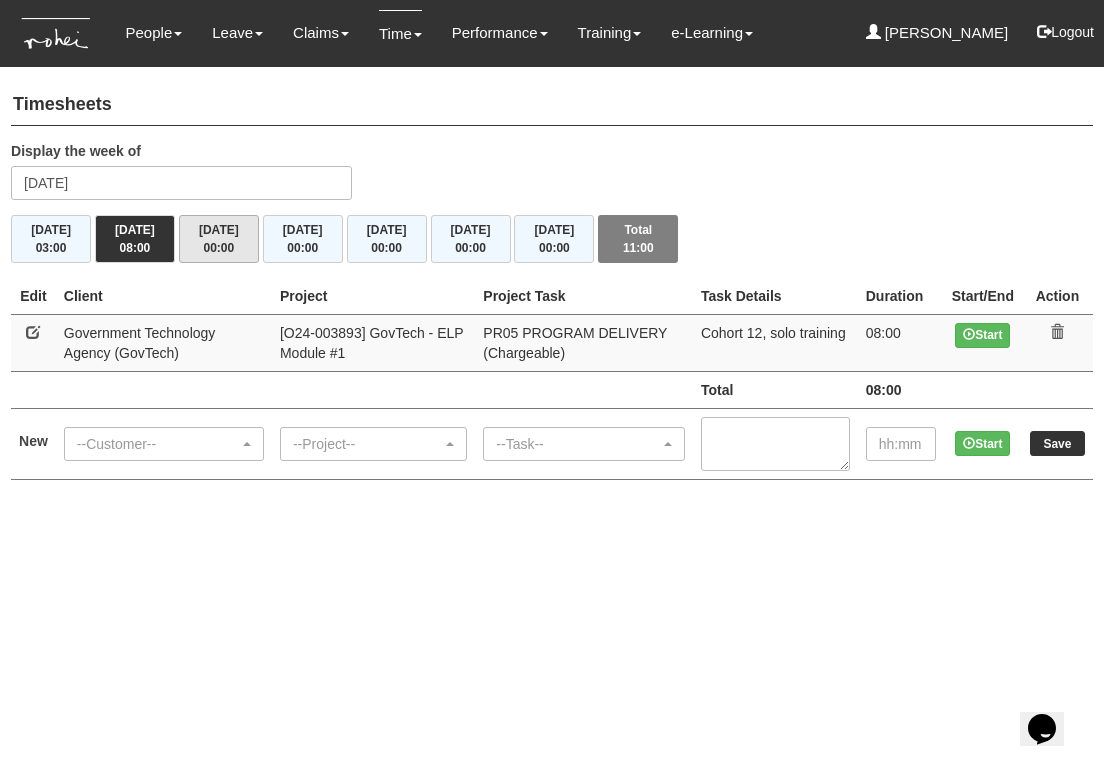 click on "00:00" at bounding box center [218, 248] 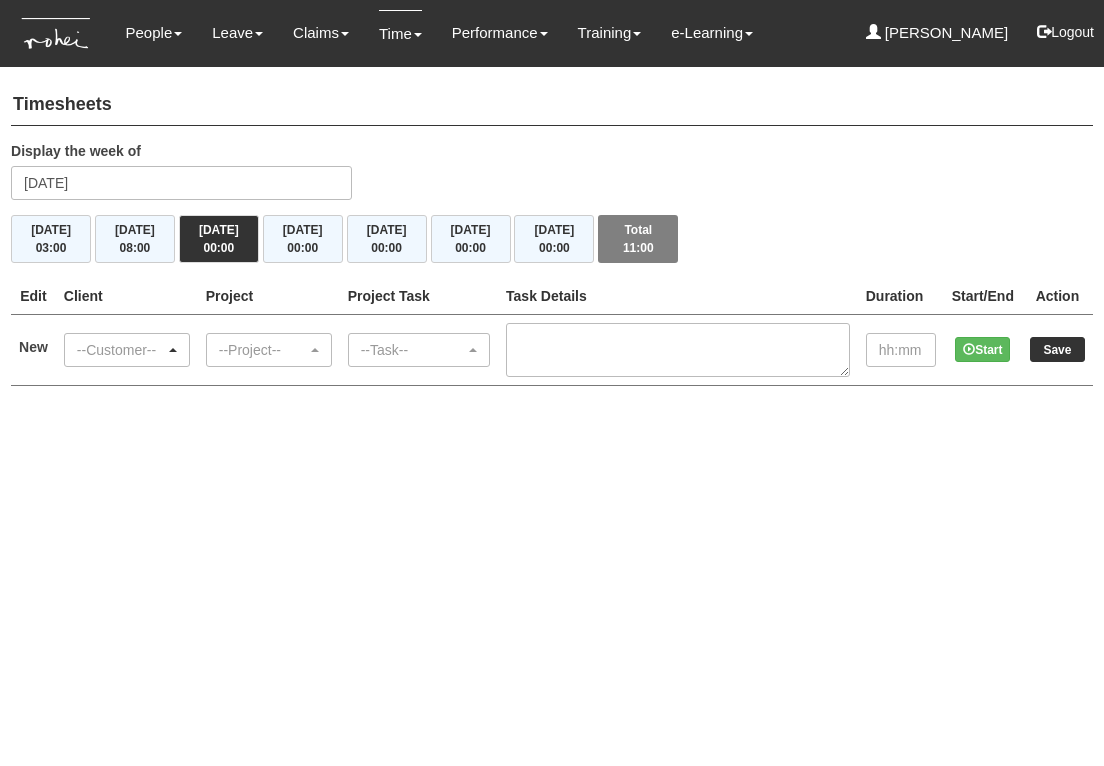 scroll, scrollTop: 0, scrollLeft: 0, axis: both 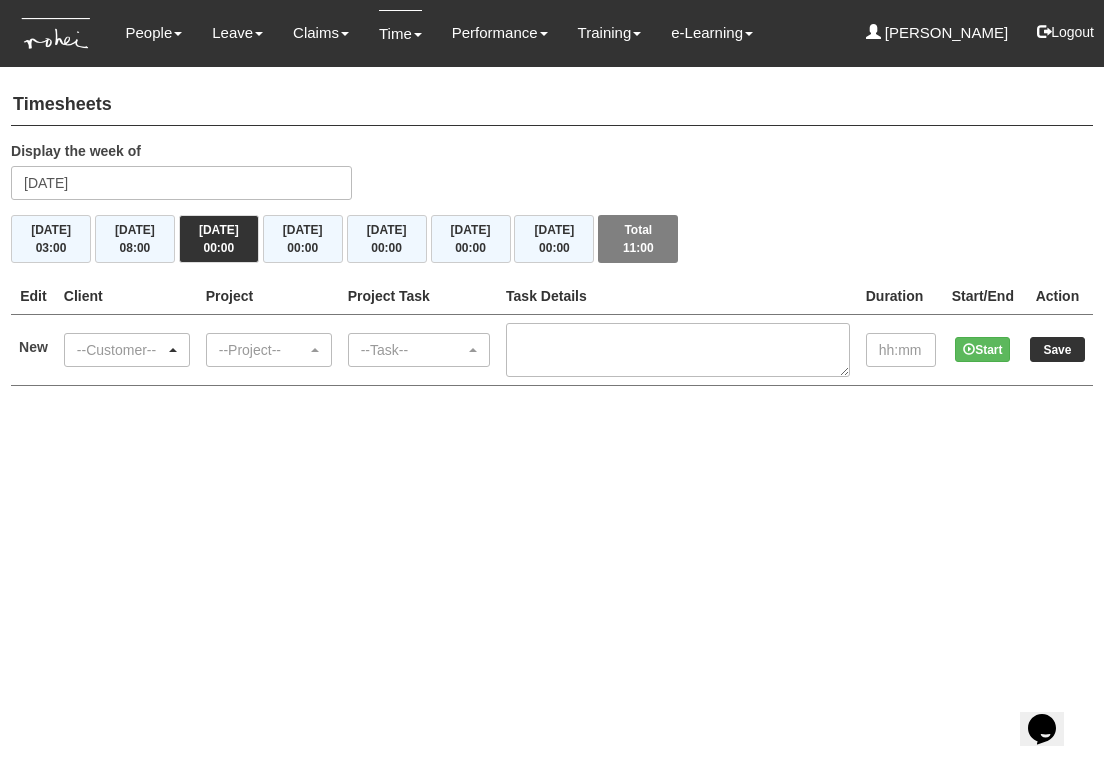 click on "--Customer--" at bounding box center (121, 350) 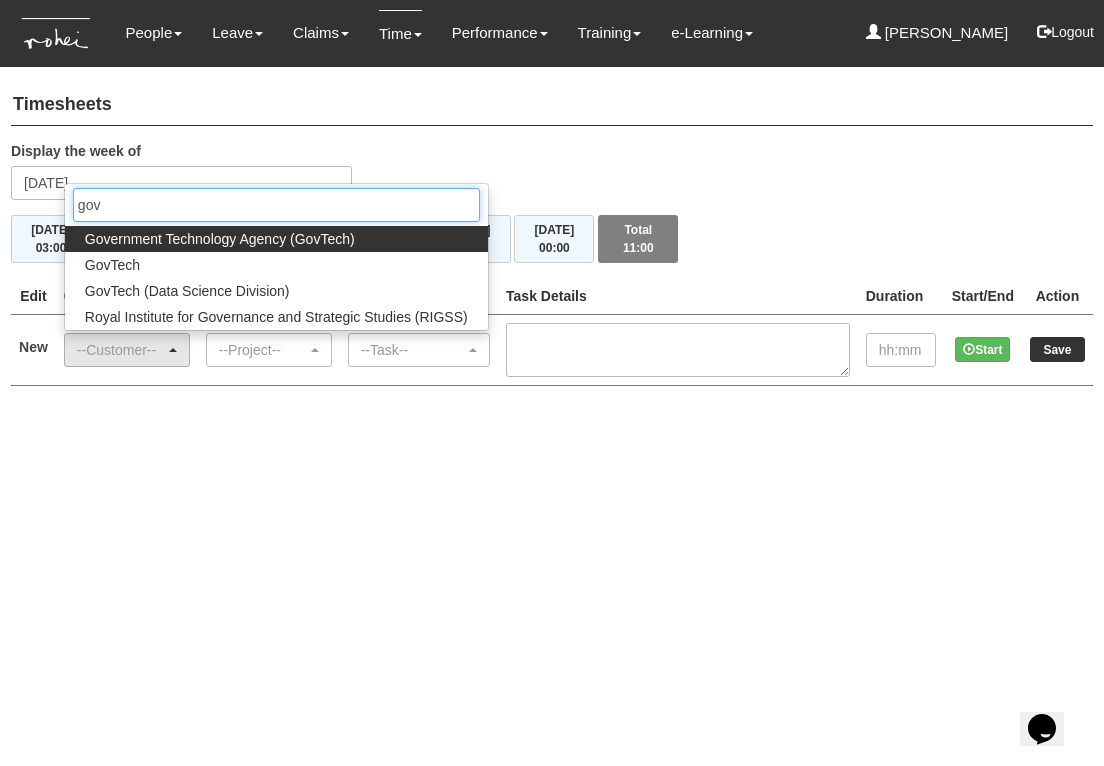 type on "gov" 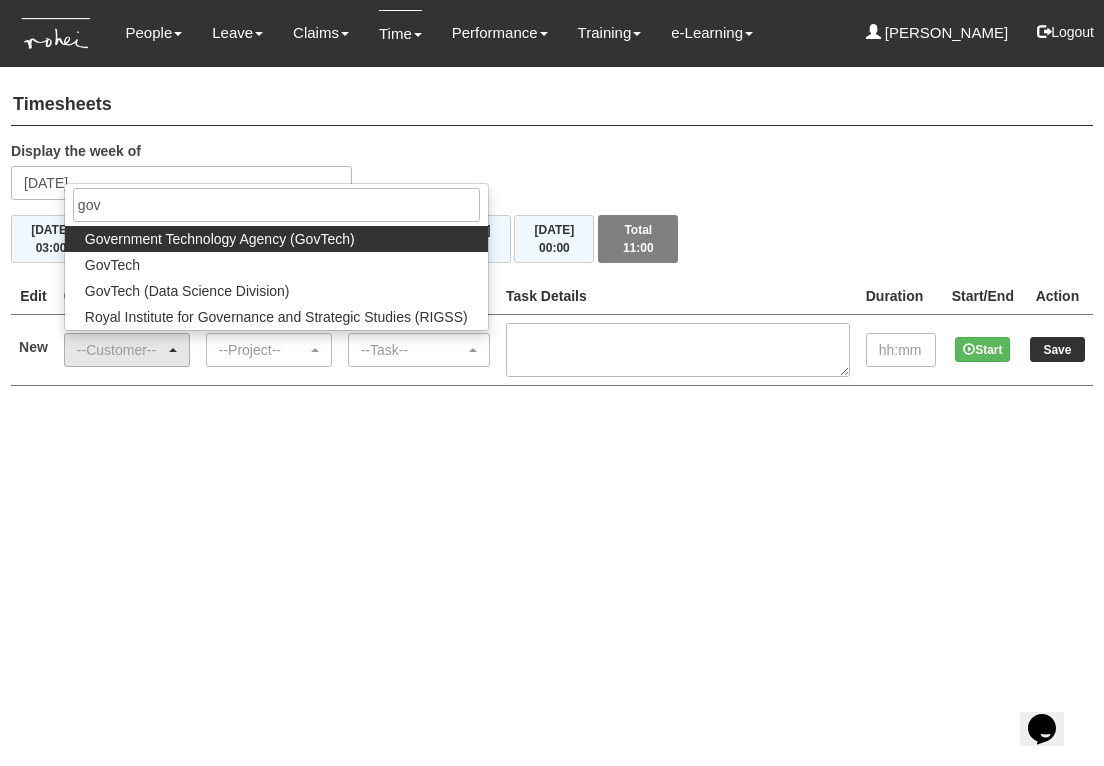 click on "Government Technology Agency (GovTech)" at bounding box center (220, 239) 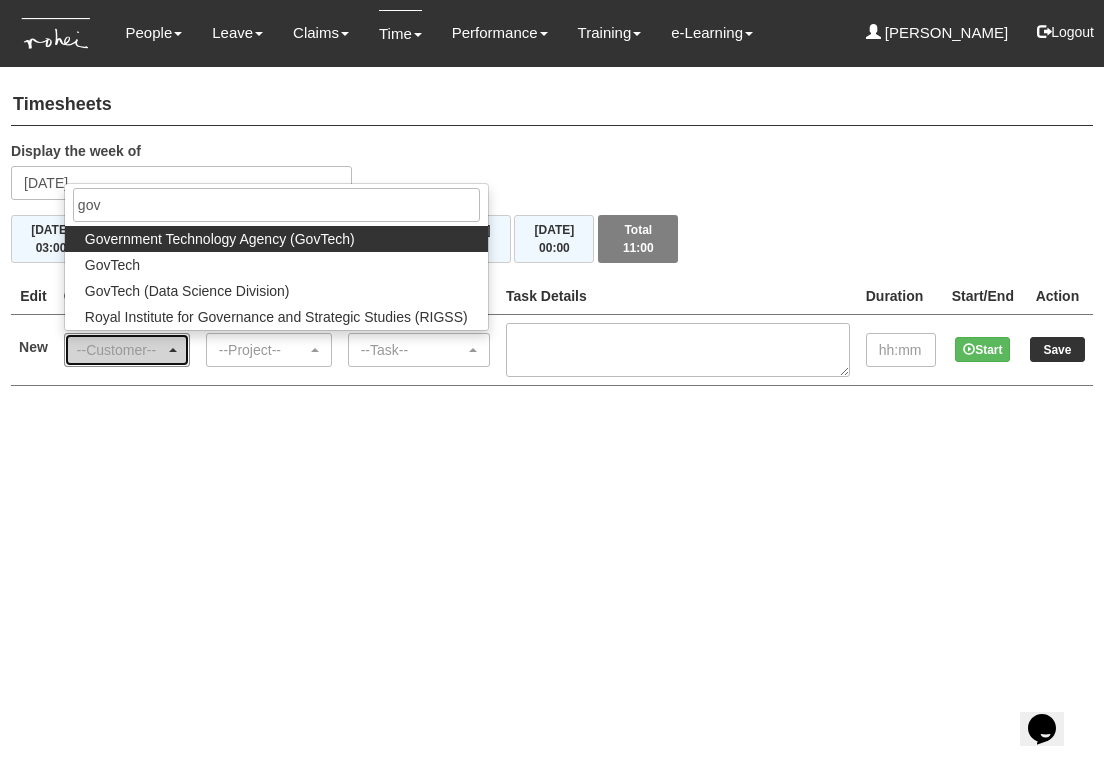 select on "900" 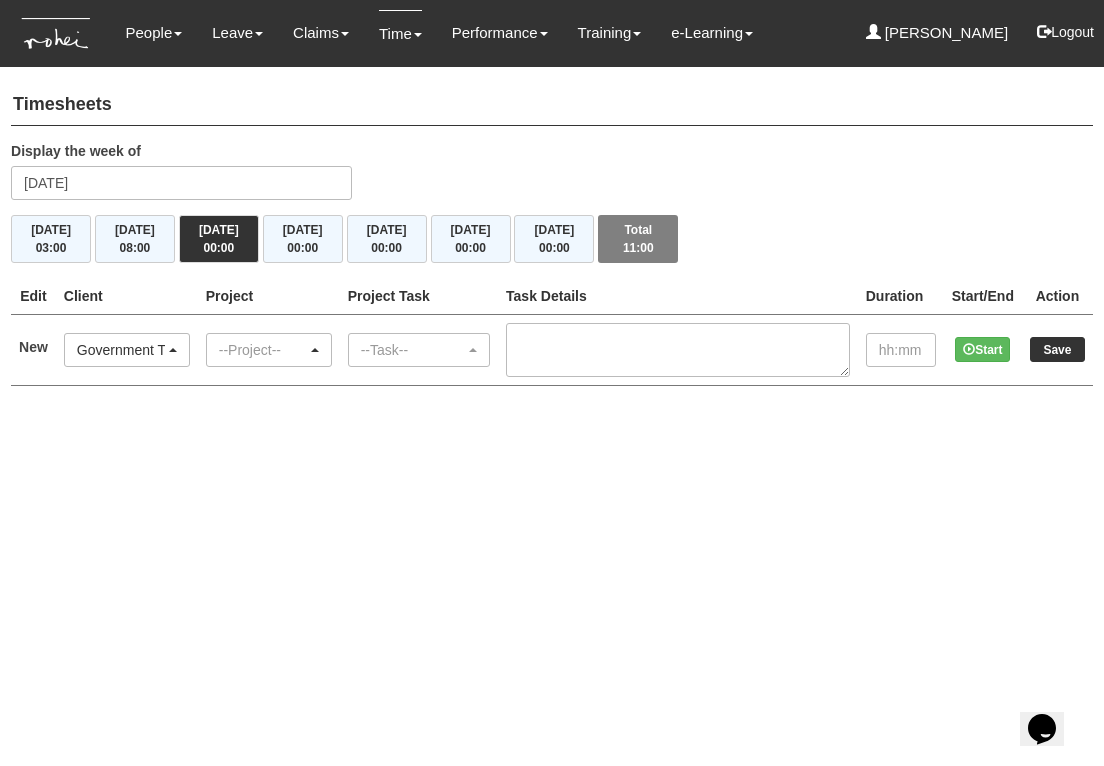 click on "--Project--" at bounding box center [263, 350] 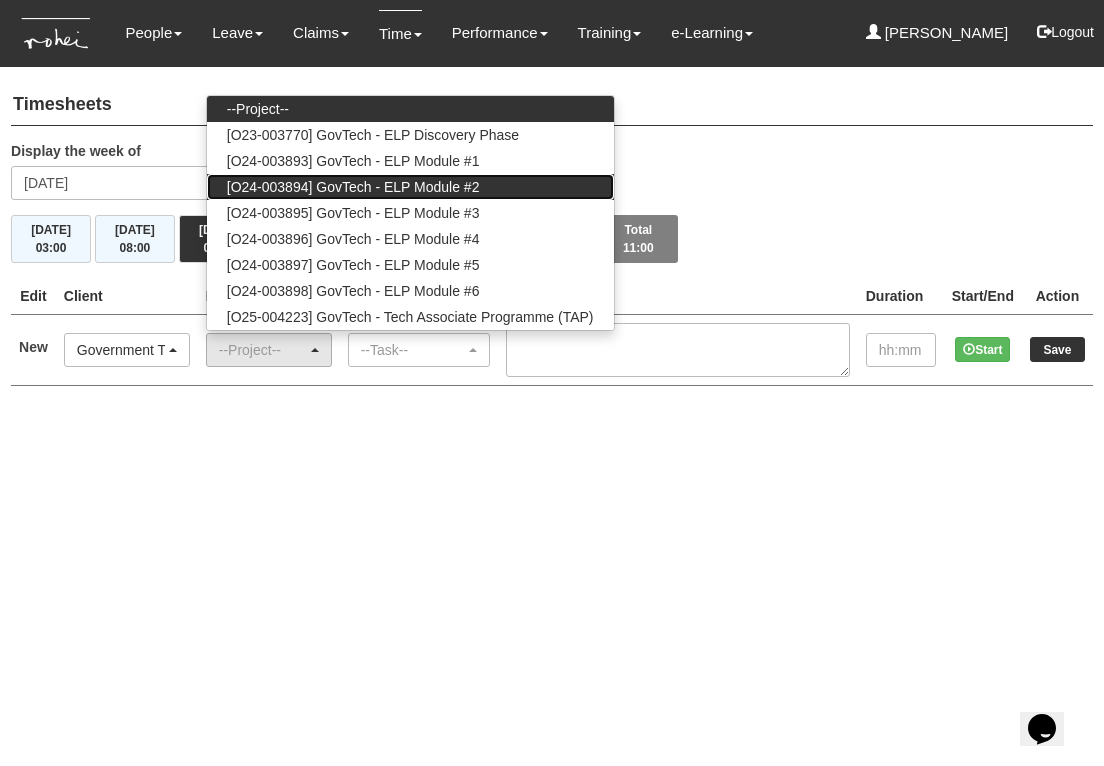 click on "[O24-003894] GovTech - ELP Module #2" at bounding box center (353, 187) 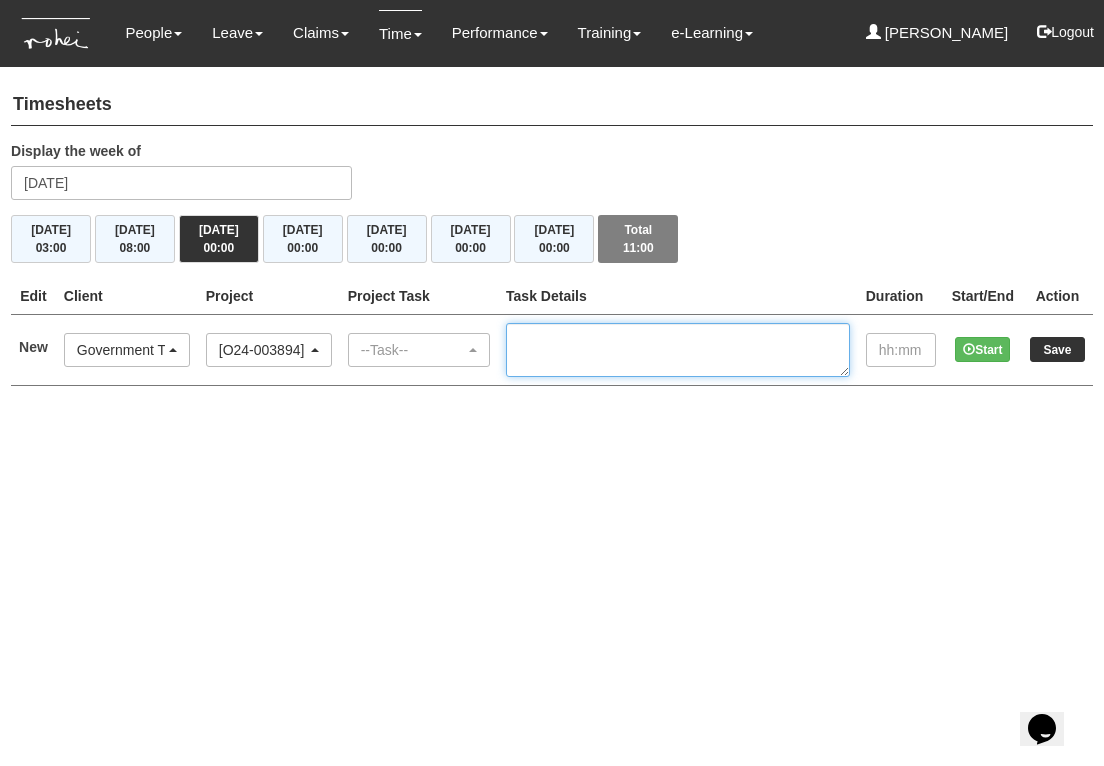 click at bounding box center (678, 350) 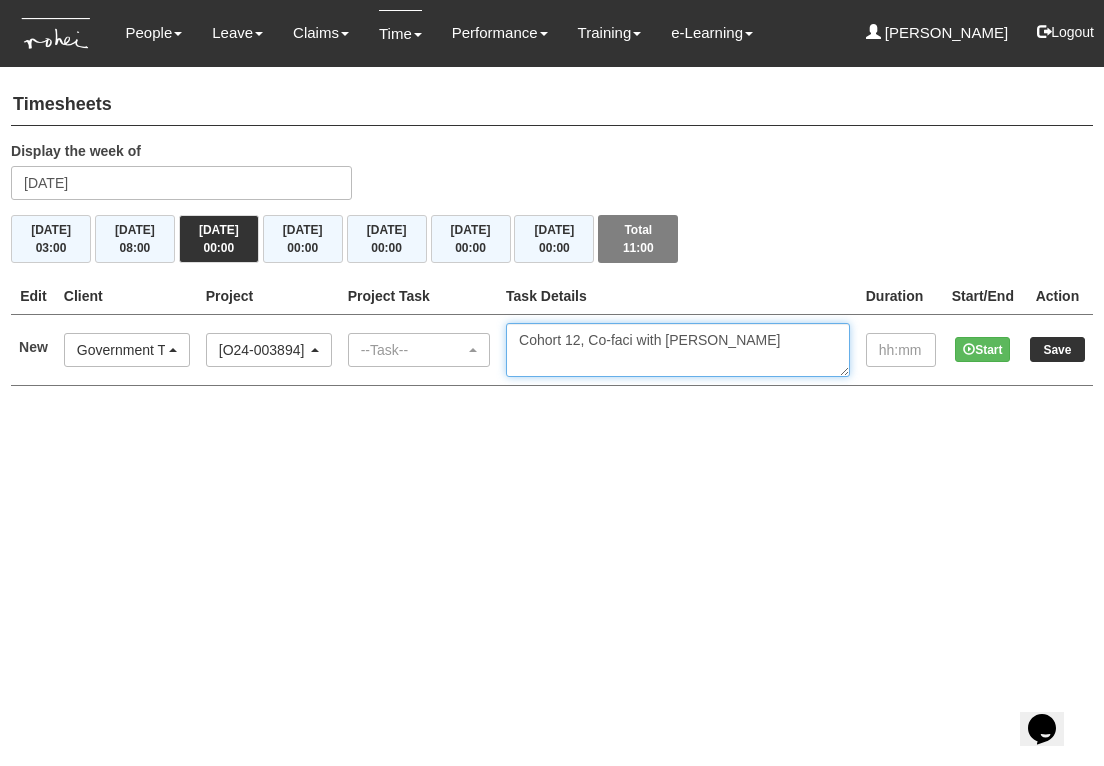 type on "Cohort 12, Co-faci with Kamil" 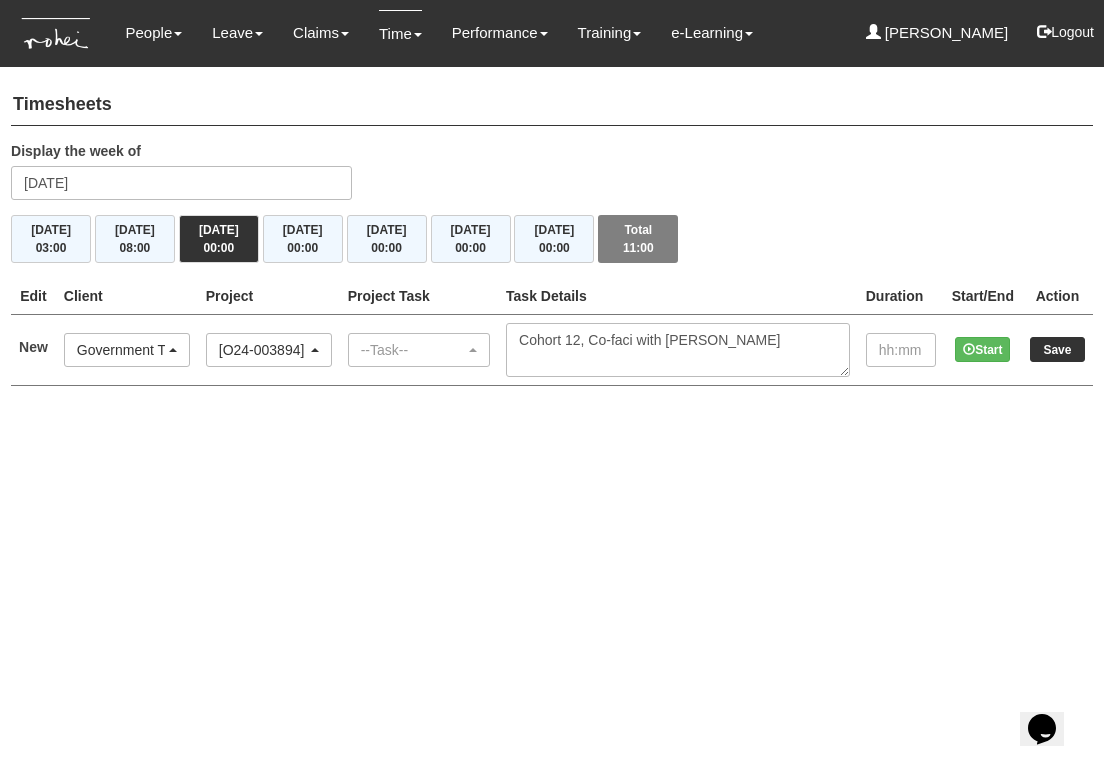 click on "[O24-003894] GovTech - ELP Module #2" at bounding box center (263, 350) 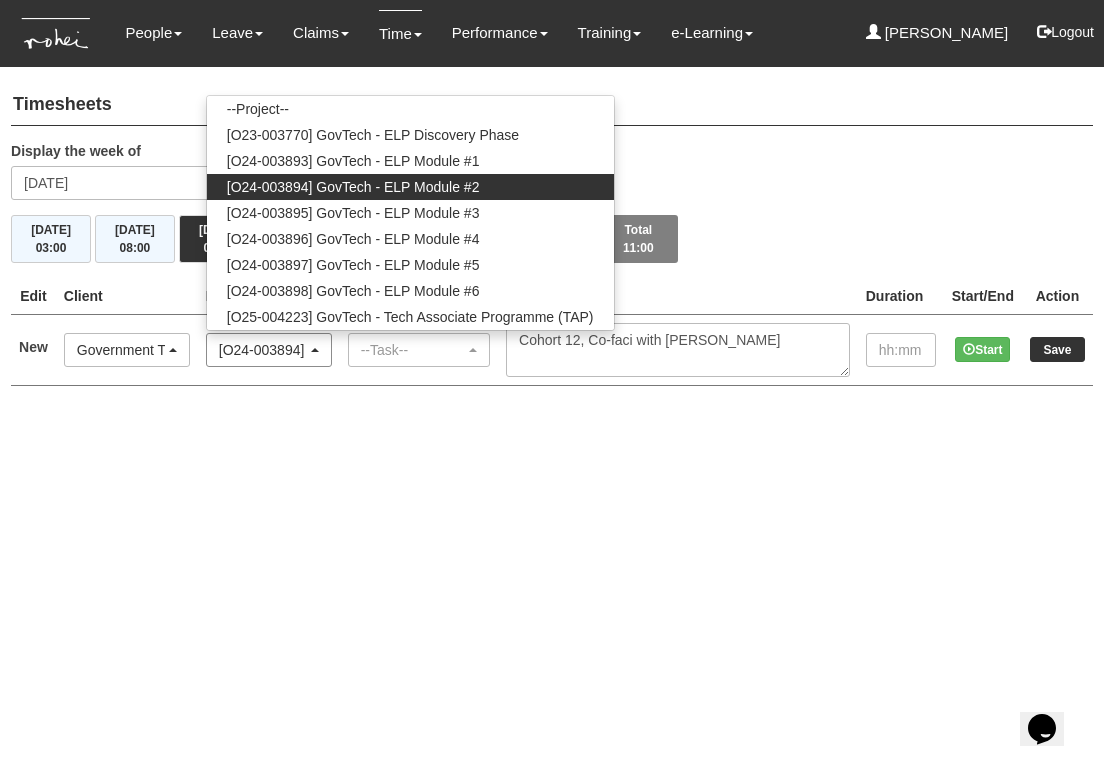 click on "[O24-003894] GovTech - ELP Module #2" at bounding box center [263, 350] 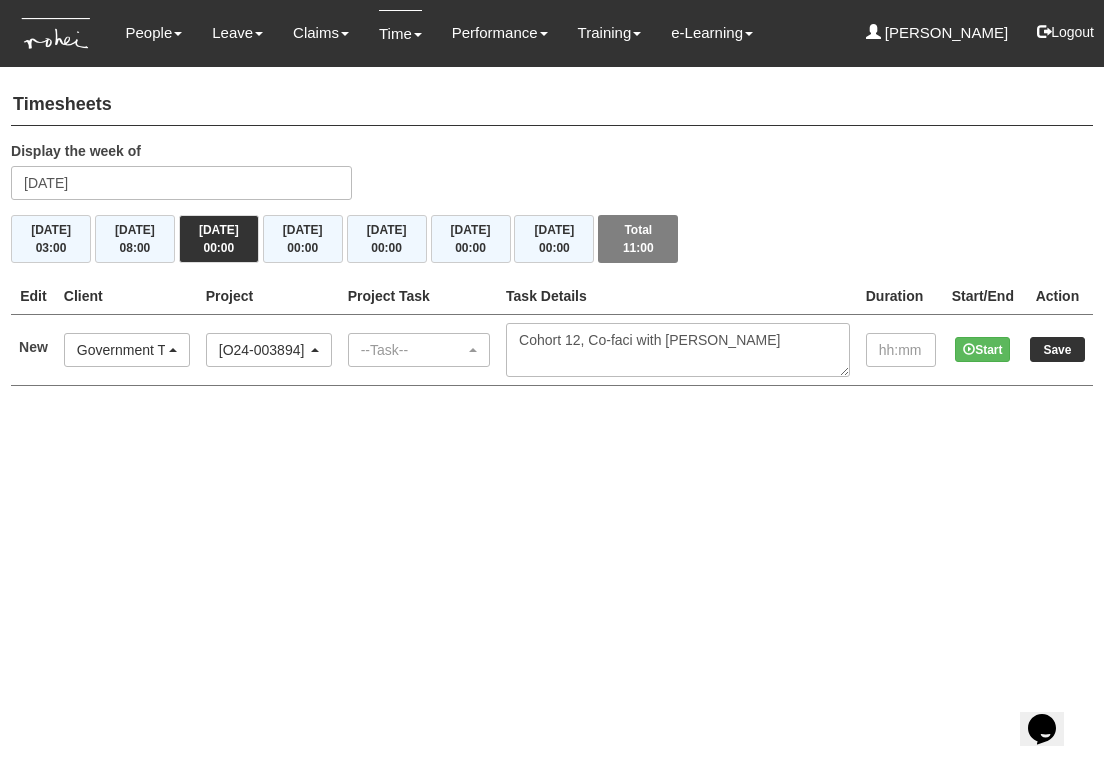 click on "Toggle navigation
People
Personal Information
Staff  Directory
Leave
Apply for Leave
Claim Time Off-in-lieu Leave Forecast" at bounding box center (552, 213) 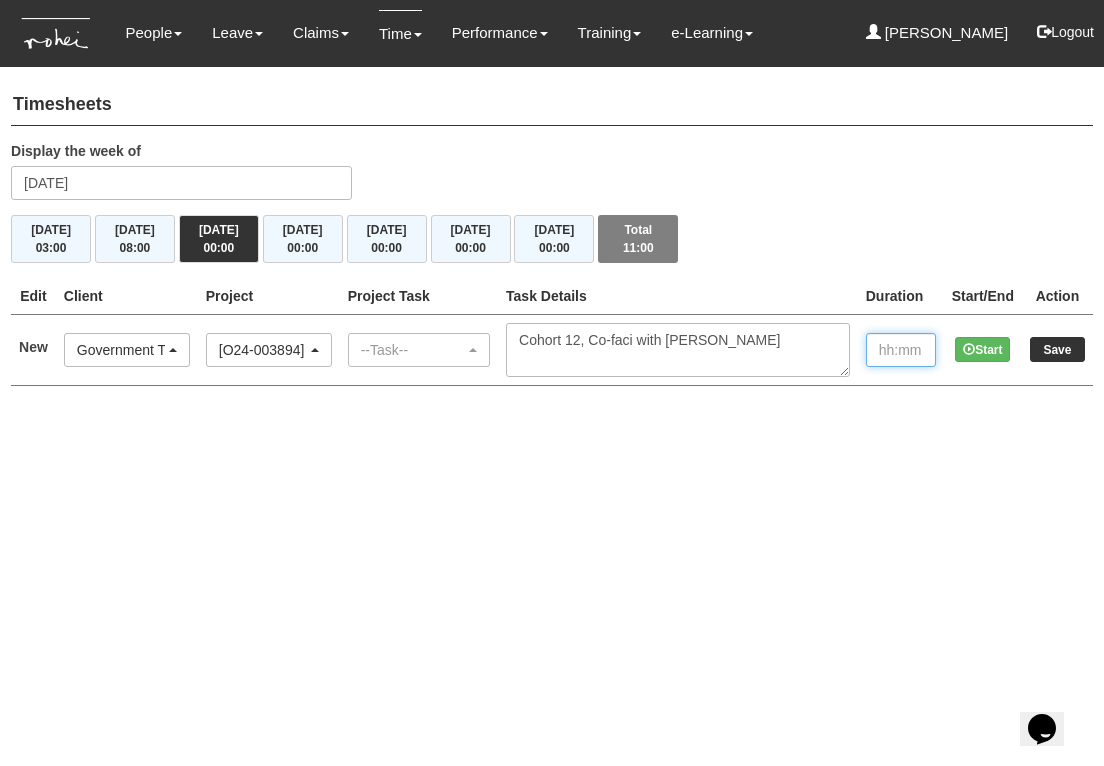 click at bounding box center [901, 350] 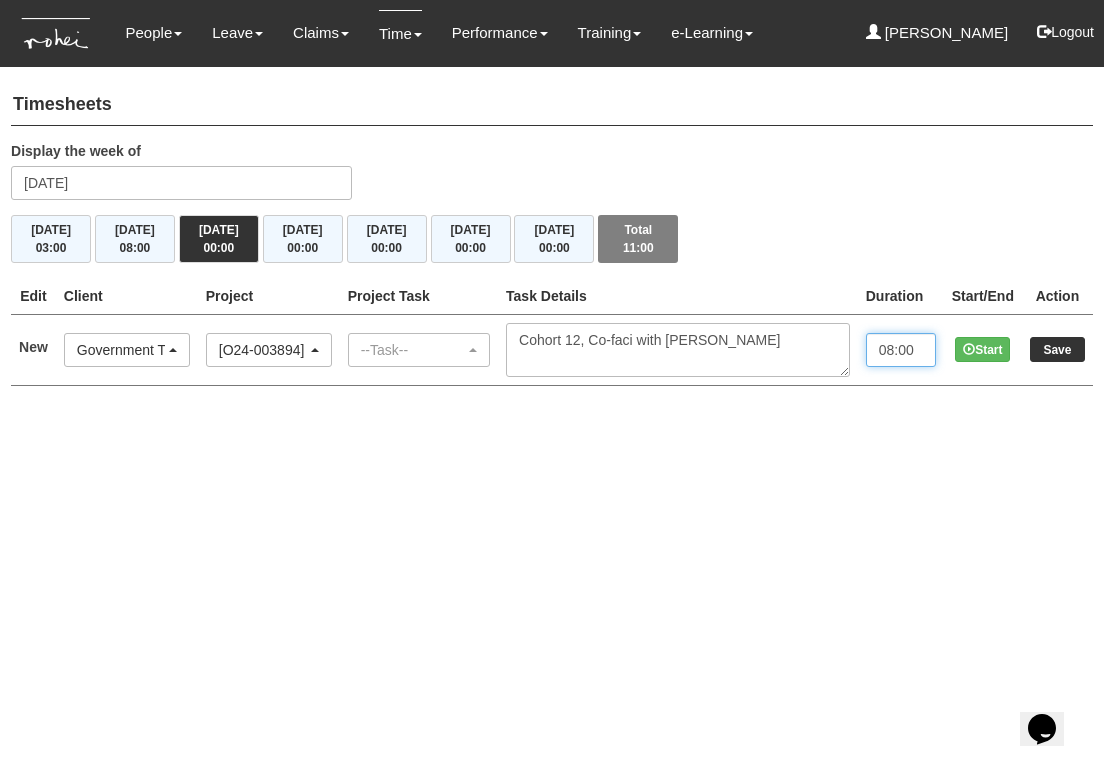 type on "08:00" 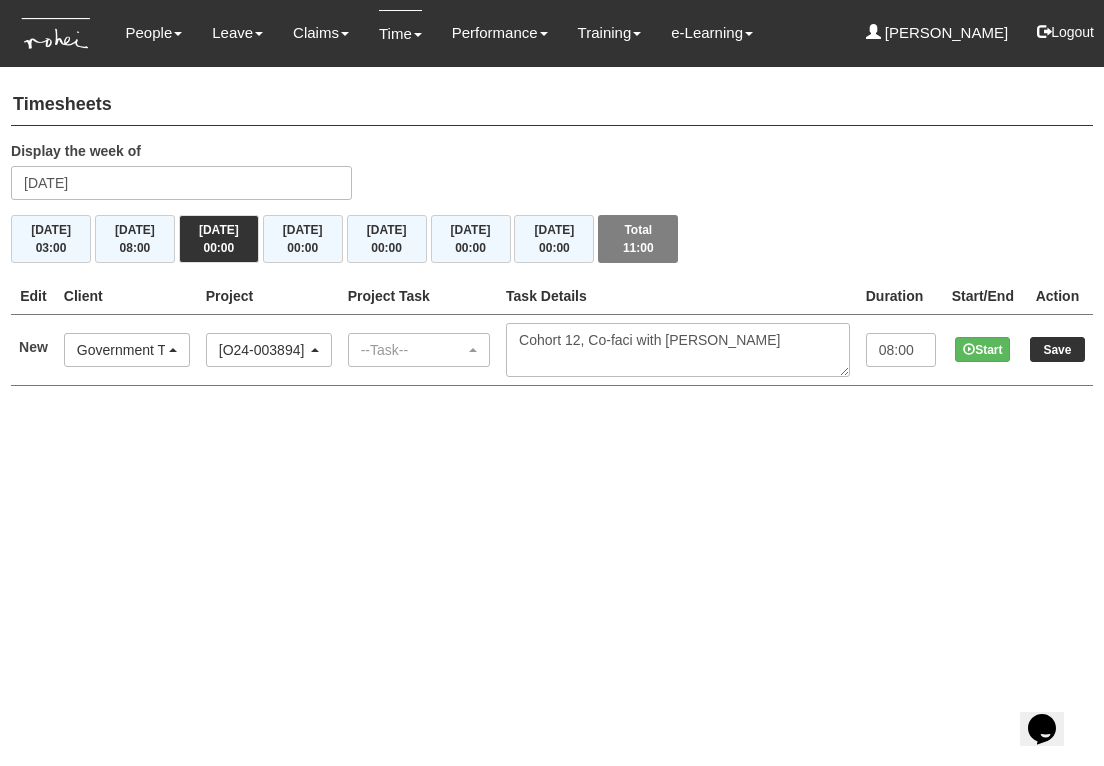 click on "Save" at bounding box center [1057, 349] 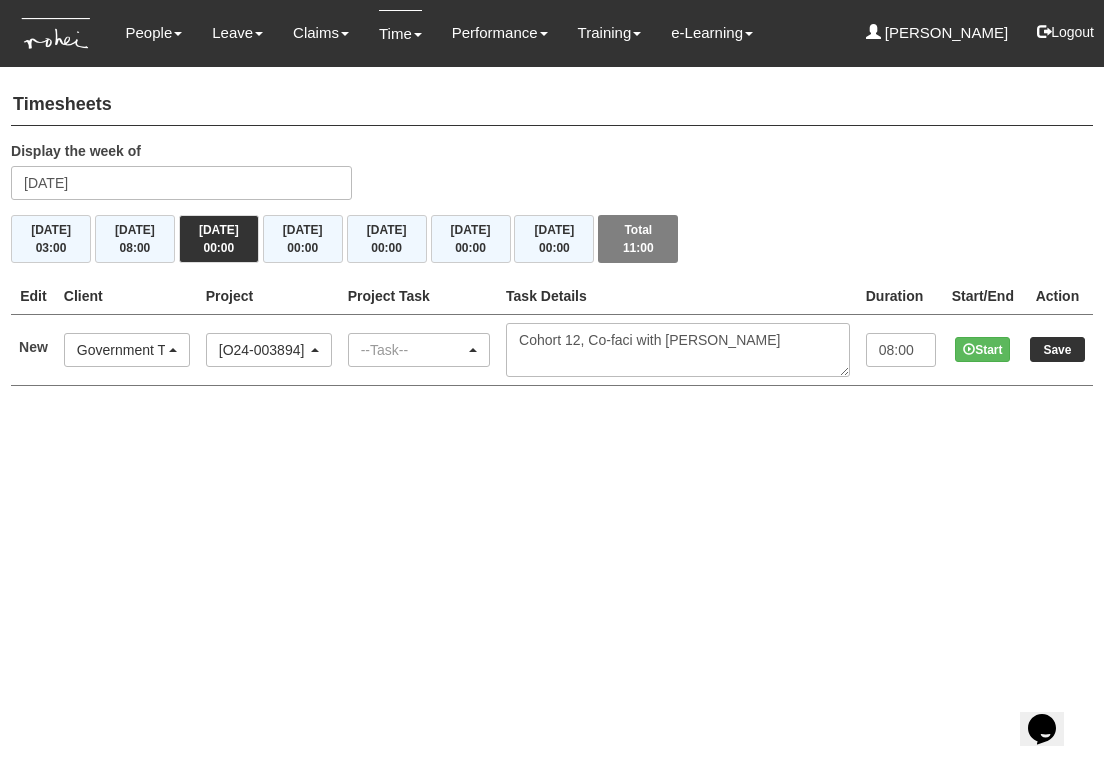 click on "--Task--" at bounding box center [413, 350] 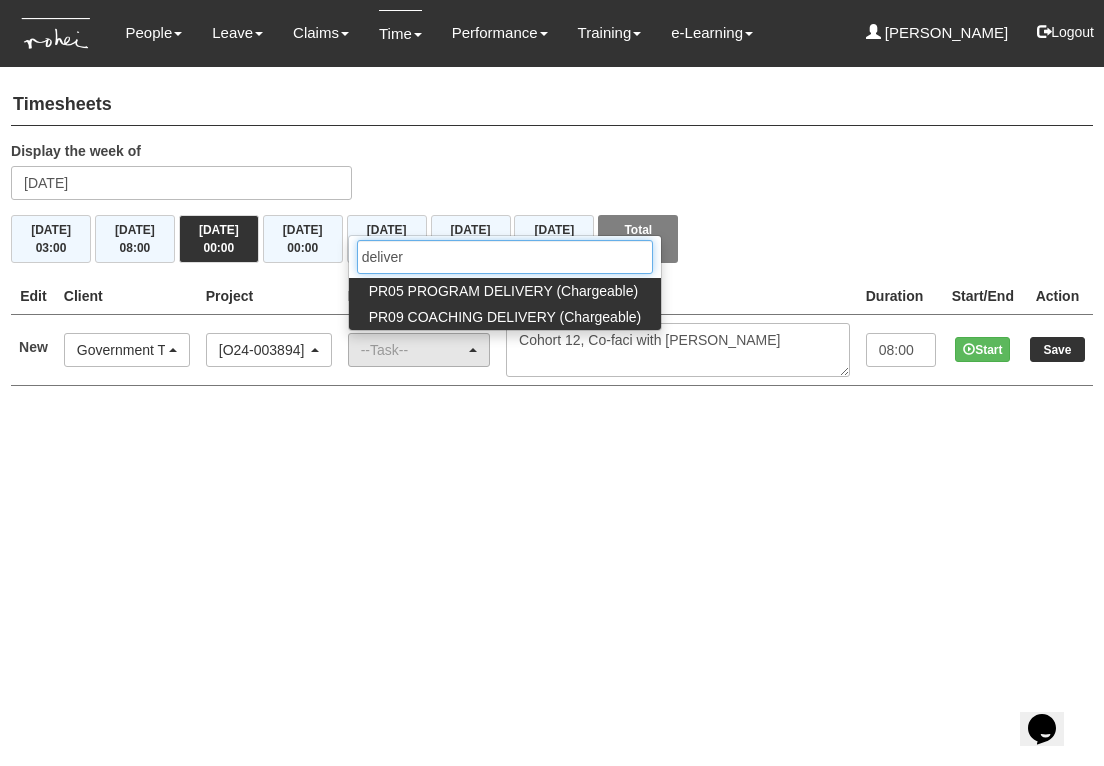 type on "deliver" 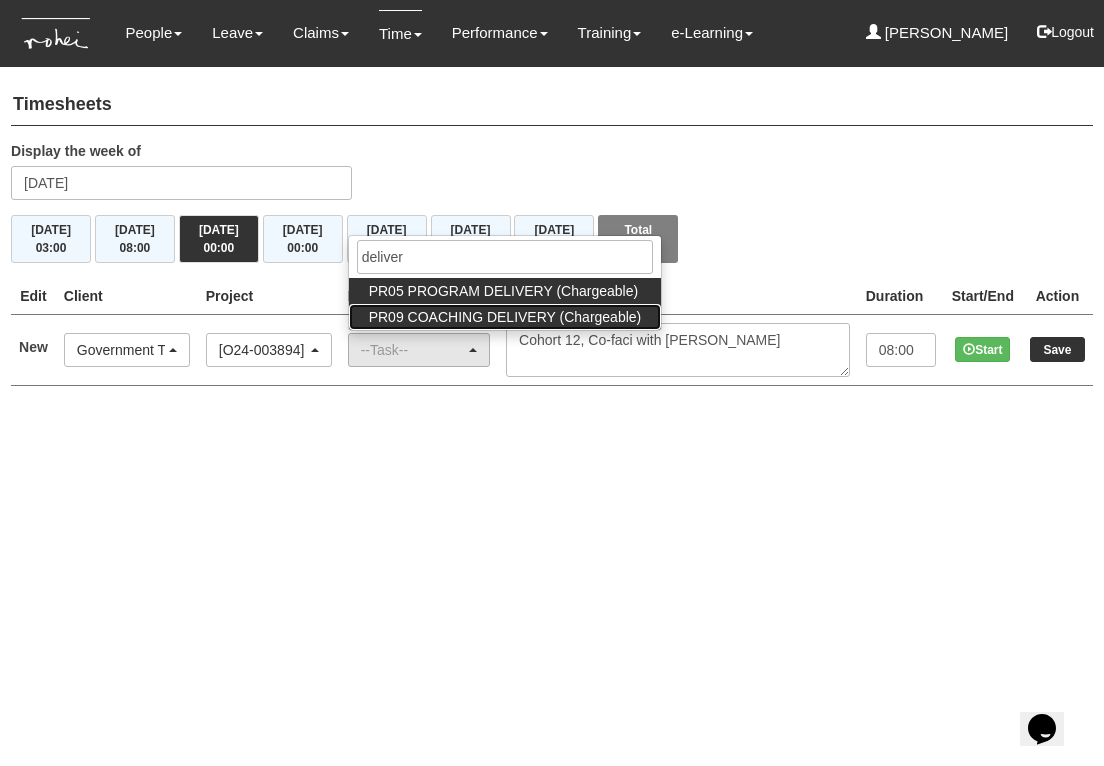 click on "PR09 COACHING DELIVERY (Chargeable)" at bounding box center [505, 317] 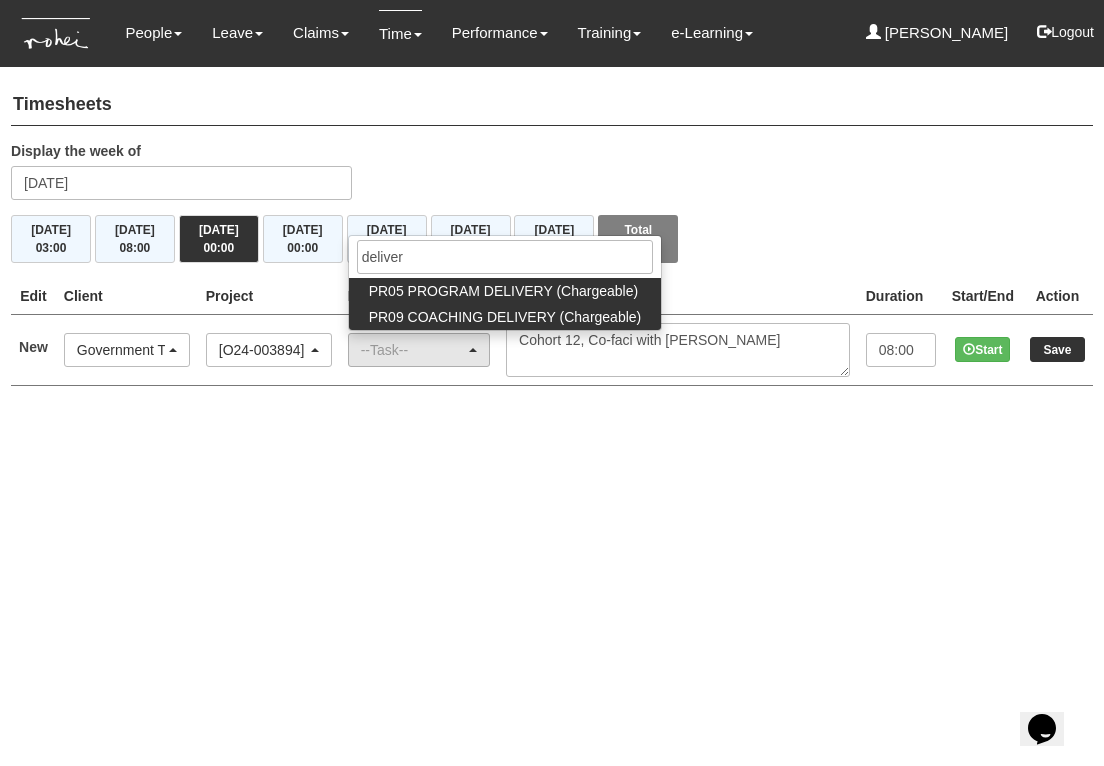 select on "150" 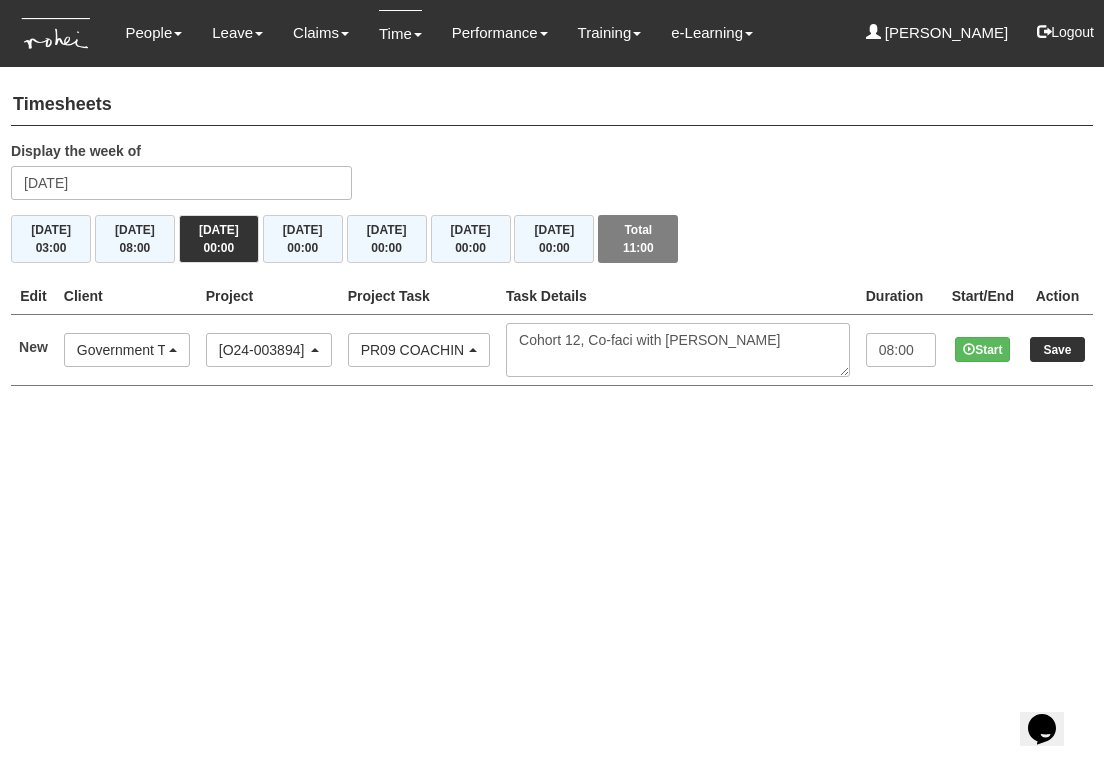click on "PR09 COACHING DELIVERY (Chargeable)" at bounding box center (413, 350) 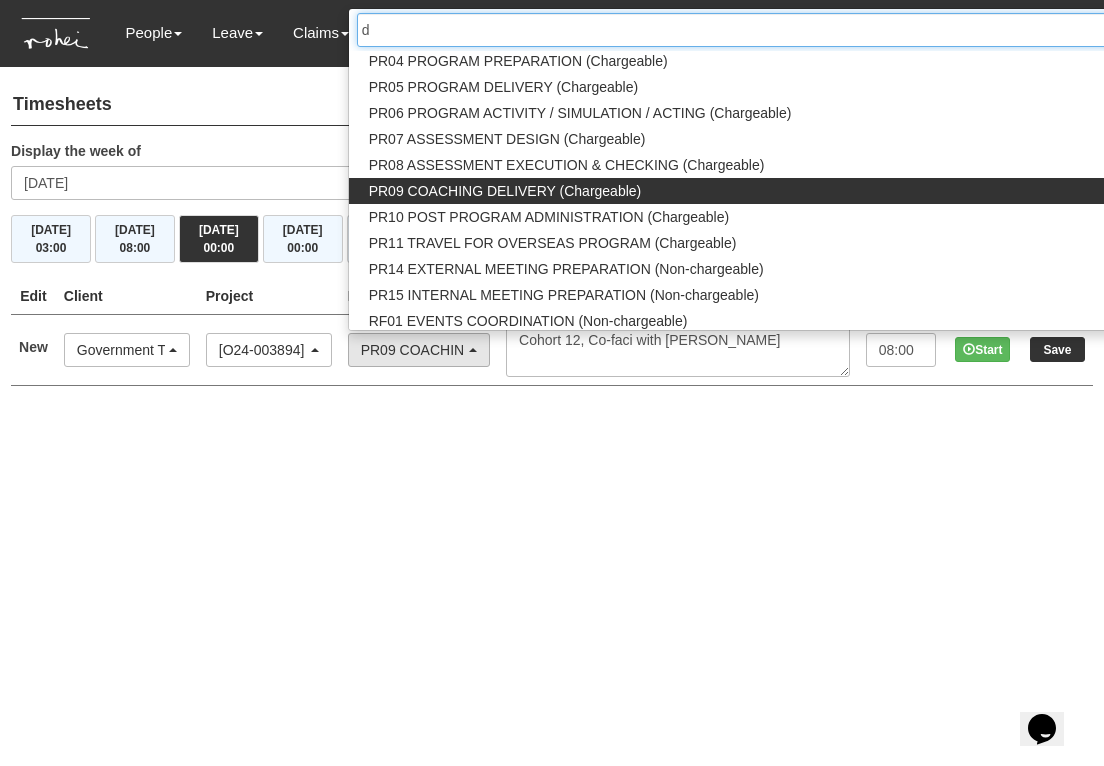 scroll, scrollTop: 0, scrollLeft: 0, axis: both 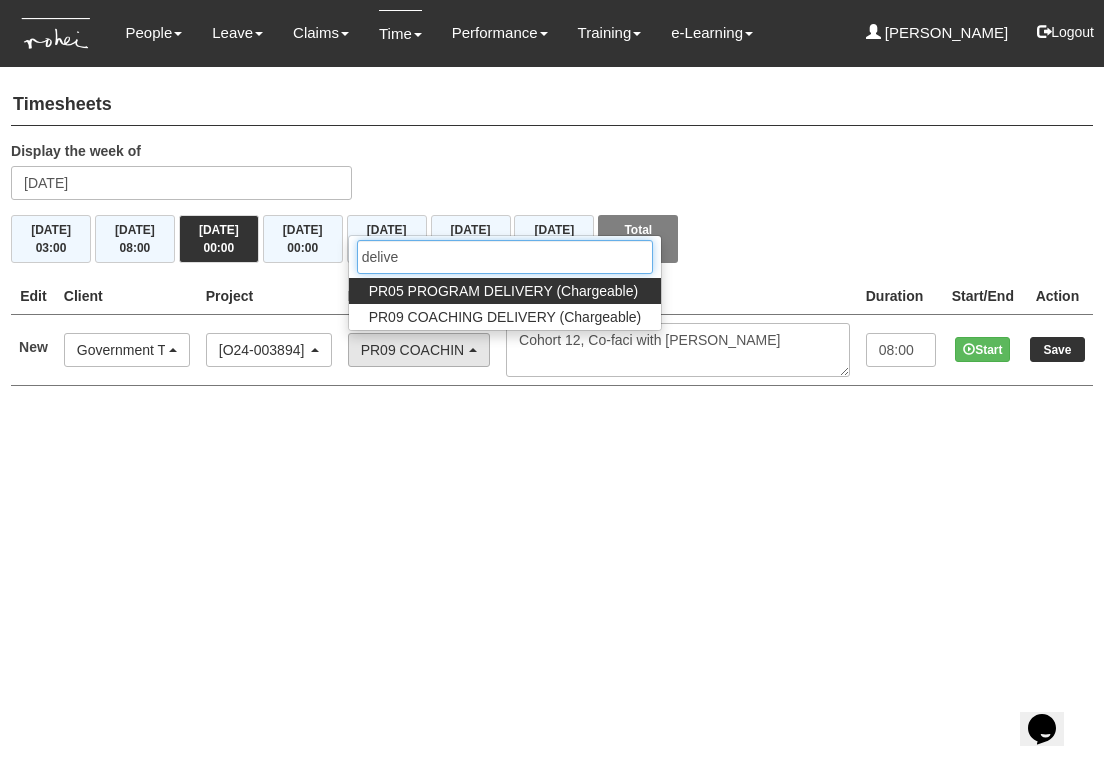 type on "delivery" 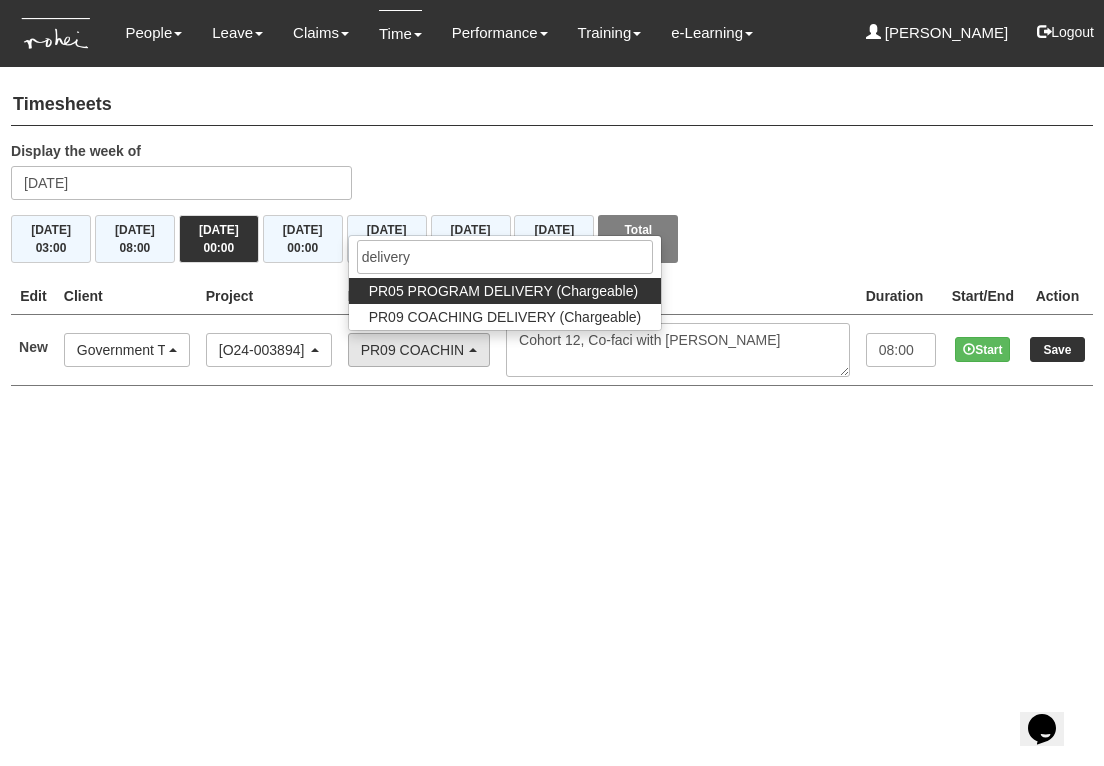 drag, startPoint x: 506, startPoint y: 180, endPoint x: 505, endPoint y: 285, distance: 105.00476 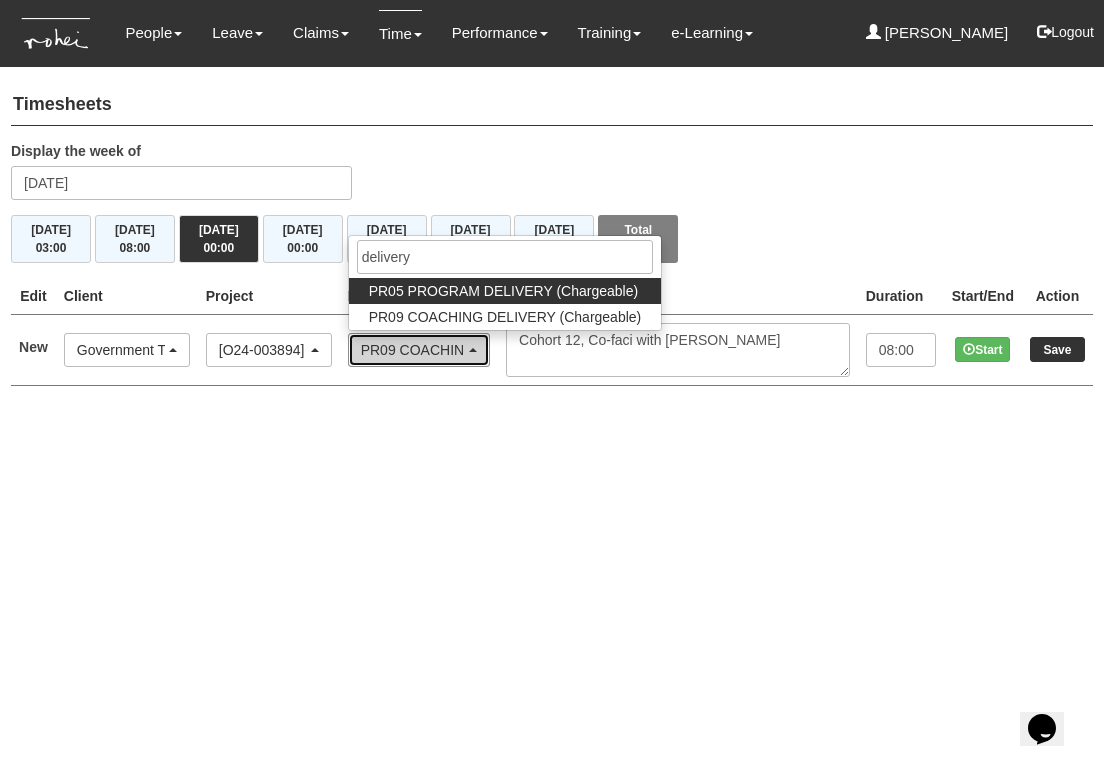 select on "89" 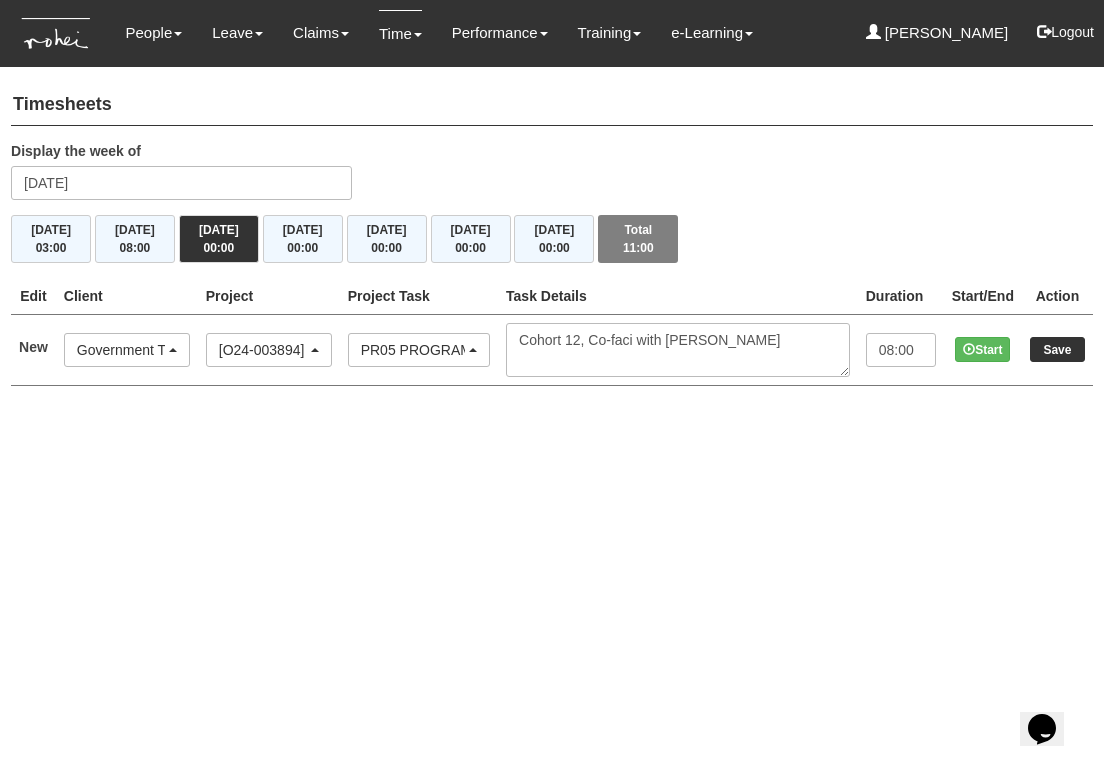 click on "Toggle navigation
People
Personal Information
Staff  Directory
Leave
Apply for Leave
Claim Time Off-in-lieu Leave Forecast" at bounding box center (552, 213) 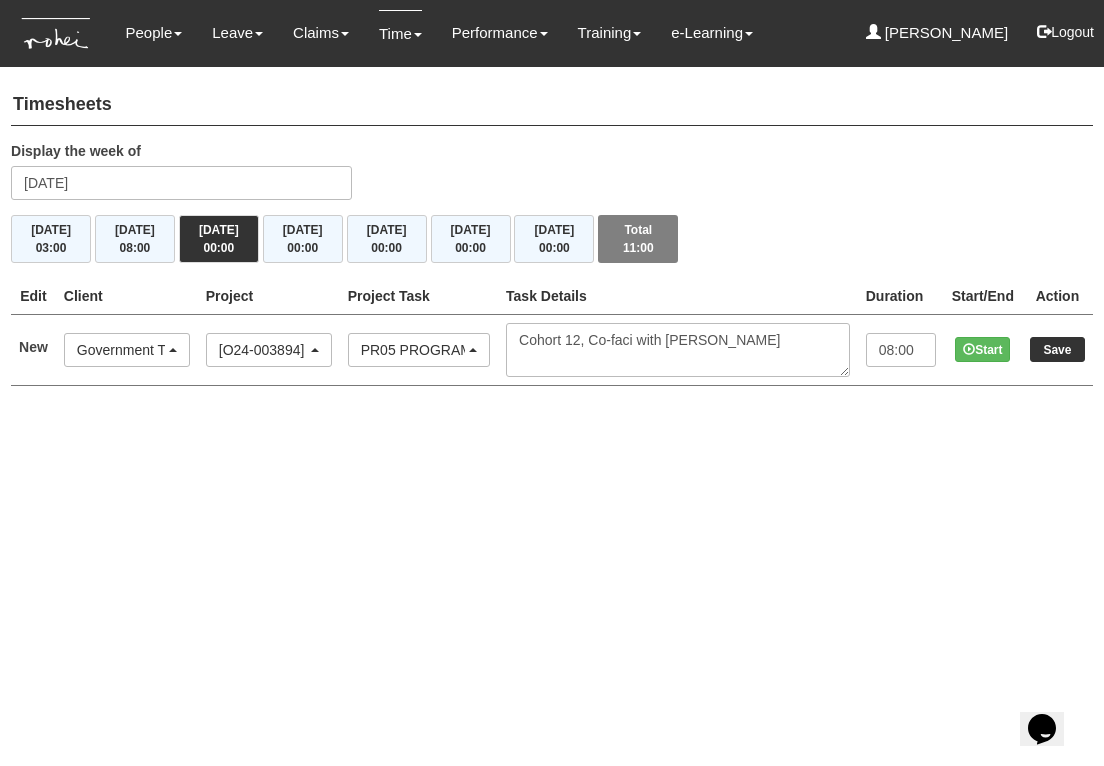 click on "Save" at bounding box center (1057, 349) 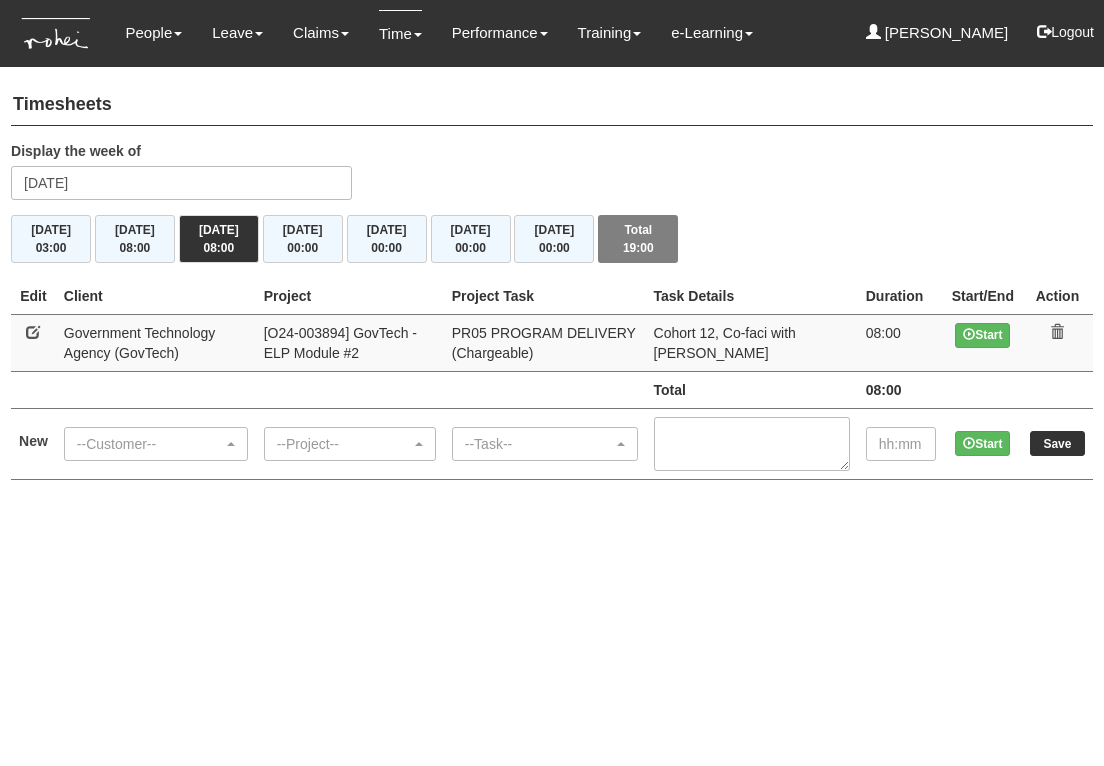 scroll, scrollTop: 0, scrollLeft: 0, axis: both 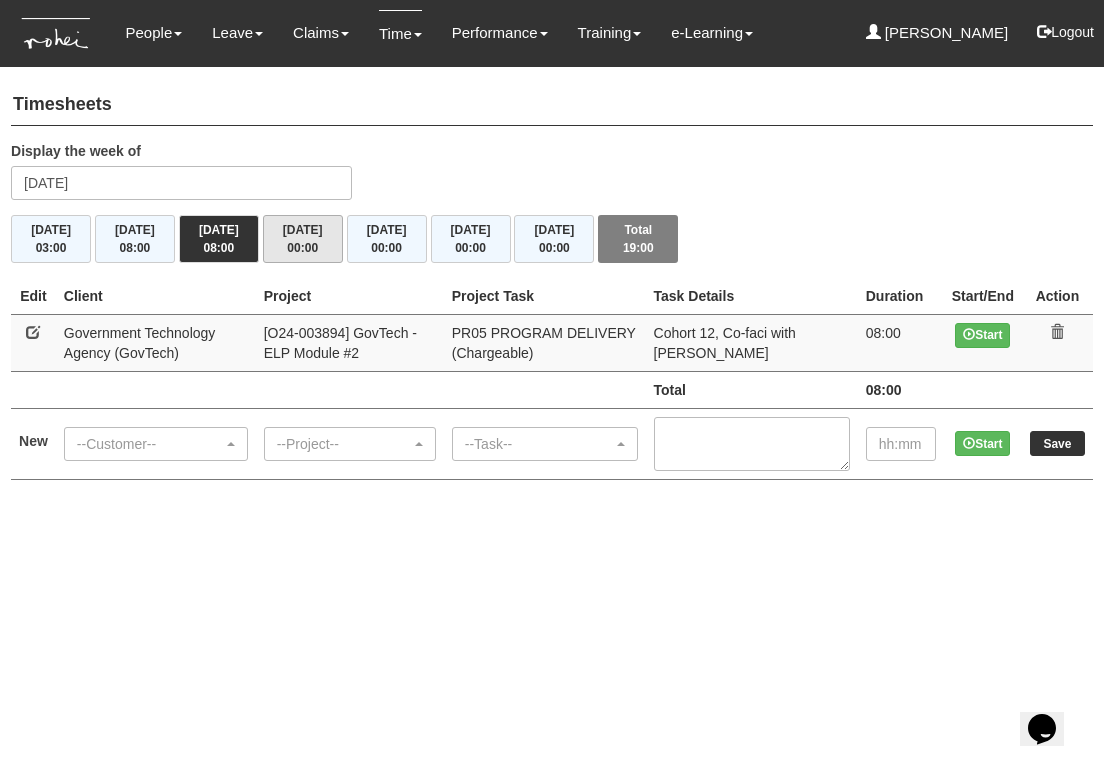 click on "00:00" at bounding box center [302, 248] 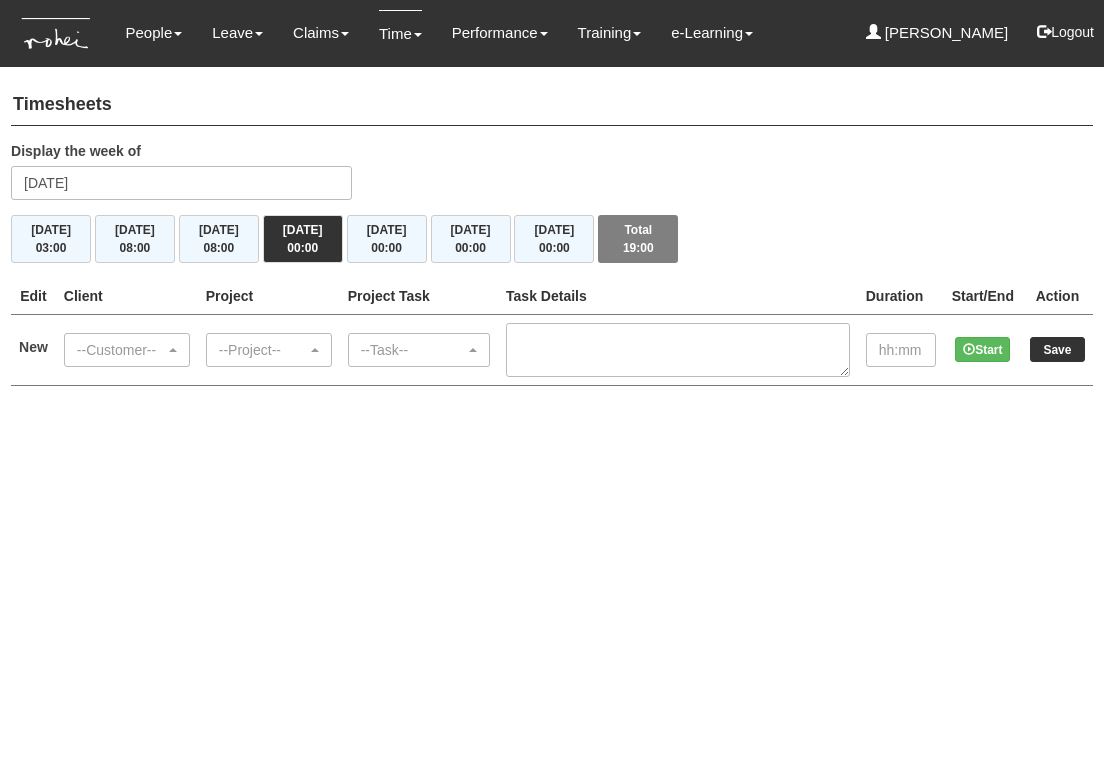 scroll, scrollTop: 0, scrollLeft: 0, axis: both 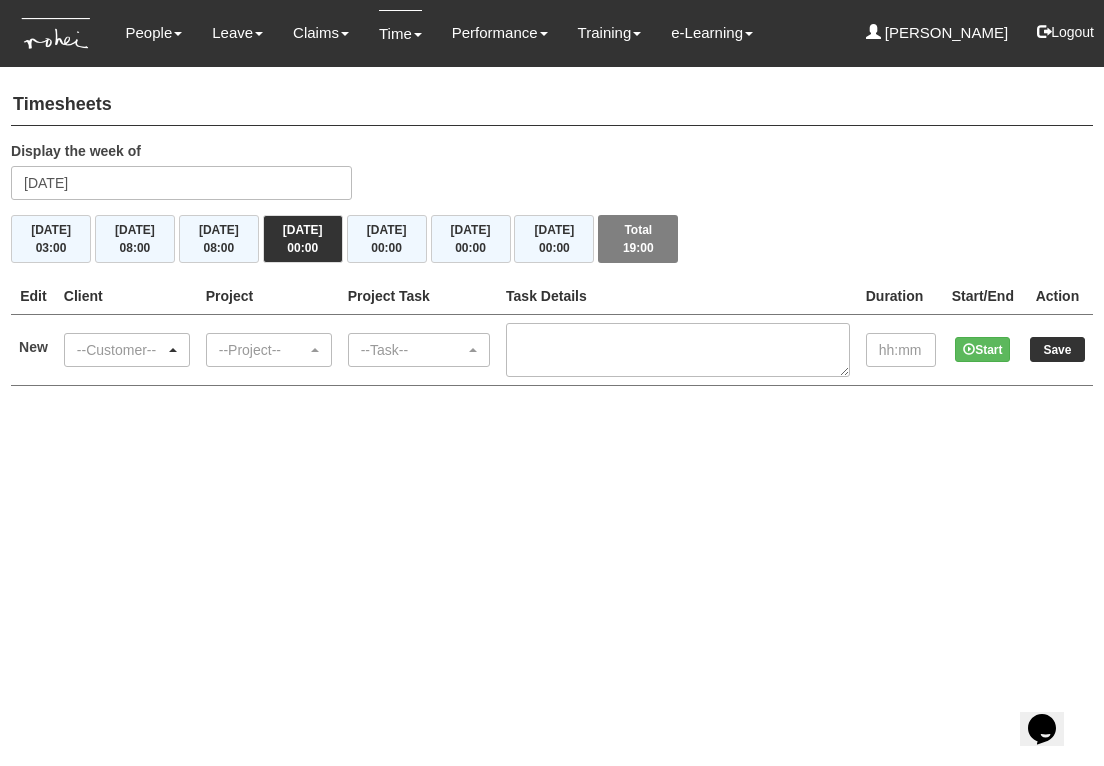 click on "--Customer--" at bounding box center (121, 350) 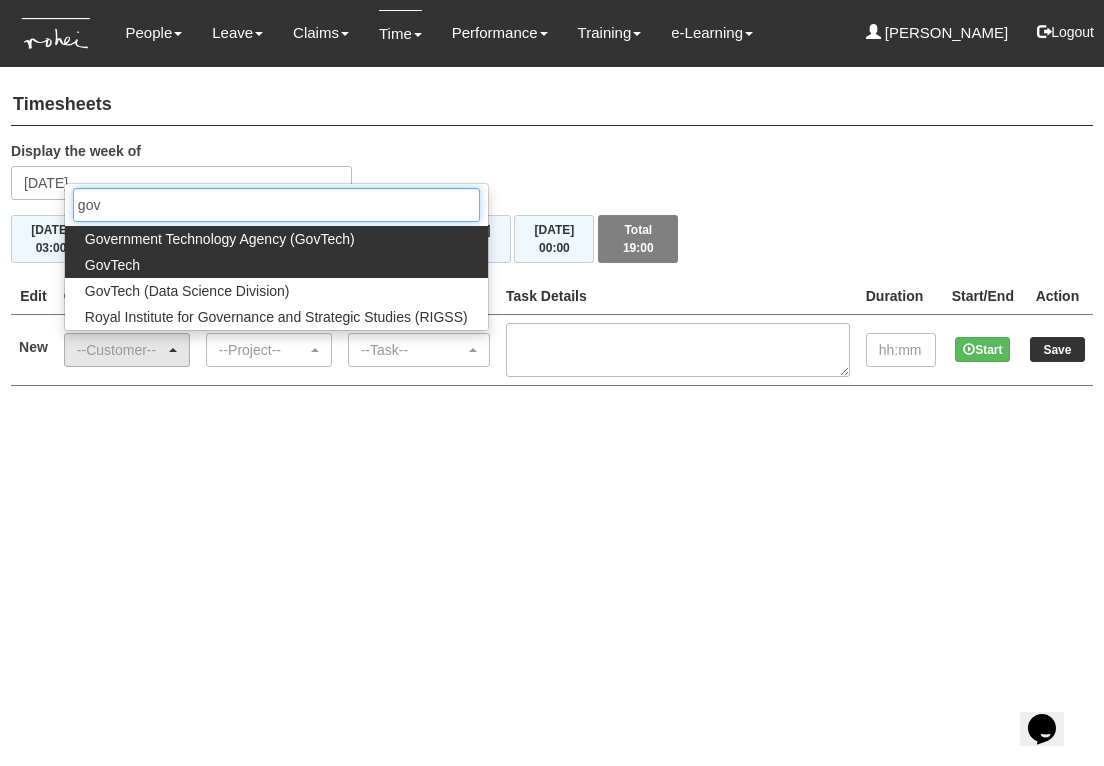 type on "gov" 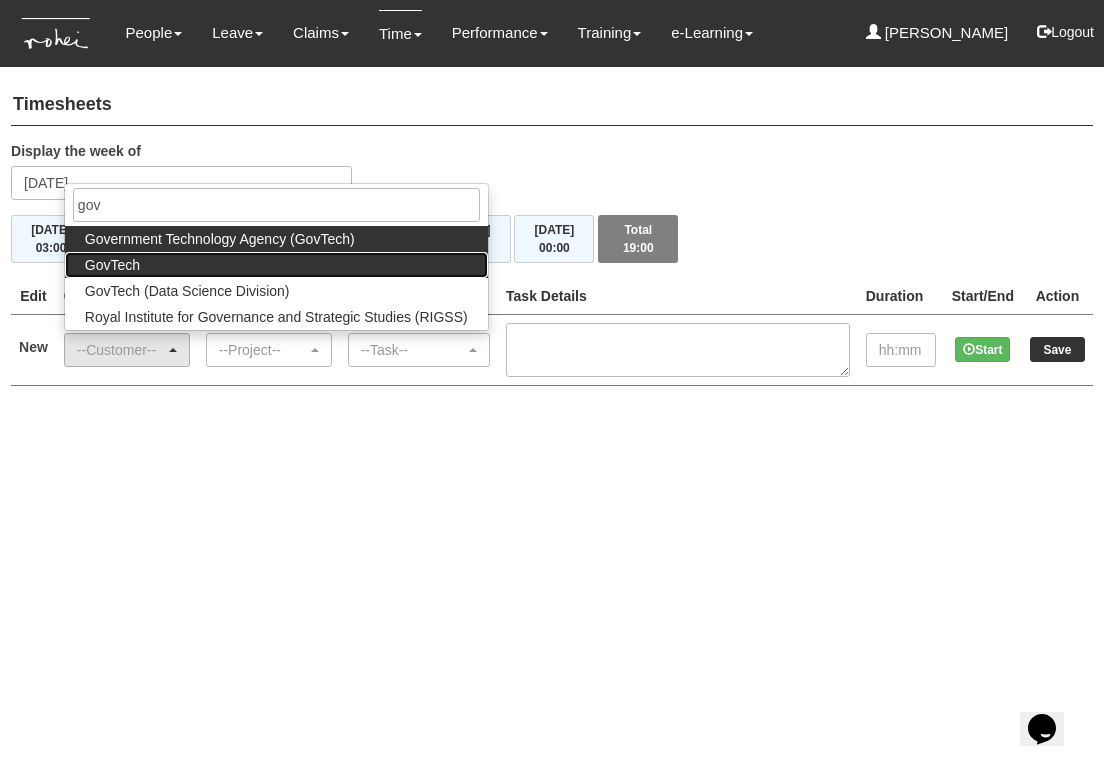 click on "GovTech" at bounding box center (276, 265) 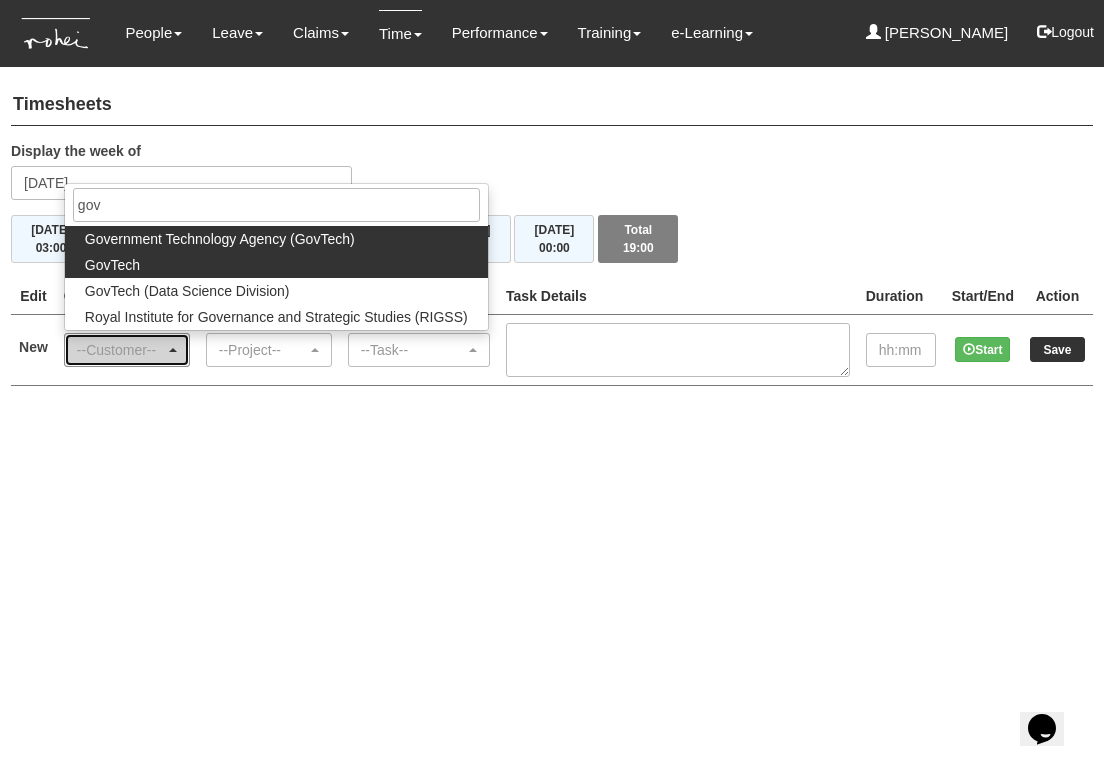 select on "427" 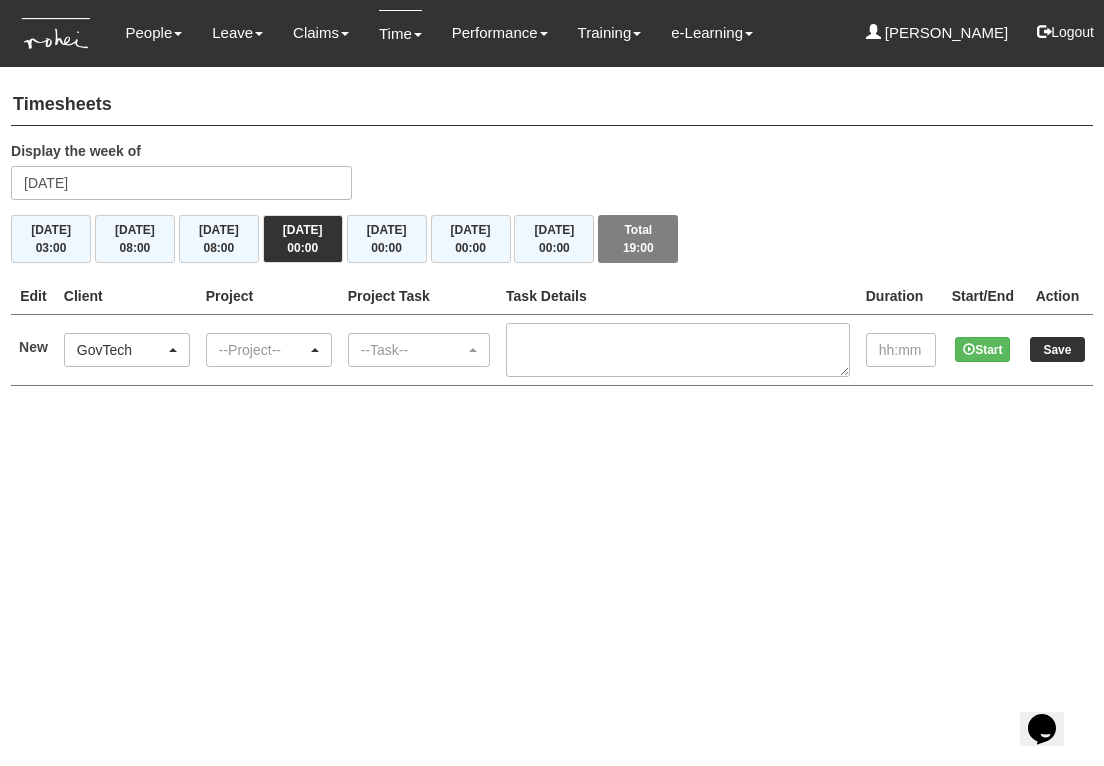 click on "--Project--" at bounding box center [263, 350] 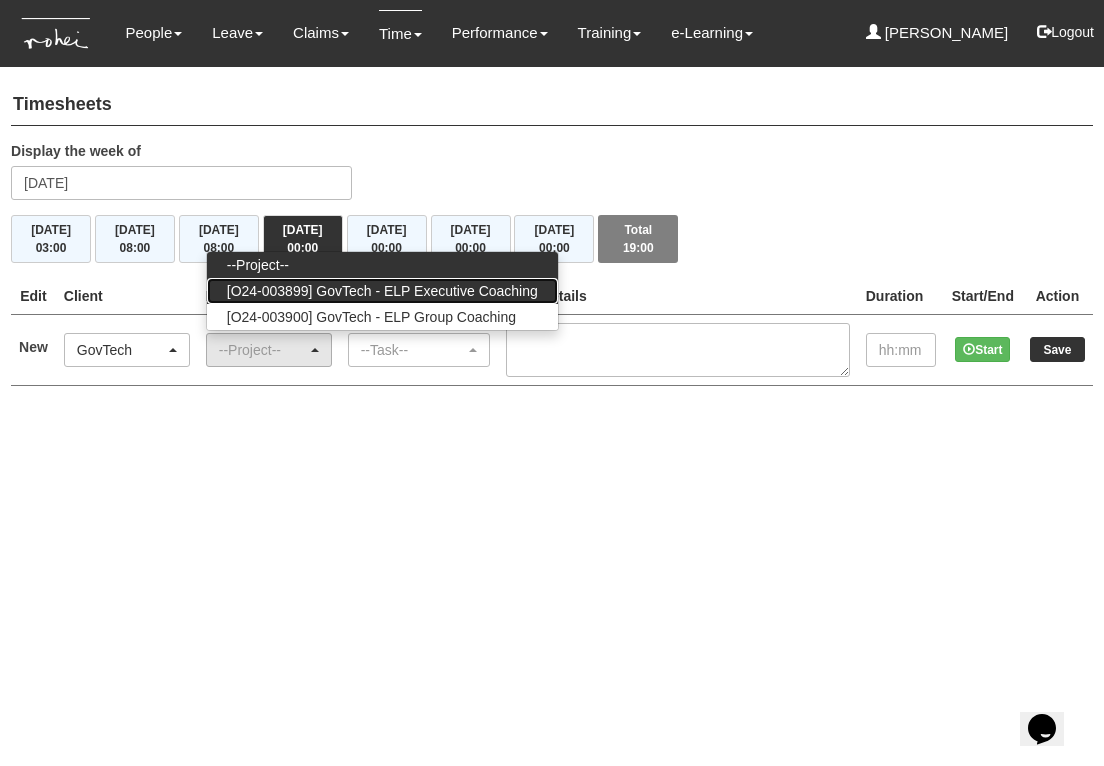 click on "[O24-003899] GovTech - ELP Executive Coaching" at bounding box center [382, 291] 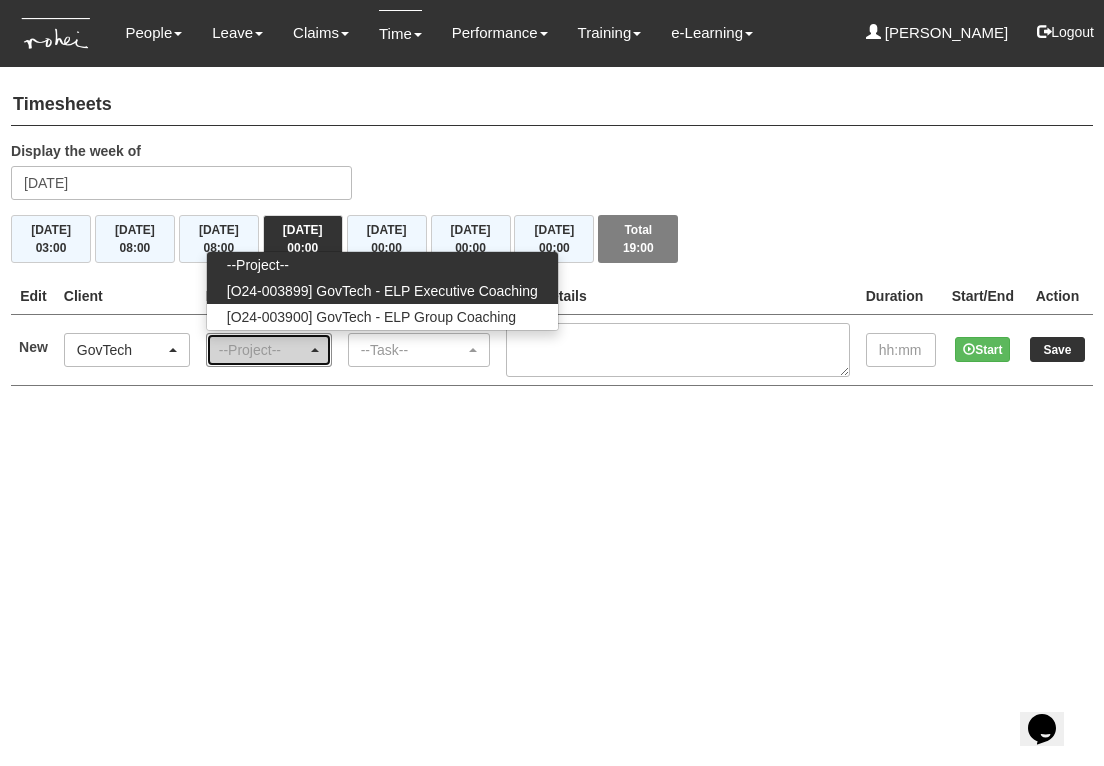 select on "2540" 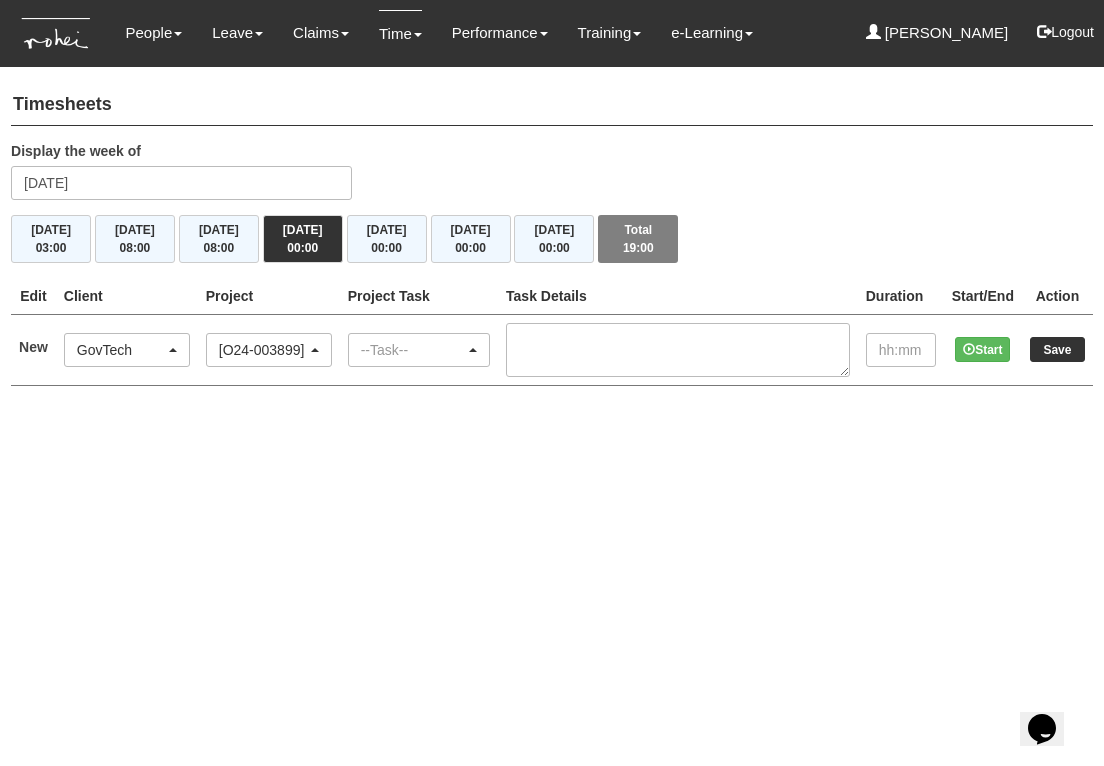 click on "--Task--" at bounding box center (413, 350) 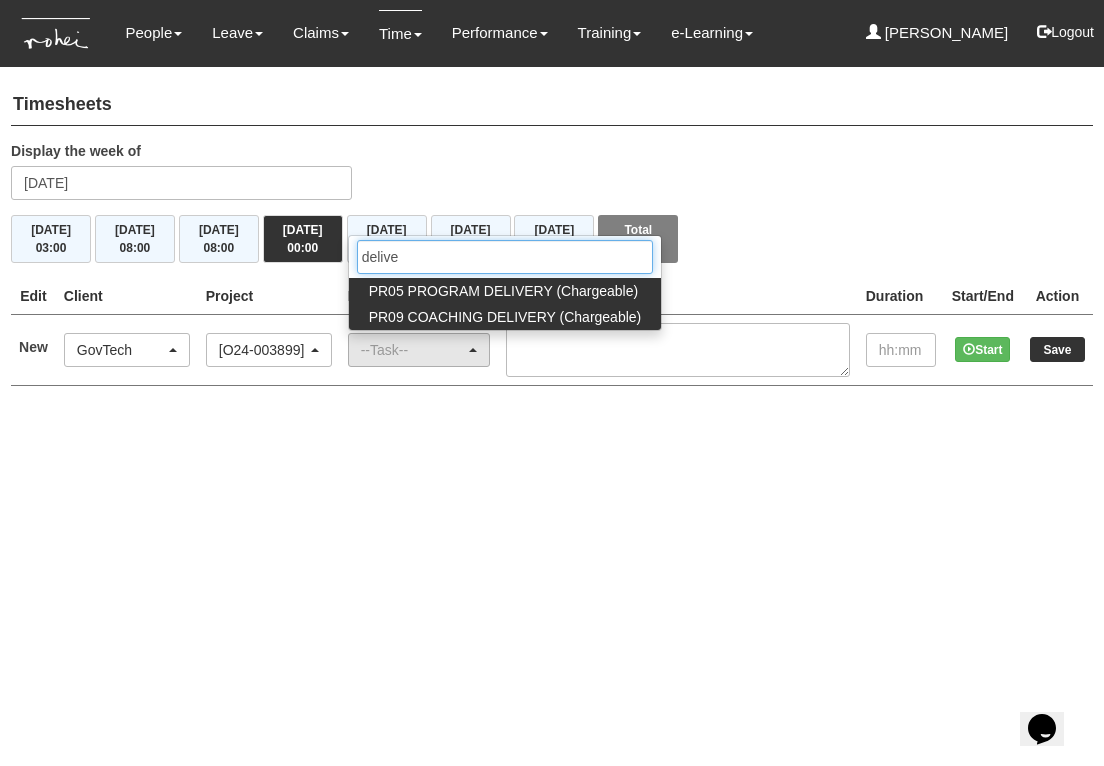type on "delive" 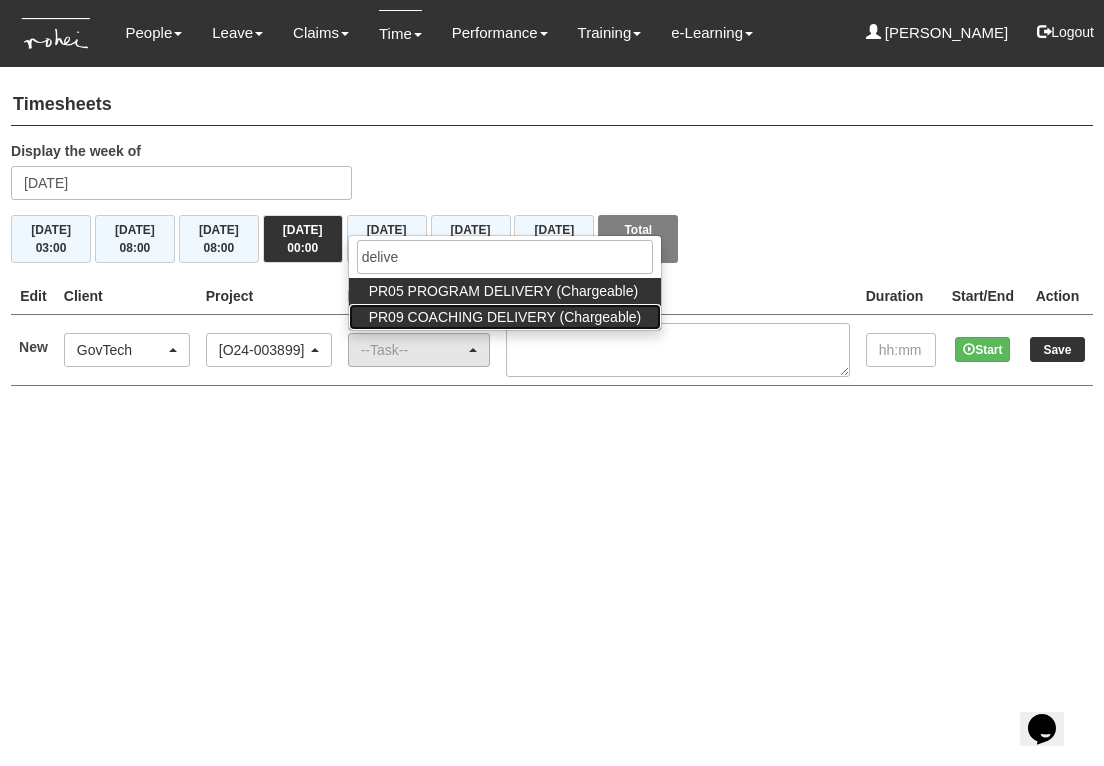 click on "PR09 COACHING DELIVERY (Chargeable)" at bounding box center (505, 317) 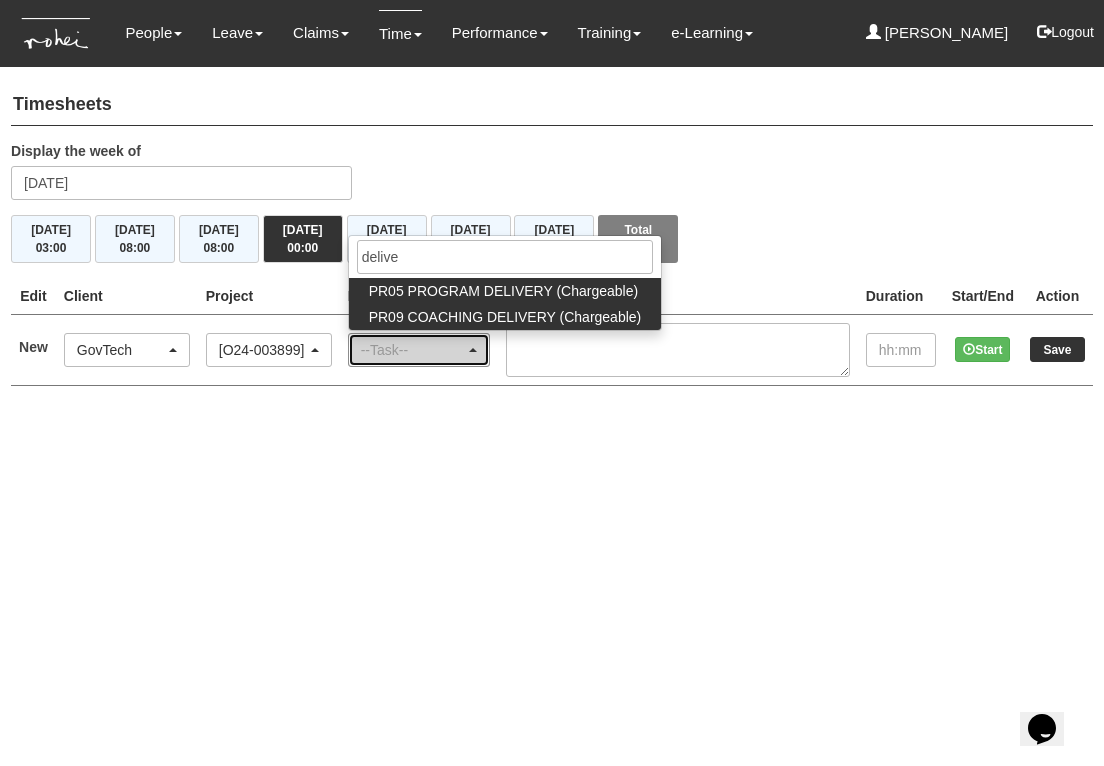 select on "150" 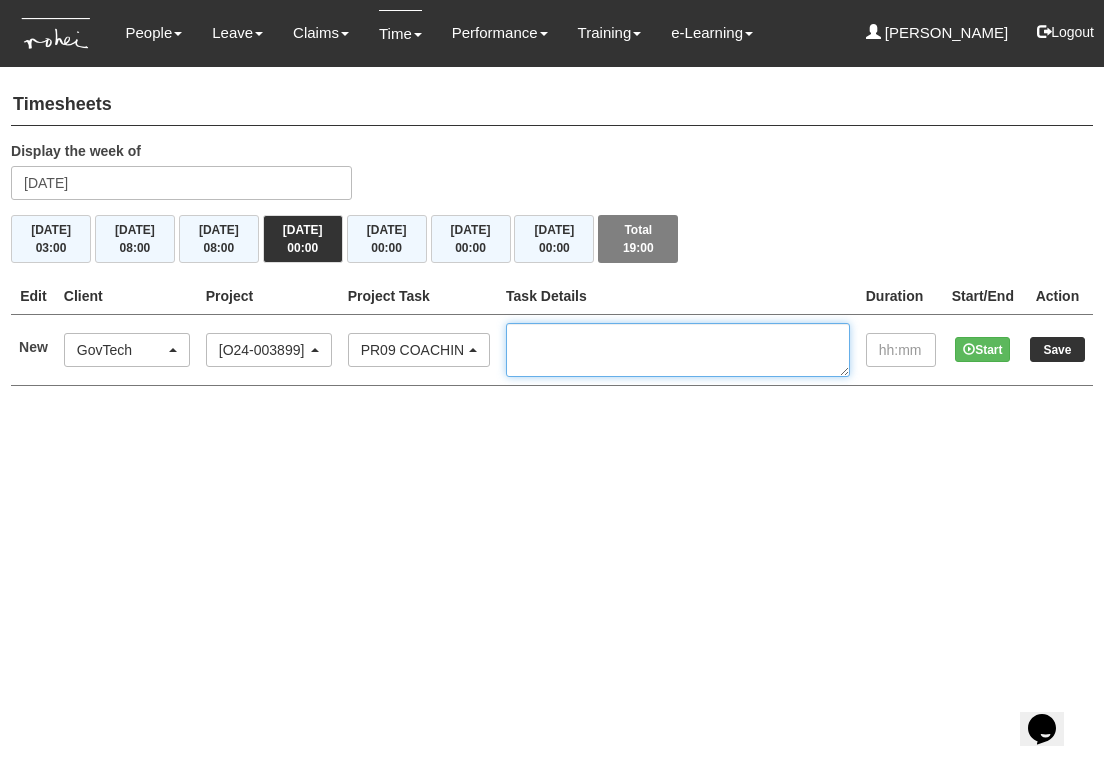 click at bounding box center [678, 350] 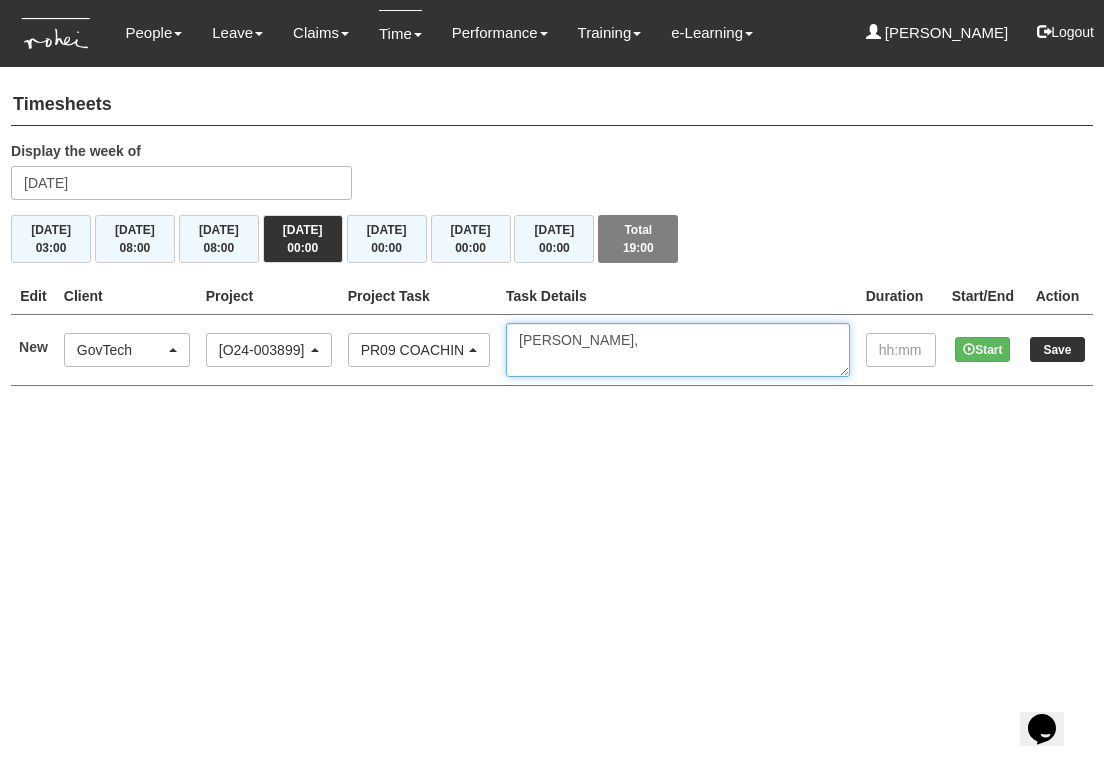 click on "Justina Seet," at bounding box center (678, 350) 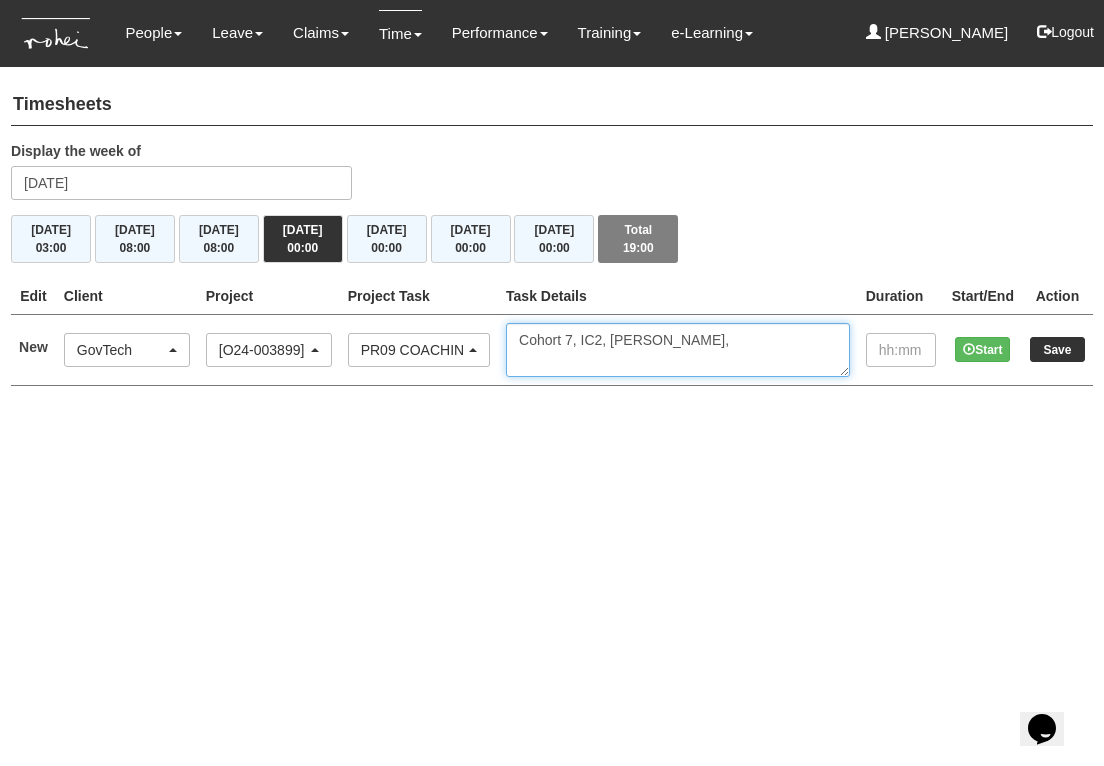 click on "Cohort 7, IC2, Justina Seet," at bounding box center [678, 350] 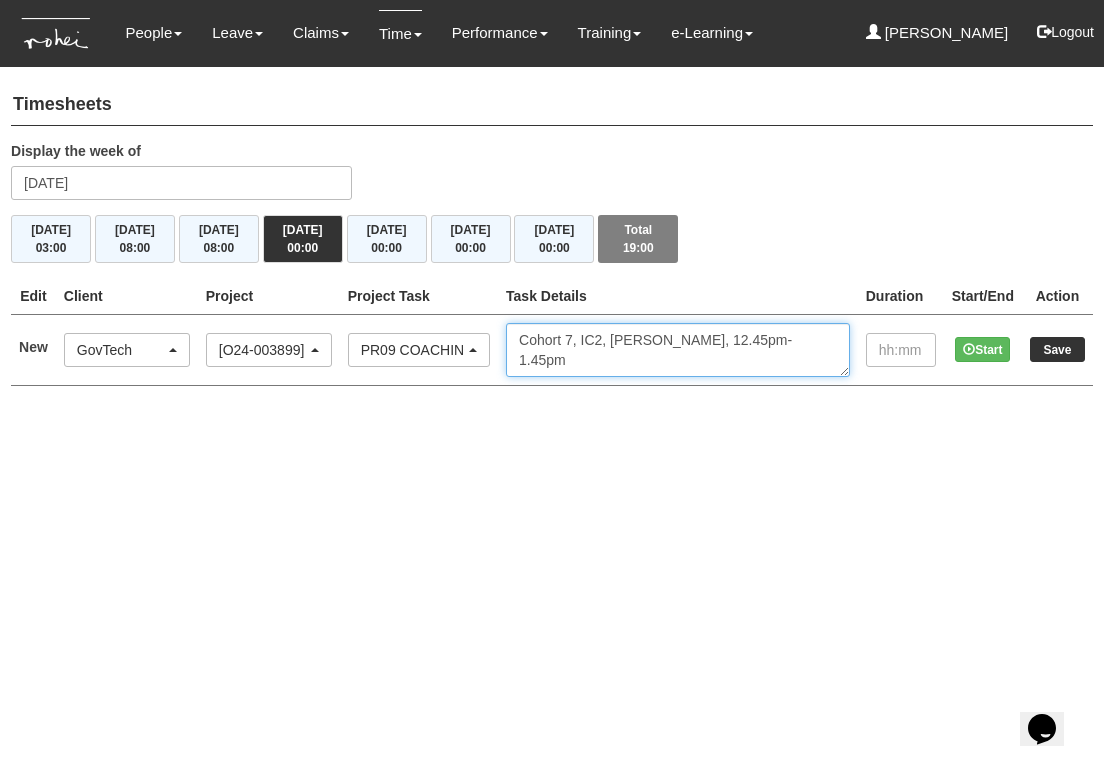 type on "Cohort 7, IC2, [PERSON_NAME], 12.45pm-1.45pm" 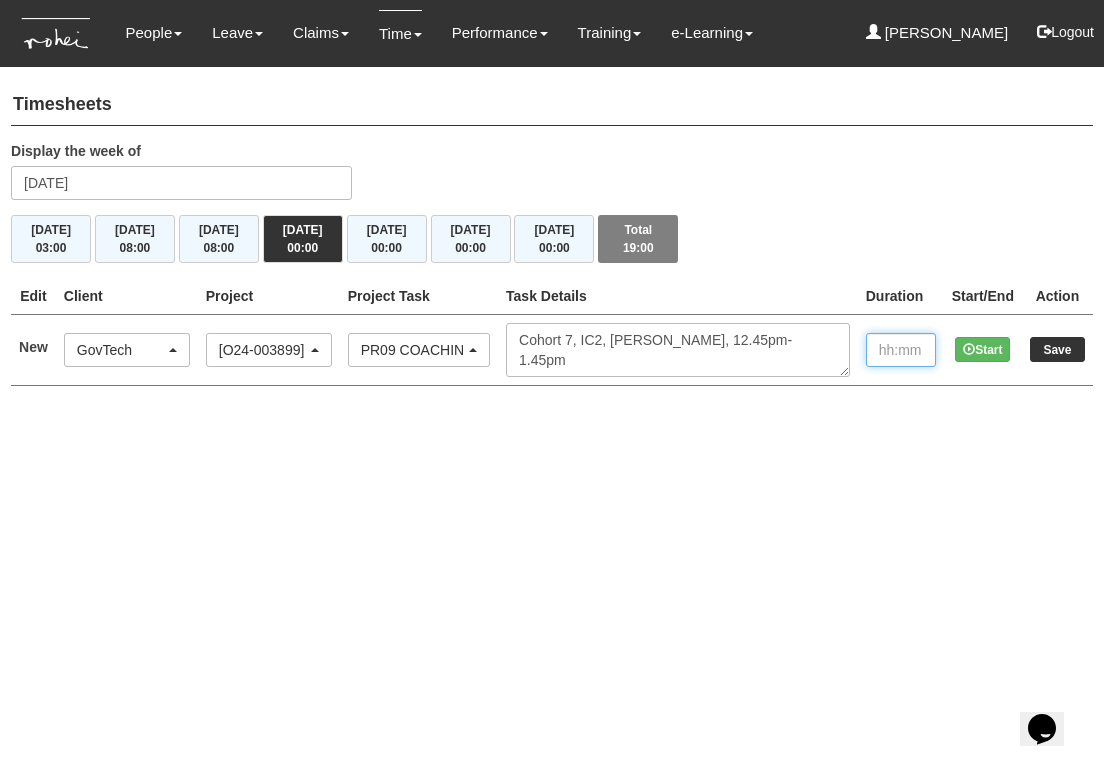 click at bounding box center [901, 350] 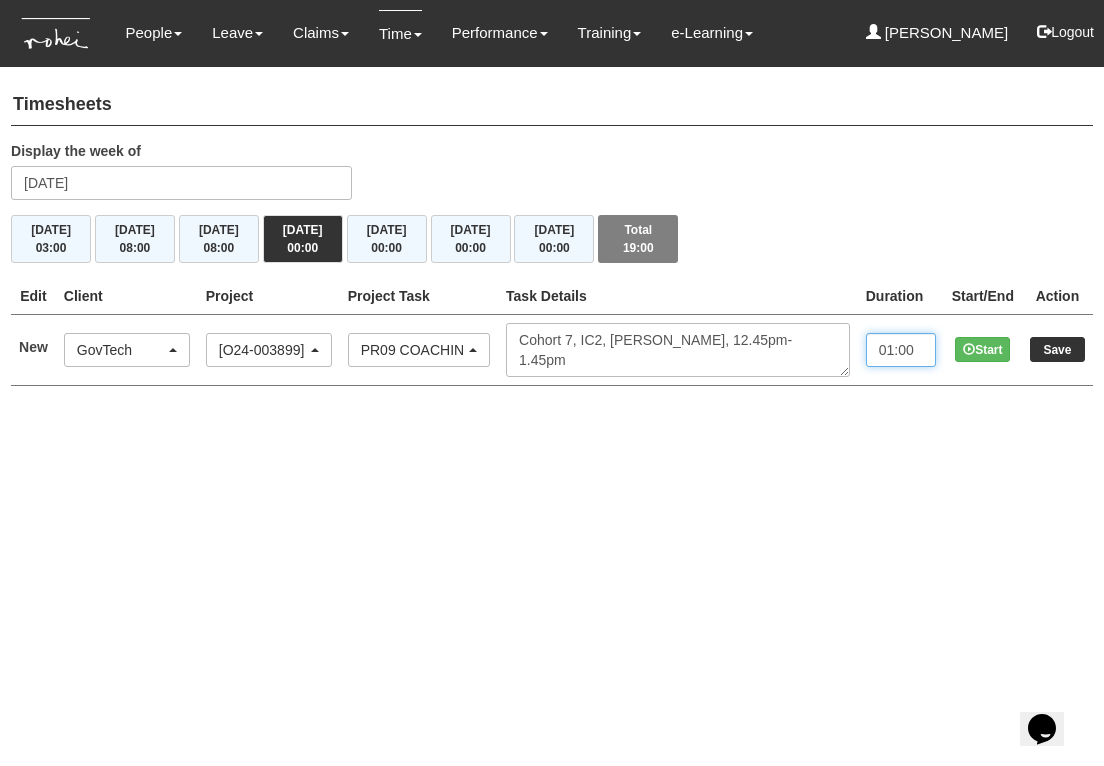 type on "01:00" 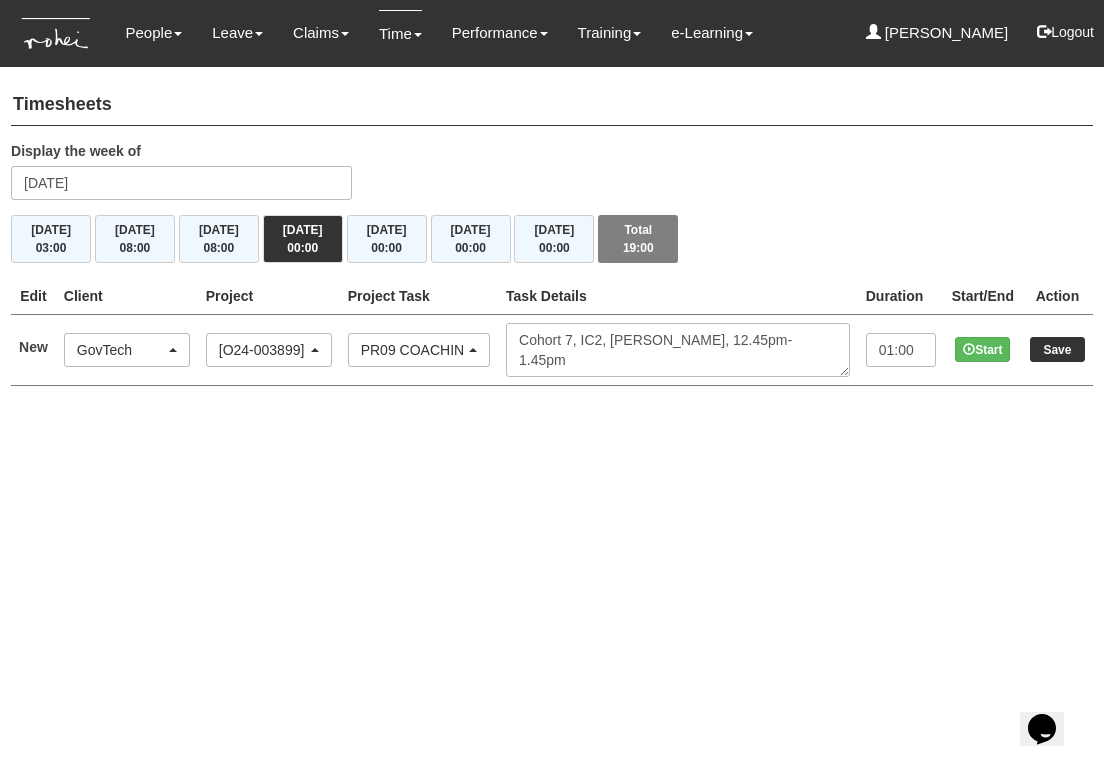 click on "Save" at bounding box center [1057, 349] 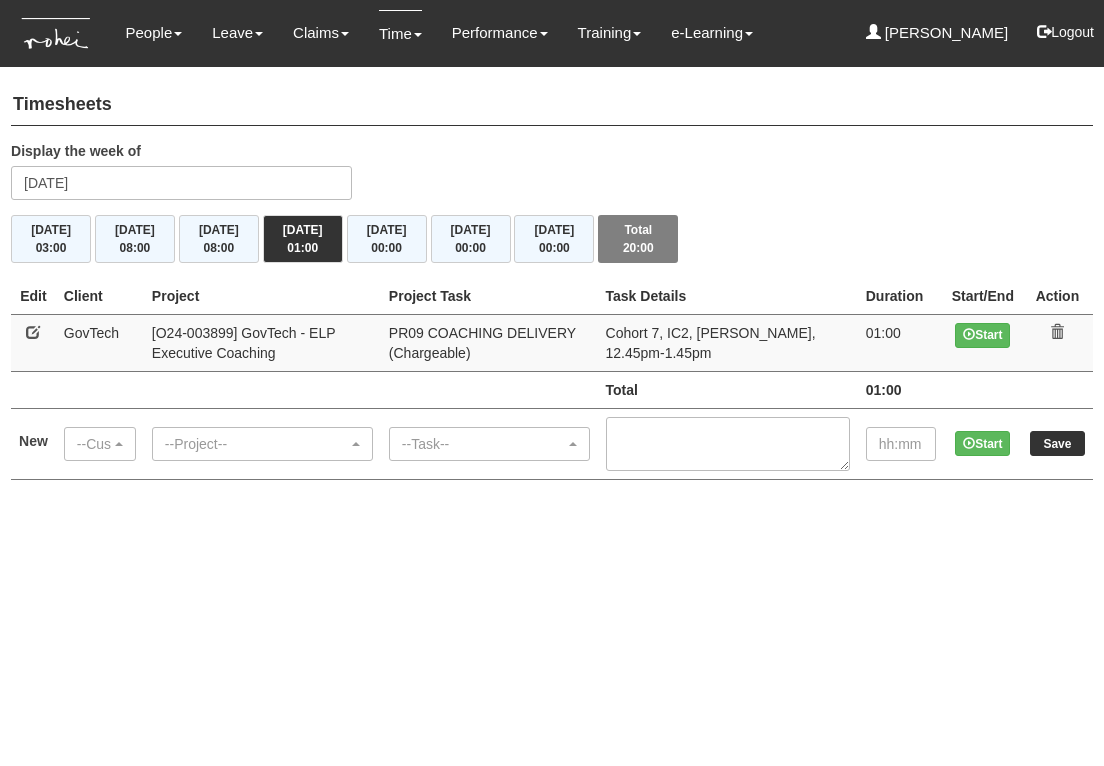 scroll, scrollTop: 0, scrollLeft: 0, axis: both 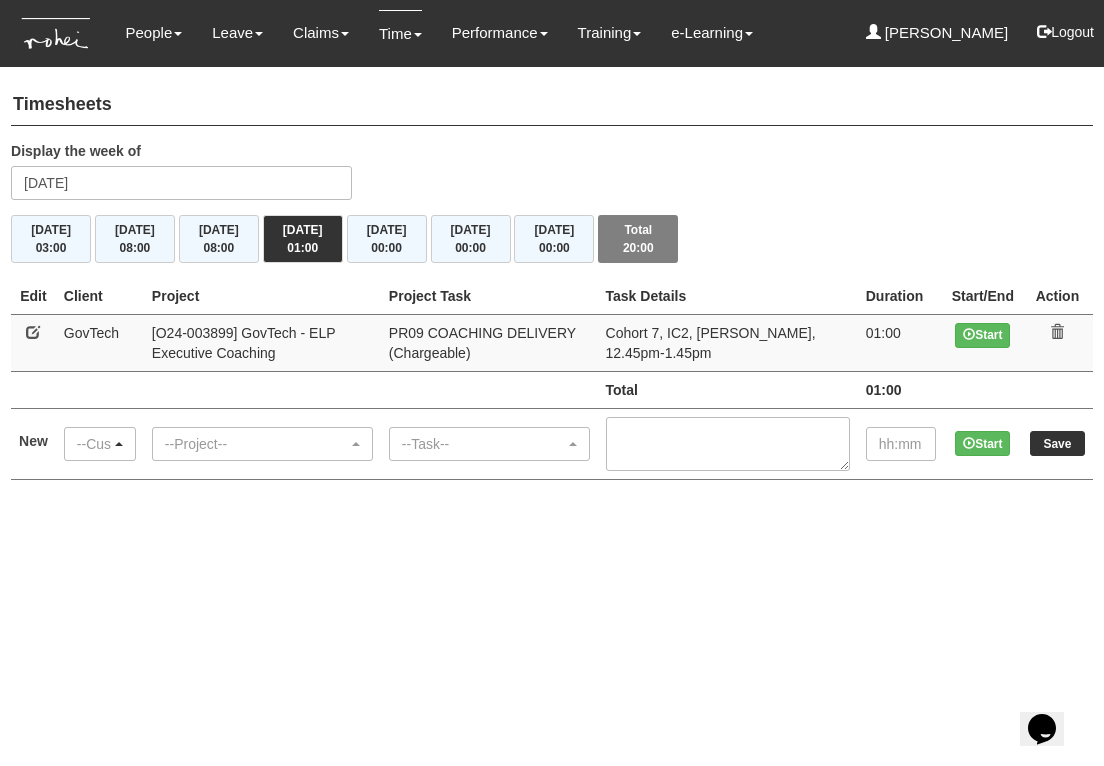 click on "--Customer--" at bounding box center [94, 444] 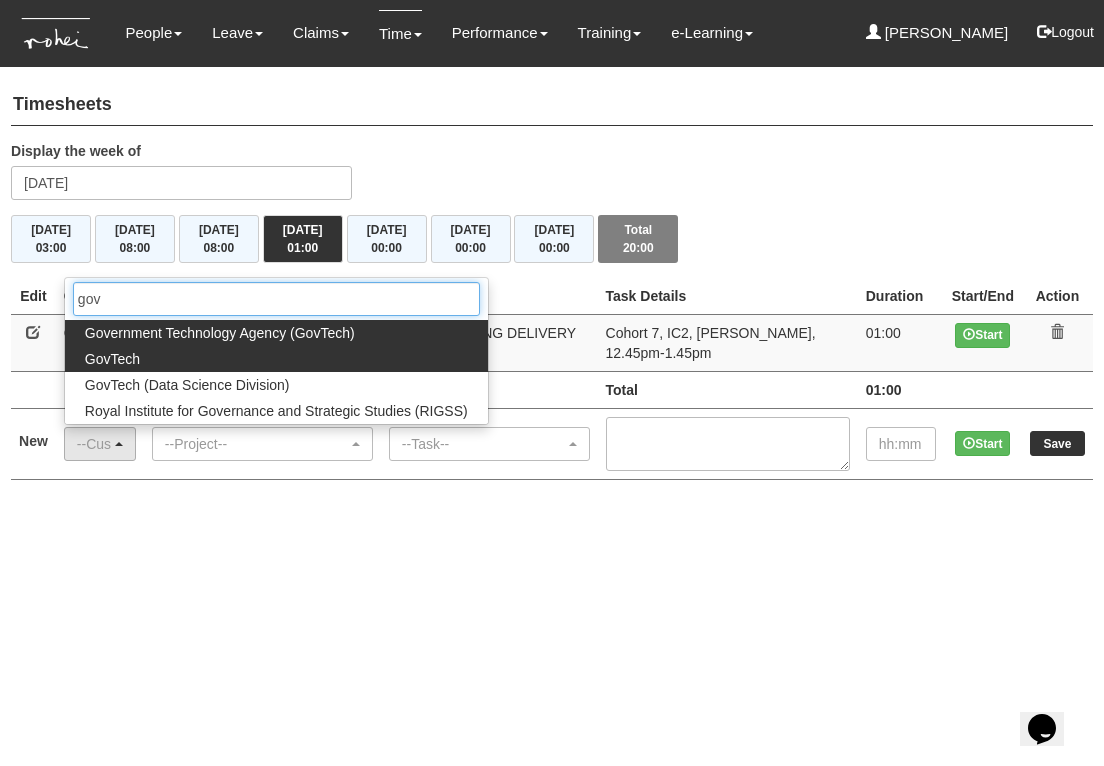 type on "gov" 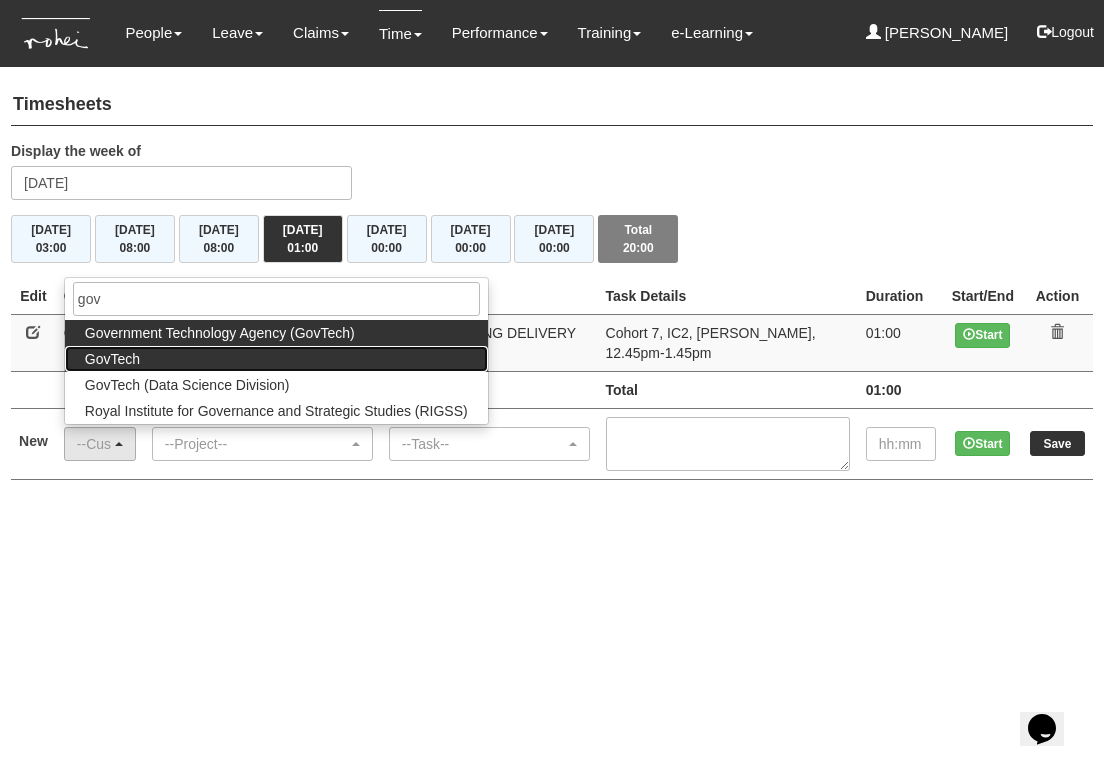 click on "GovTech" at bounding box center (112, 359) 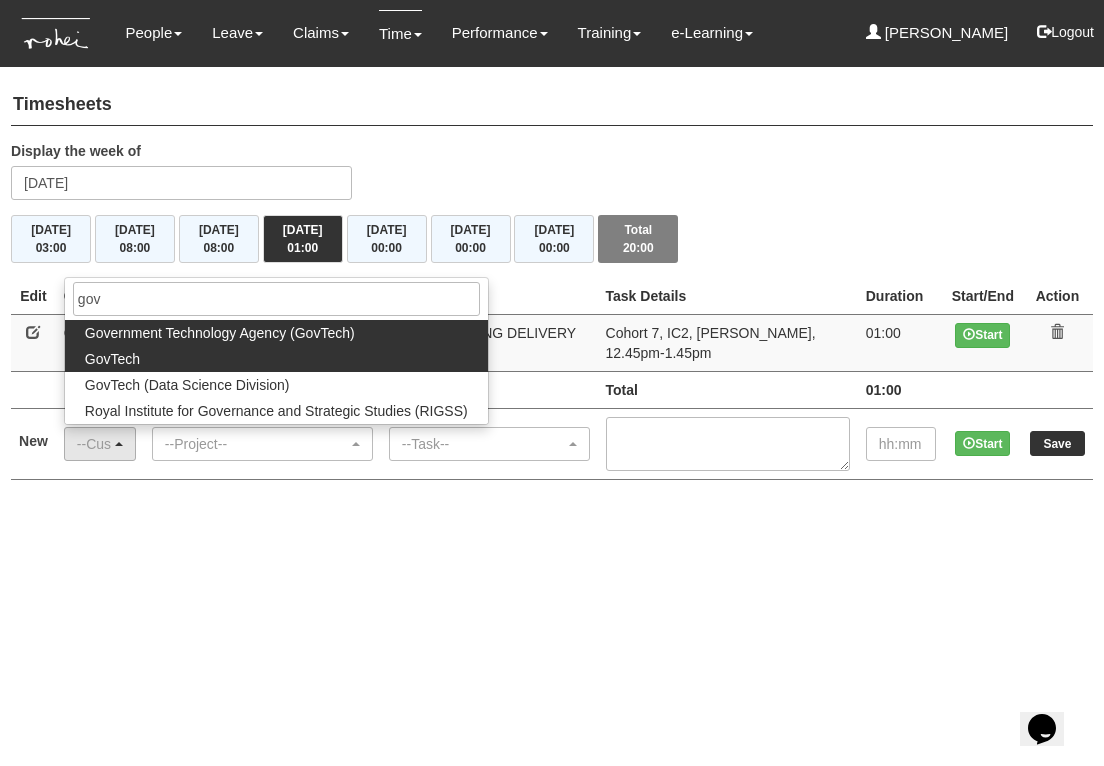 select on "427" 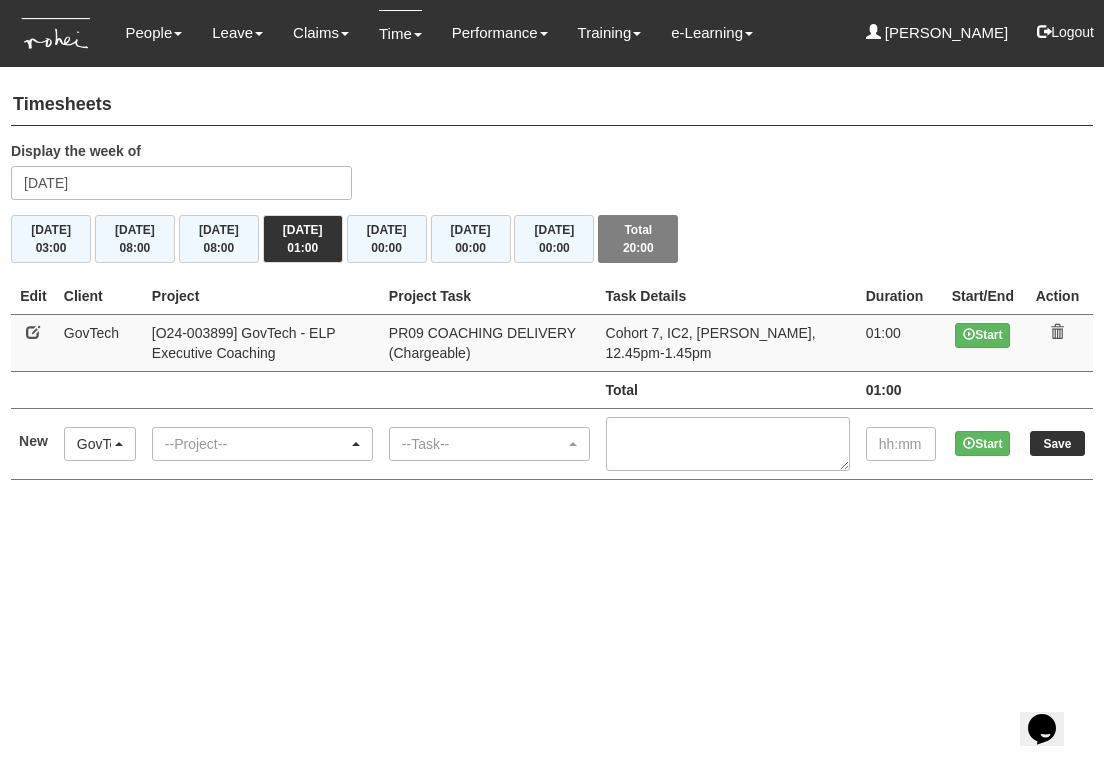 click on "--Project--" at bounding box center (256, 444) 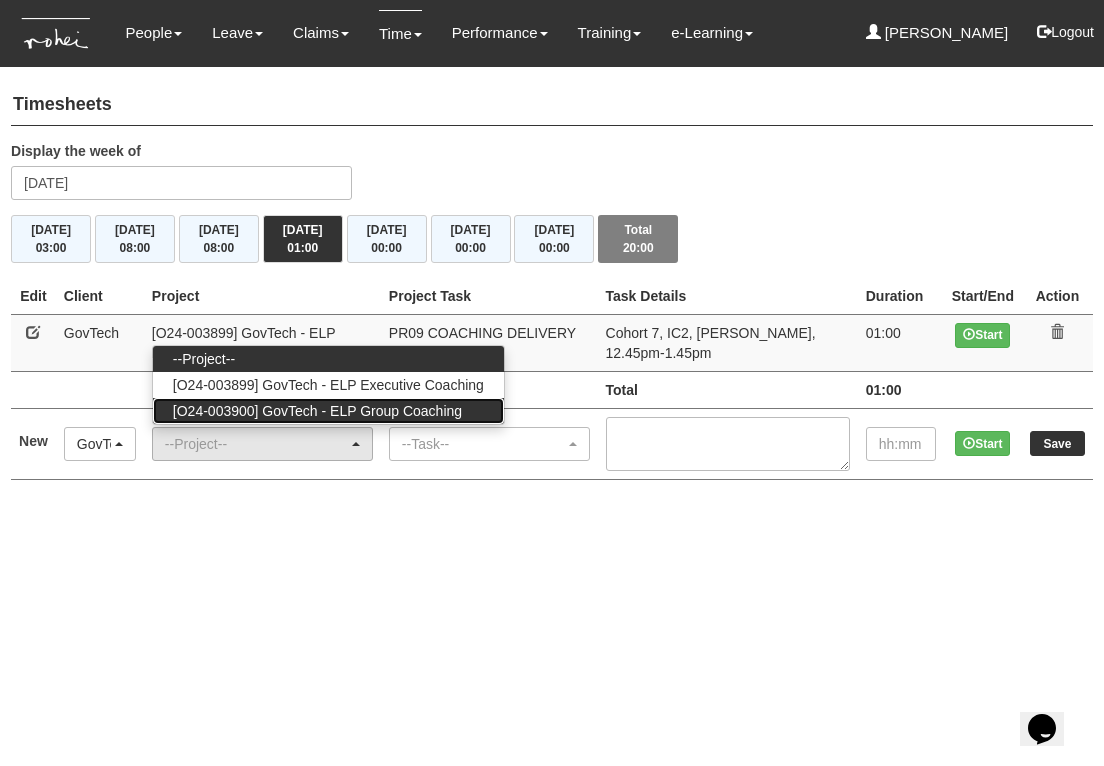 click on "[O24-003900] GovTech - ELP Group Coaching" at bounding box center (317, 411) 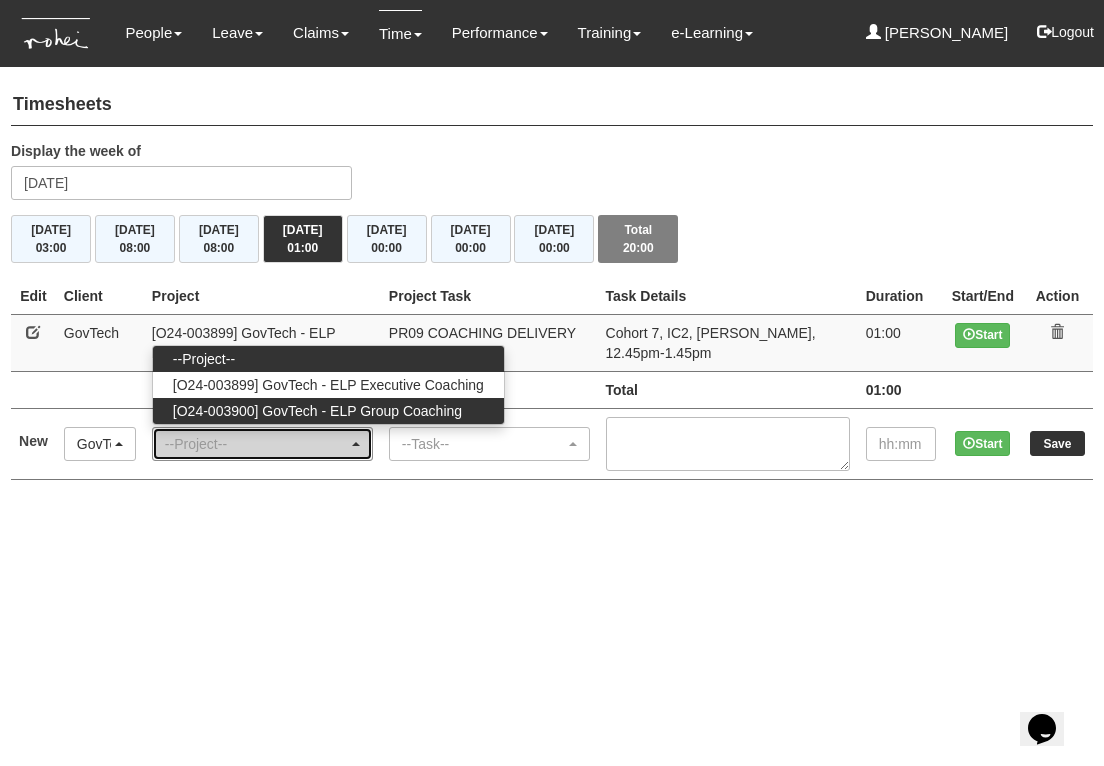 select on "2539" 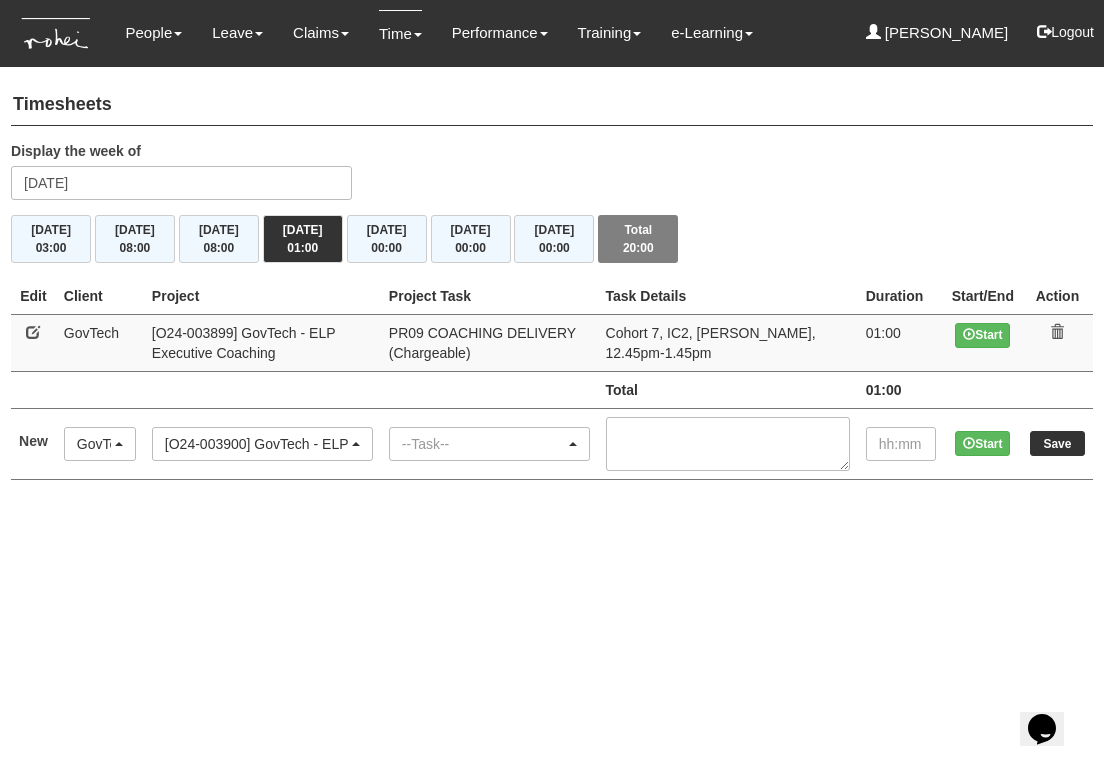 click on "--Task--" at bounding box center [483, 444] 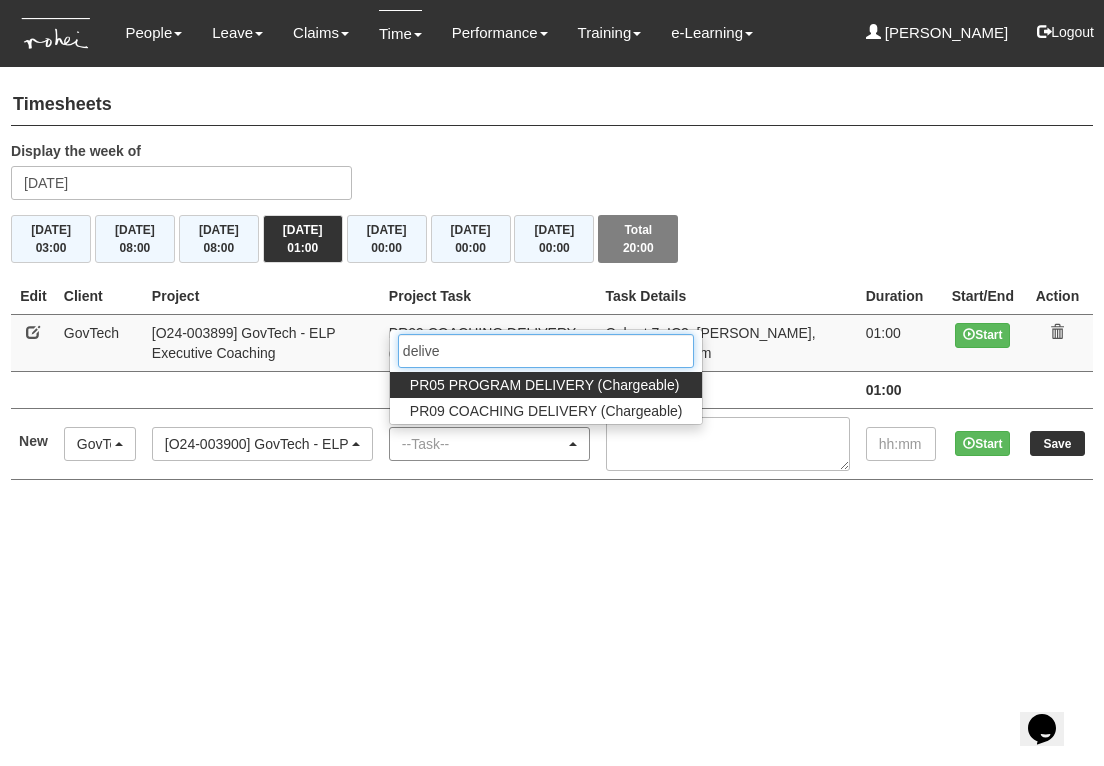 type on "delivery" 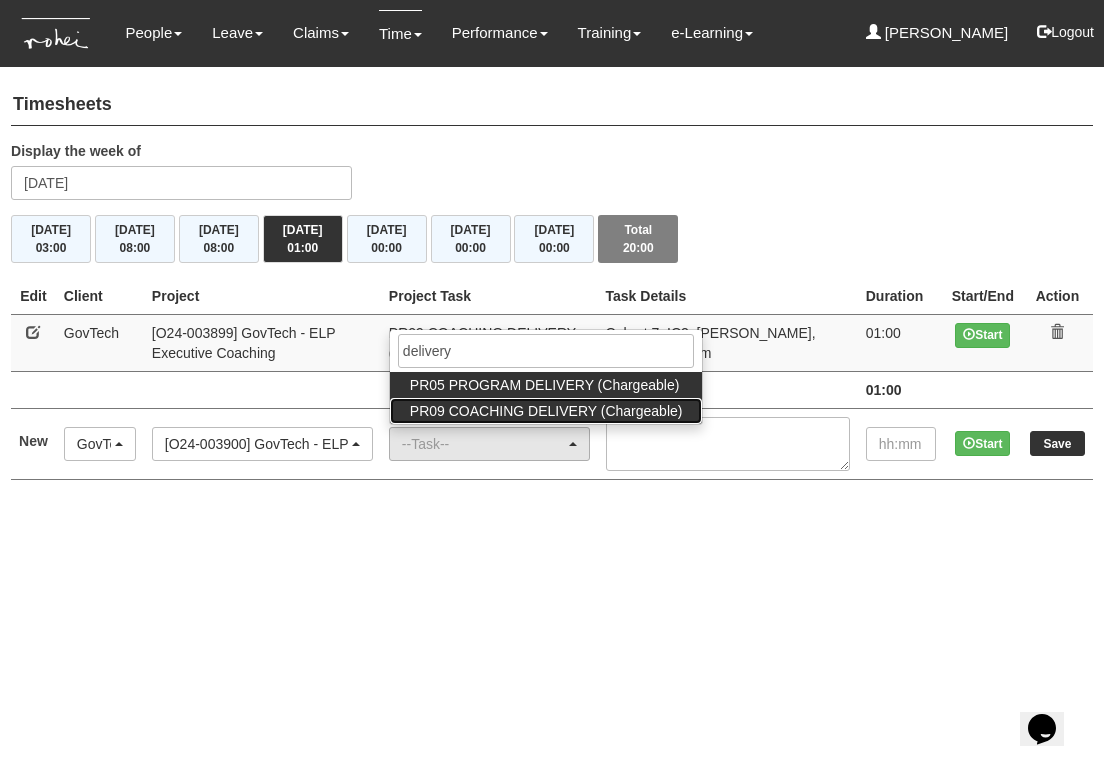 drag, startPoint x: 444, startPoint y: 438, endPoint x: 504, endPoint y: 405, distance: 68.47627 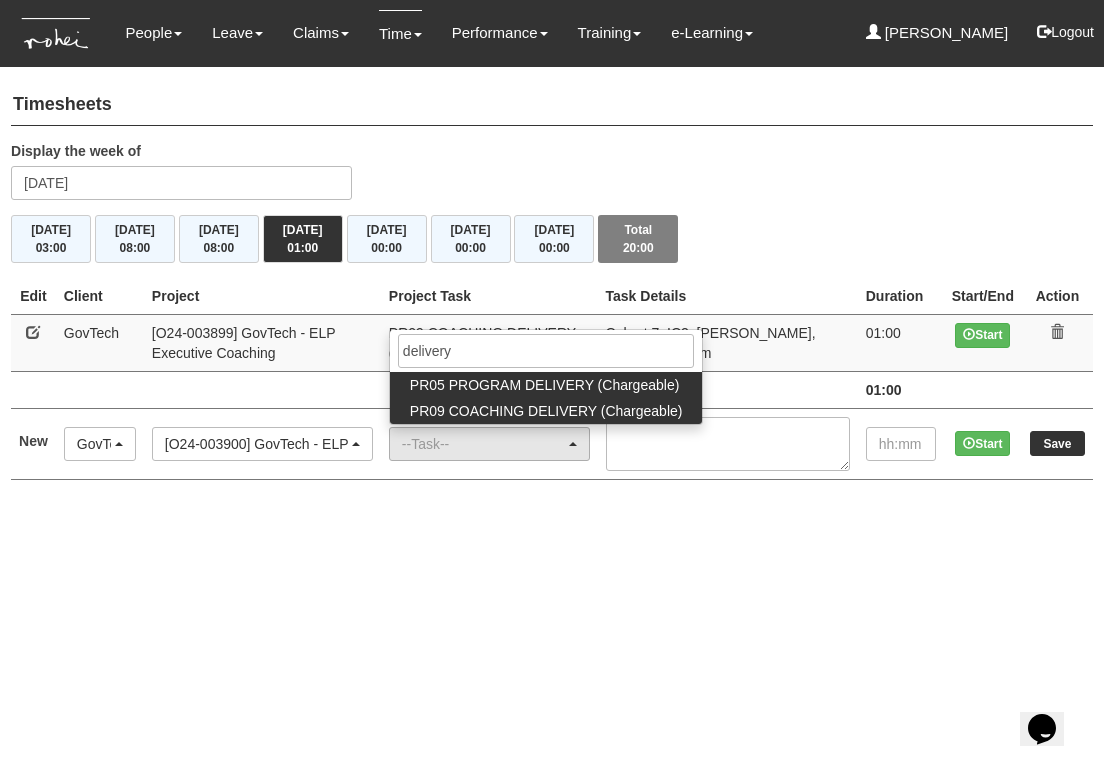 select on "150" 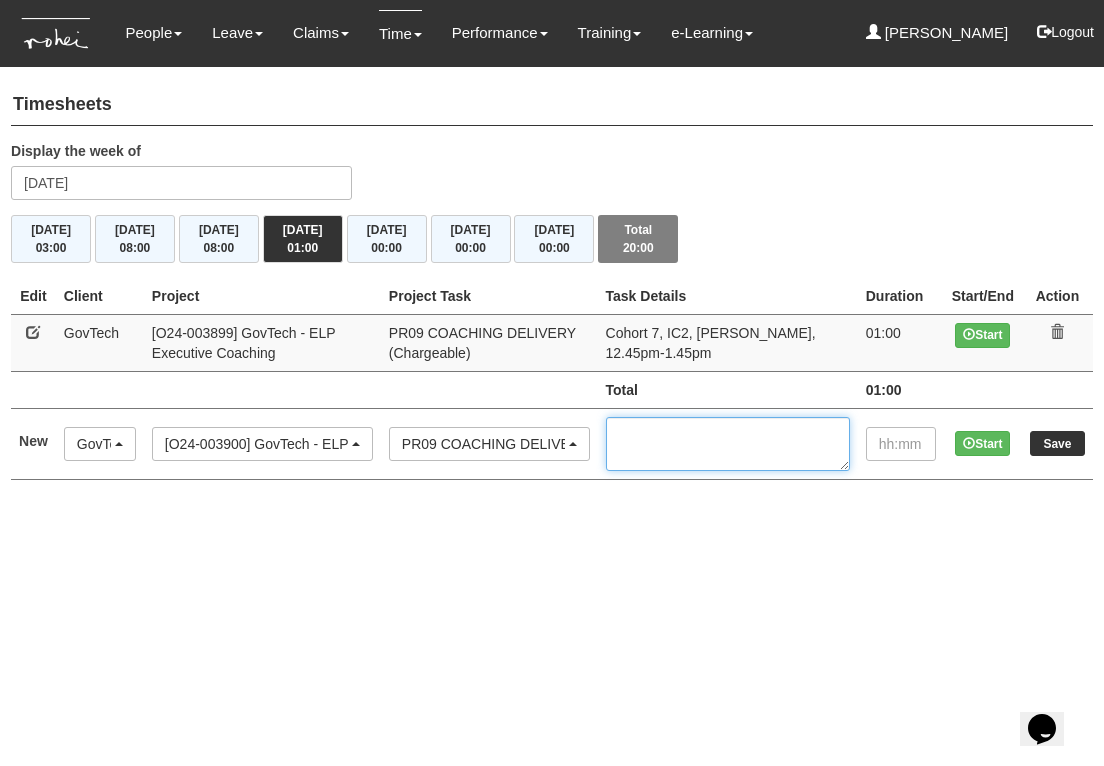 click at bounding box center (728, 444) 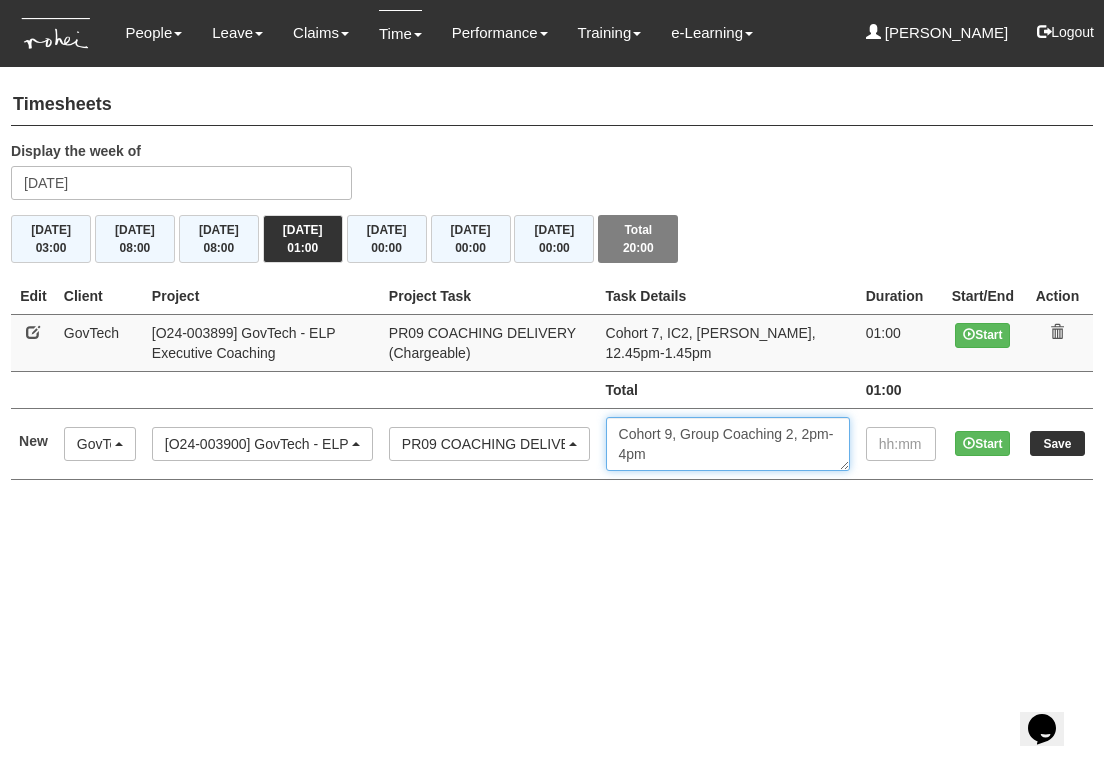 type on "Cohort 9, Group Coaching 2, 2pm-4pm" 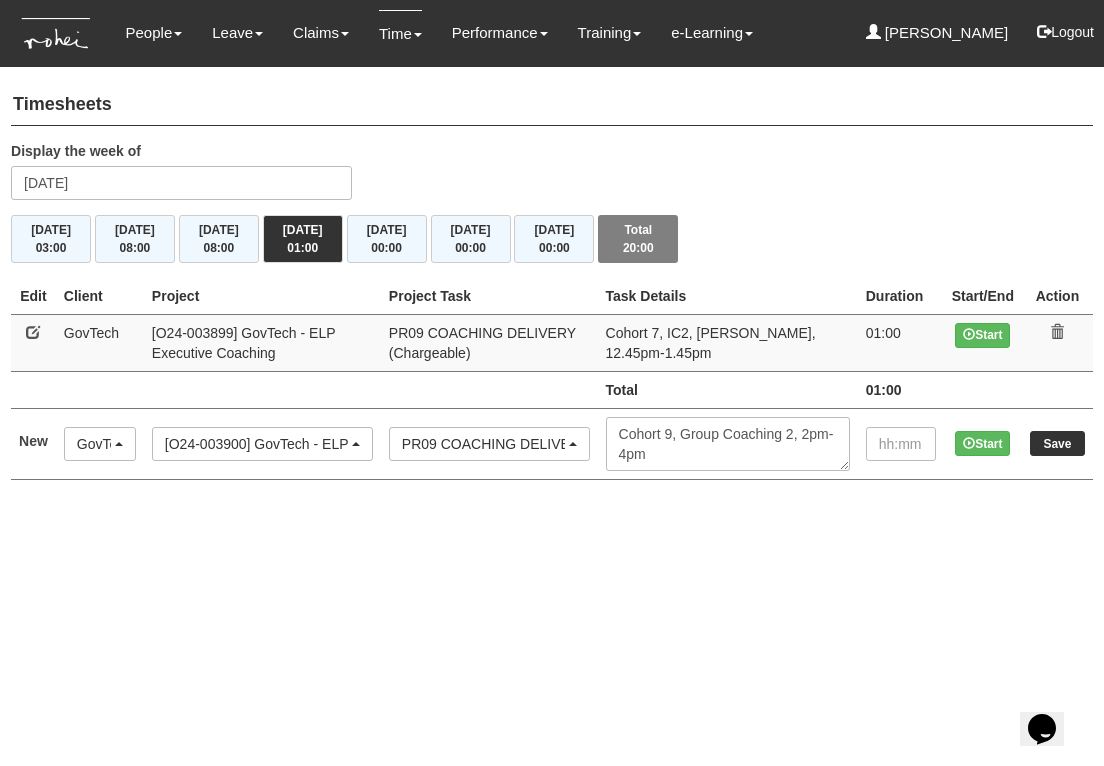 click on "Save" at bounding box center [1057, 443] 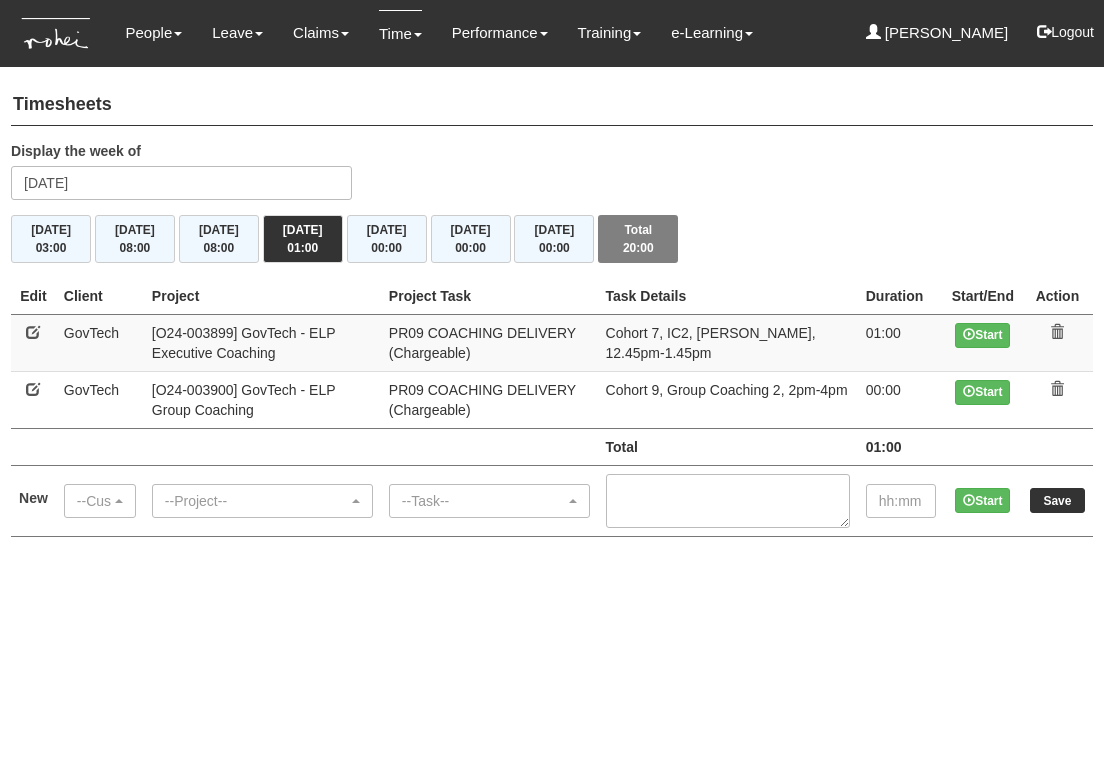 scroll, scrollTop: 0, scrollLeft: 0, axis: both 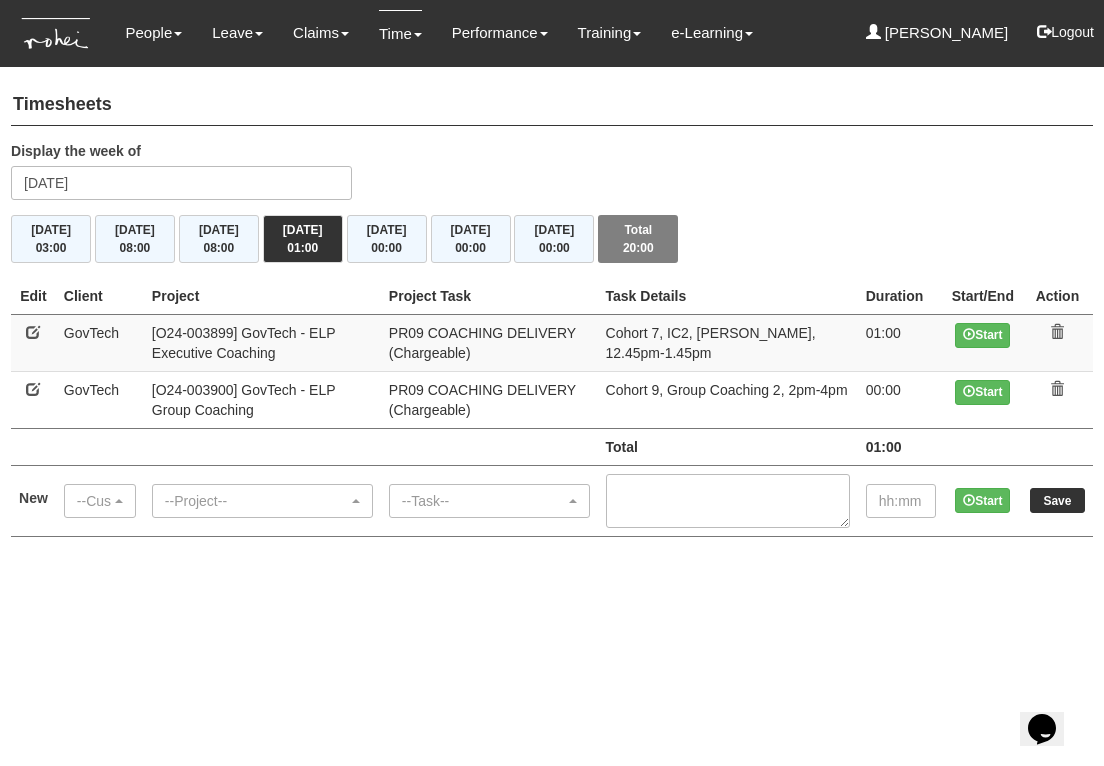 click at bounding box center [33, 389] 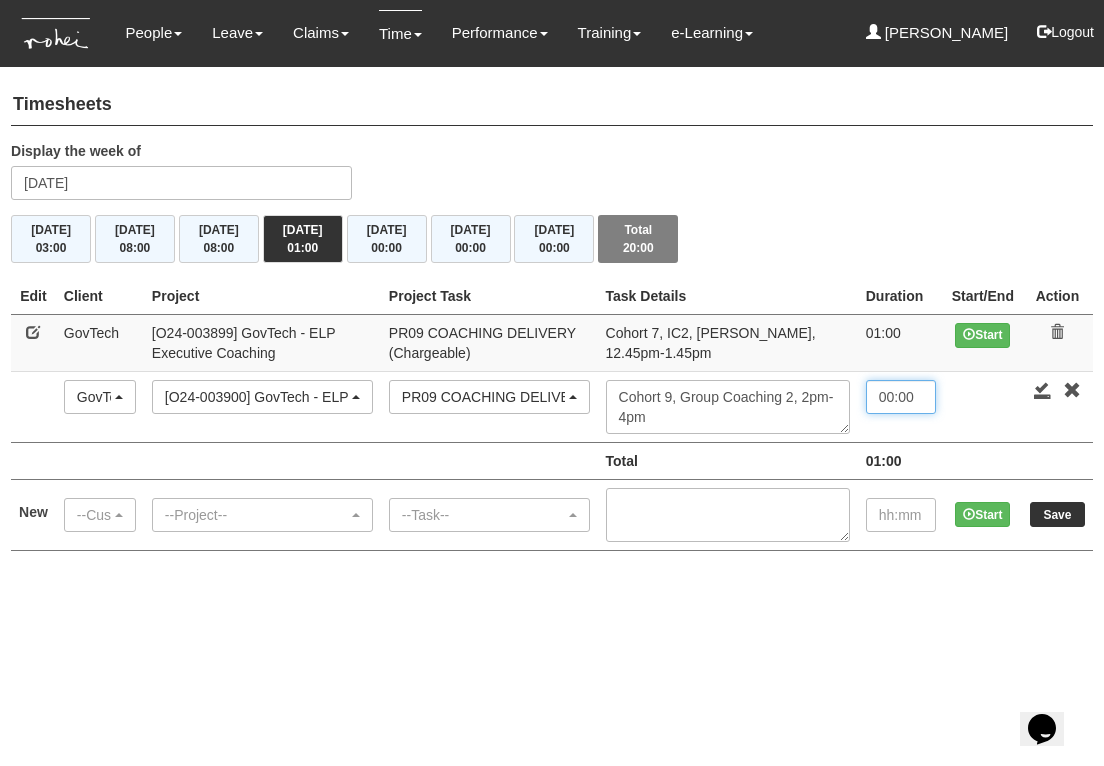 click on "00:00" at bounding box center (901, 397) 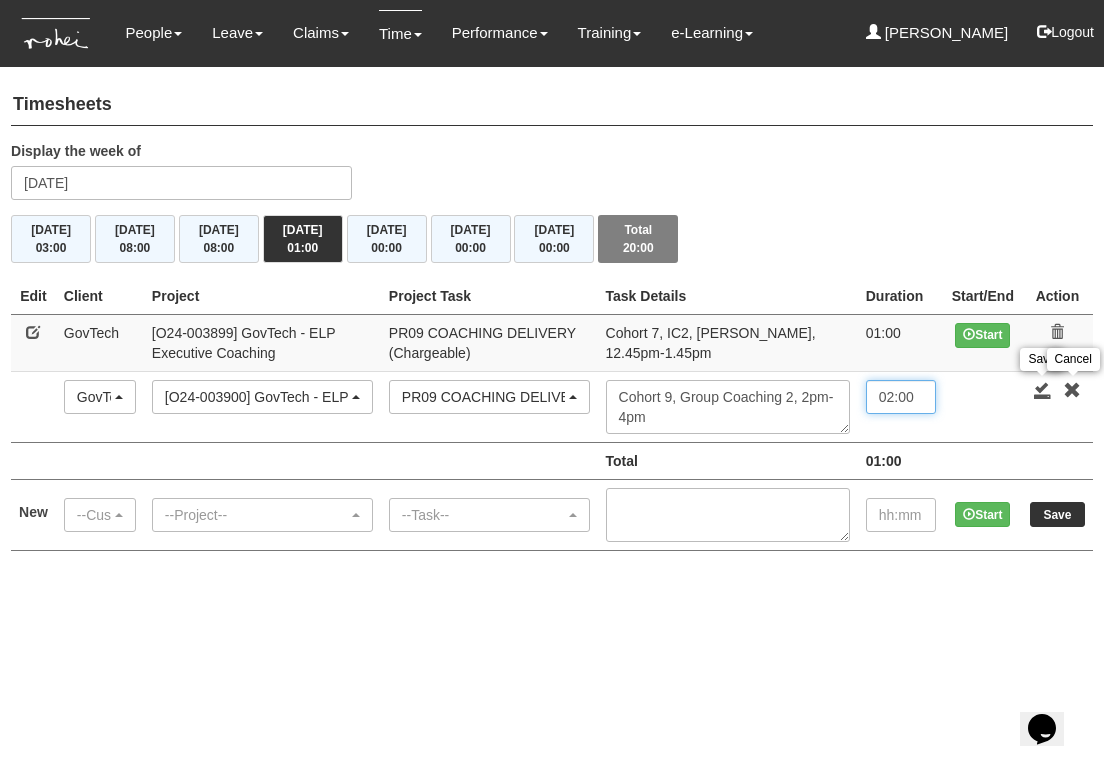 type on "02:00" 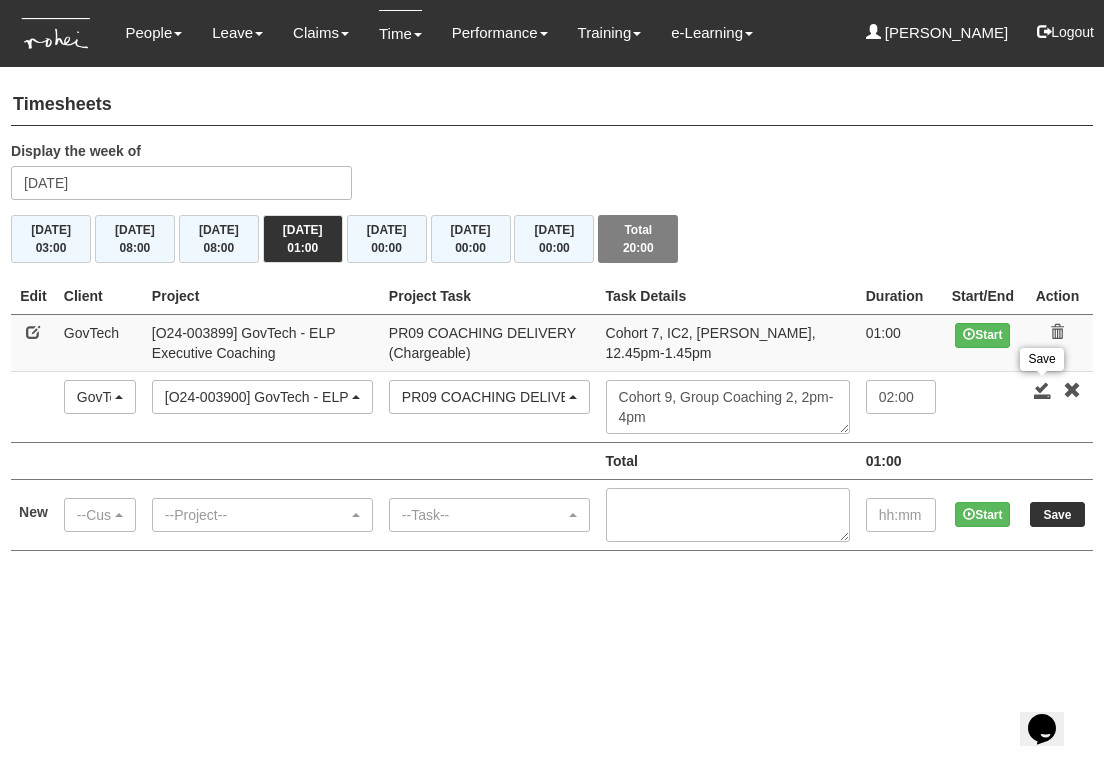 click at bounding box center [1043, 390] 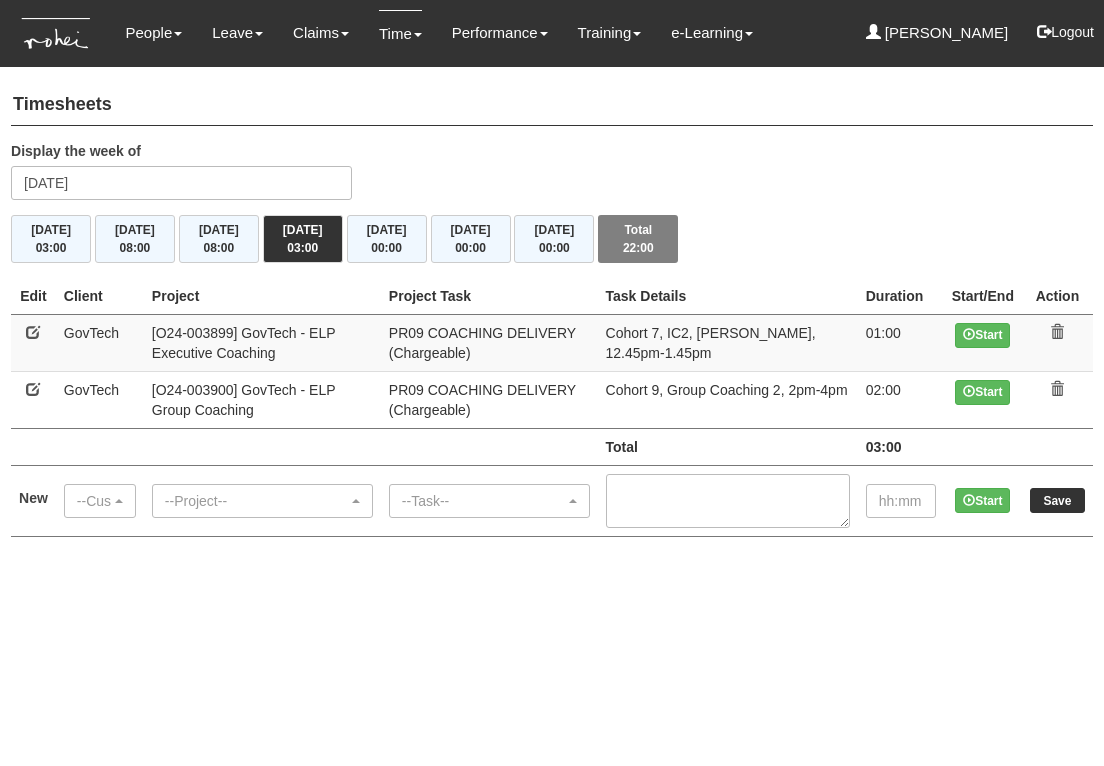 scroll, scrollTop: 0, scrollLeft: 0, axis: both 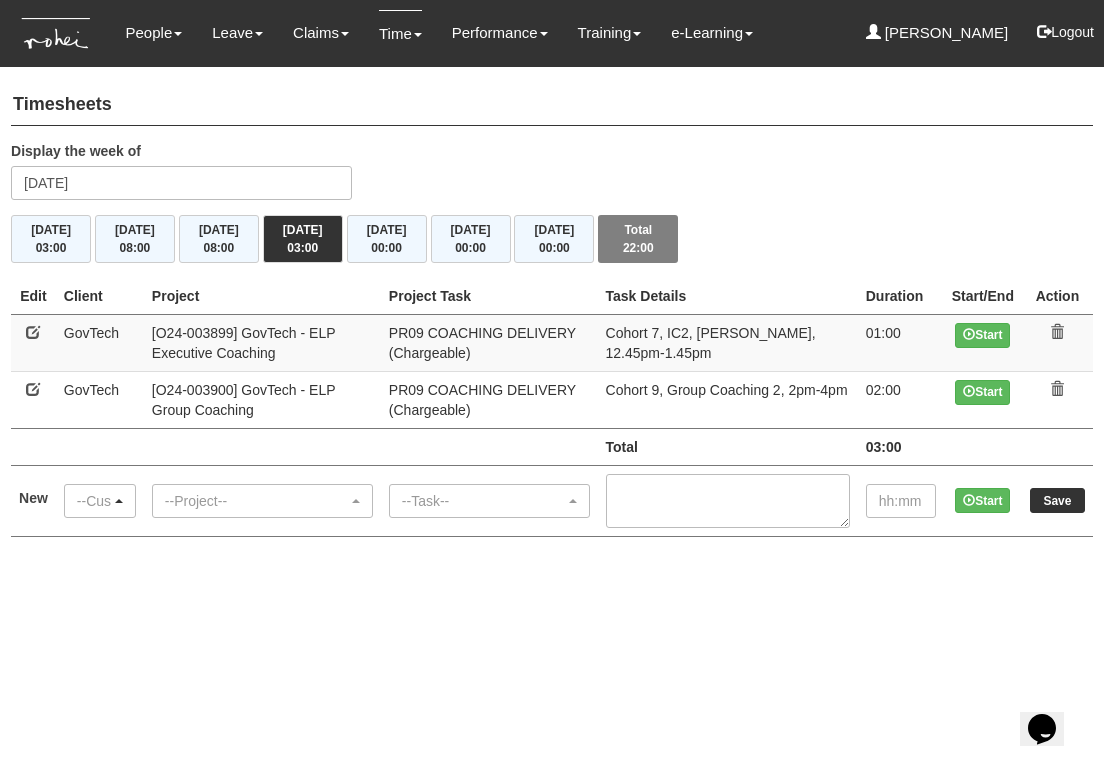 click on "--Customer--" at bounding box center (94, 501) 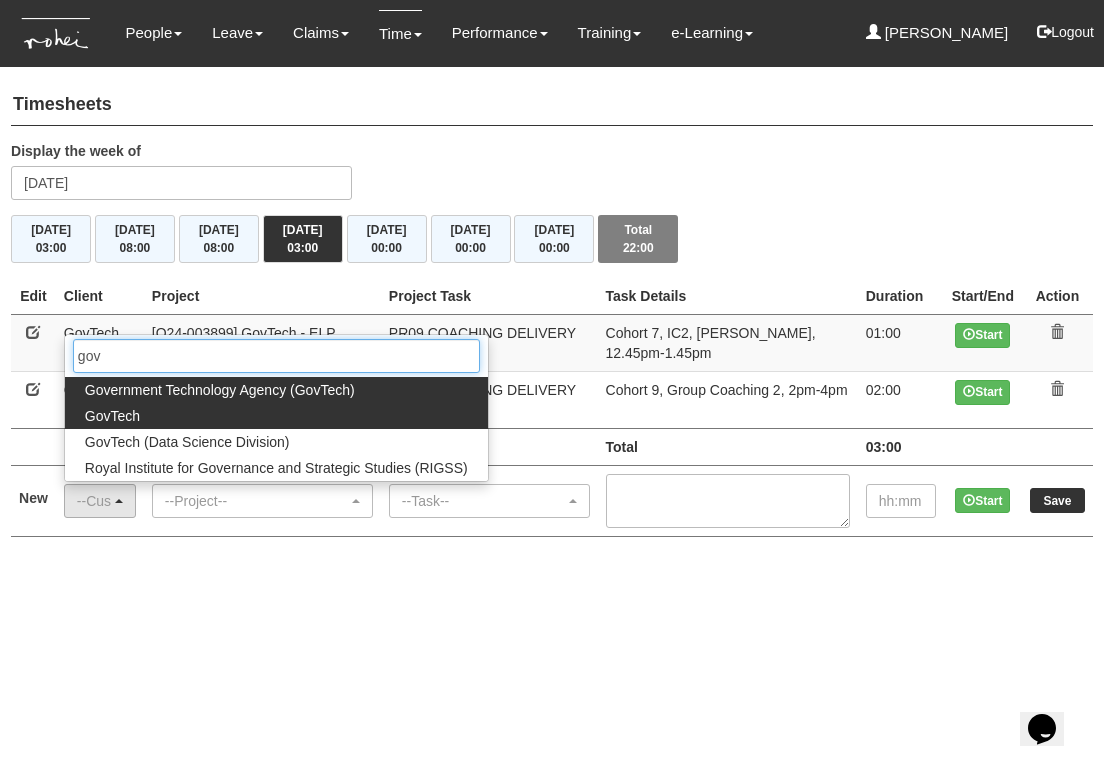 type on "gov" 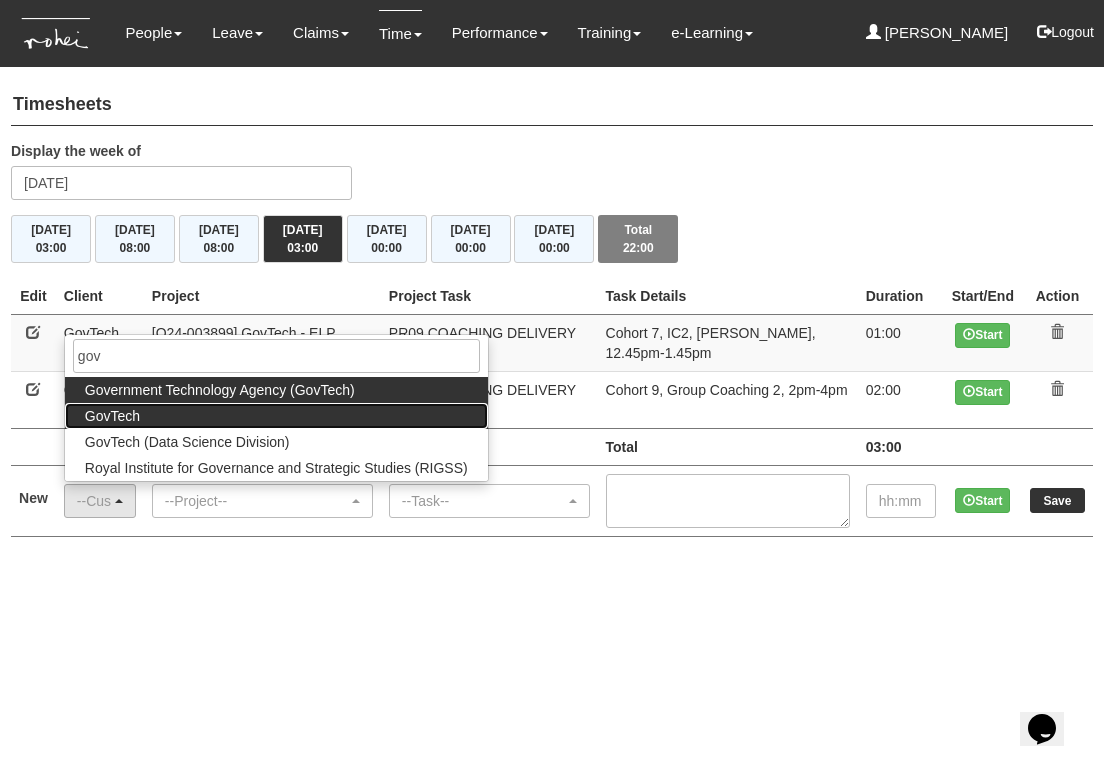 click on "GovTech" at bounding box center (276, 416) 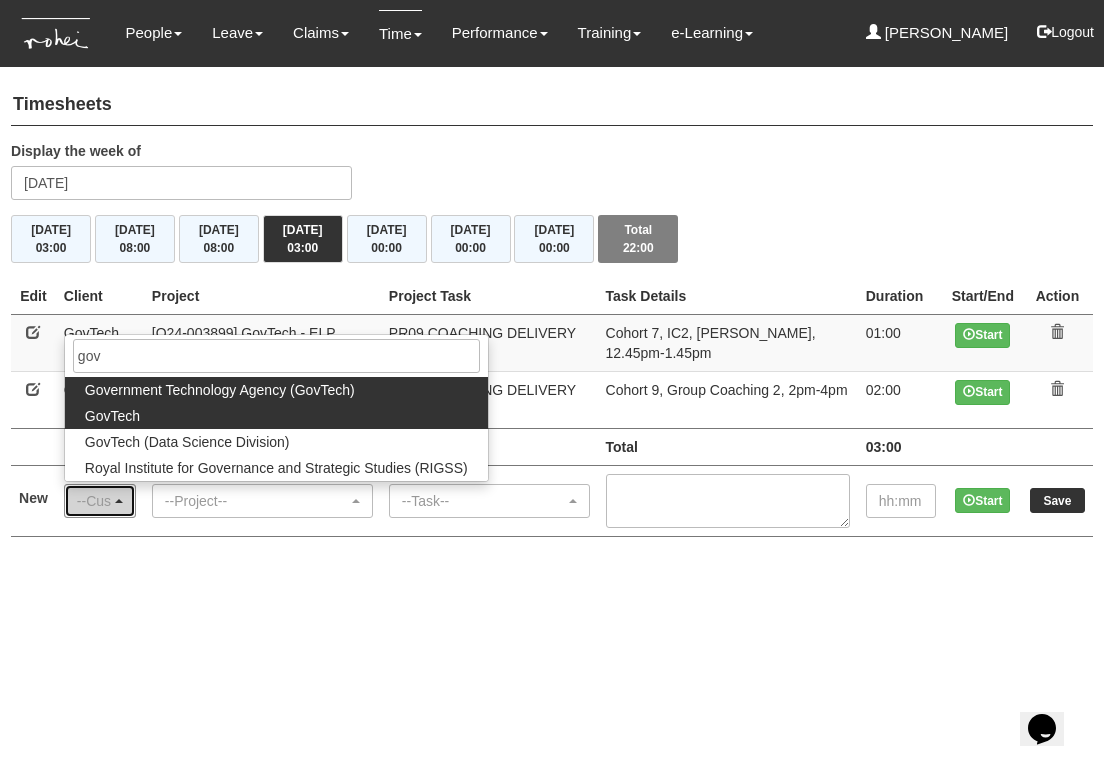 select on "427" 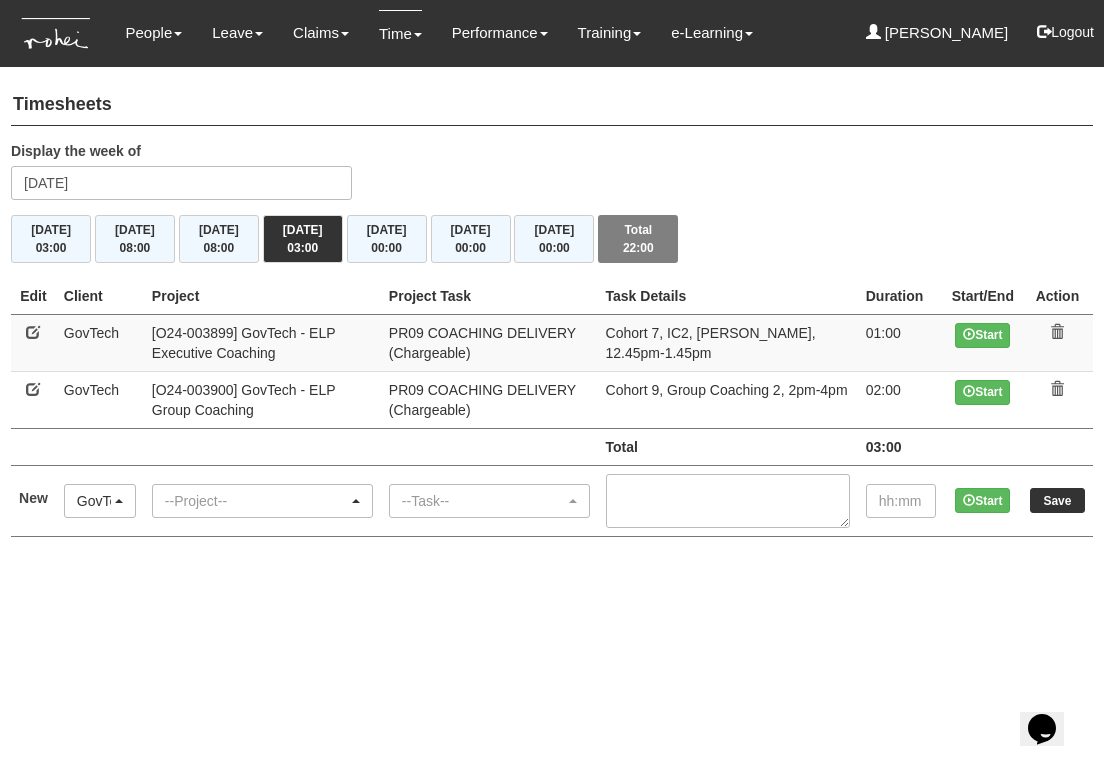 click on "--Project--" at bounding box center [256, 501] 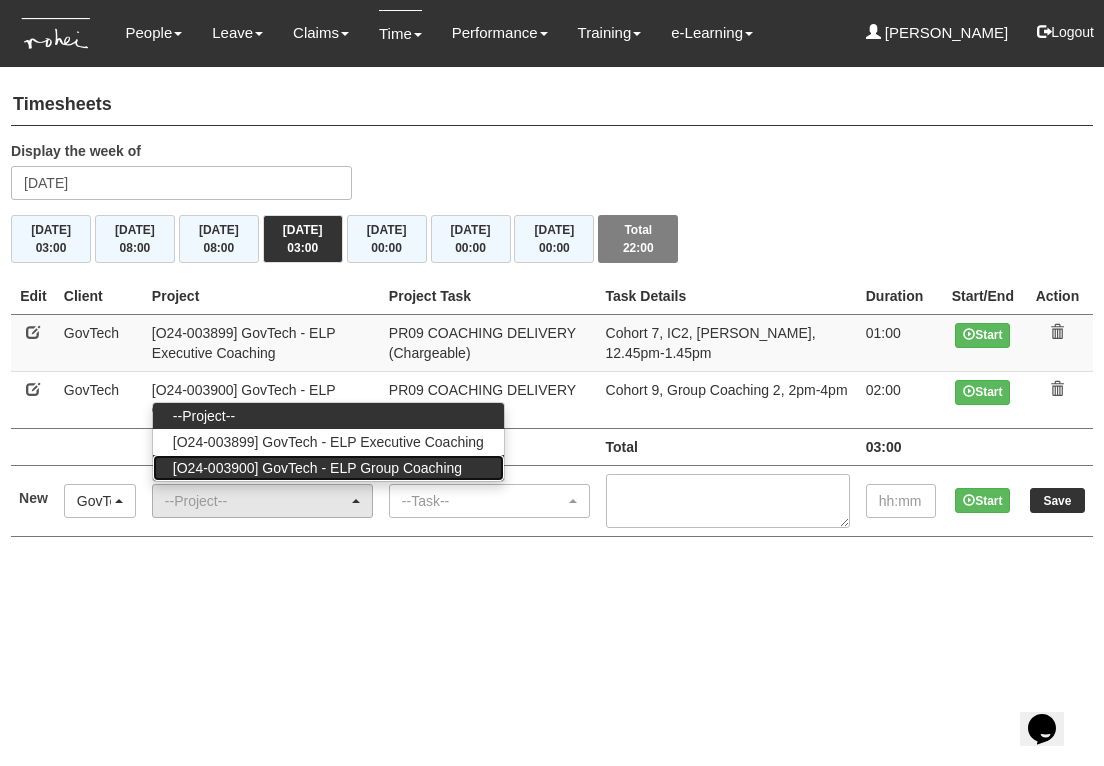 click on "[O24-003900] GovTech - ELP Group Coaching" at bounding box center (317, 468) 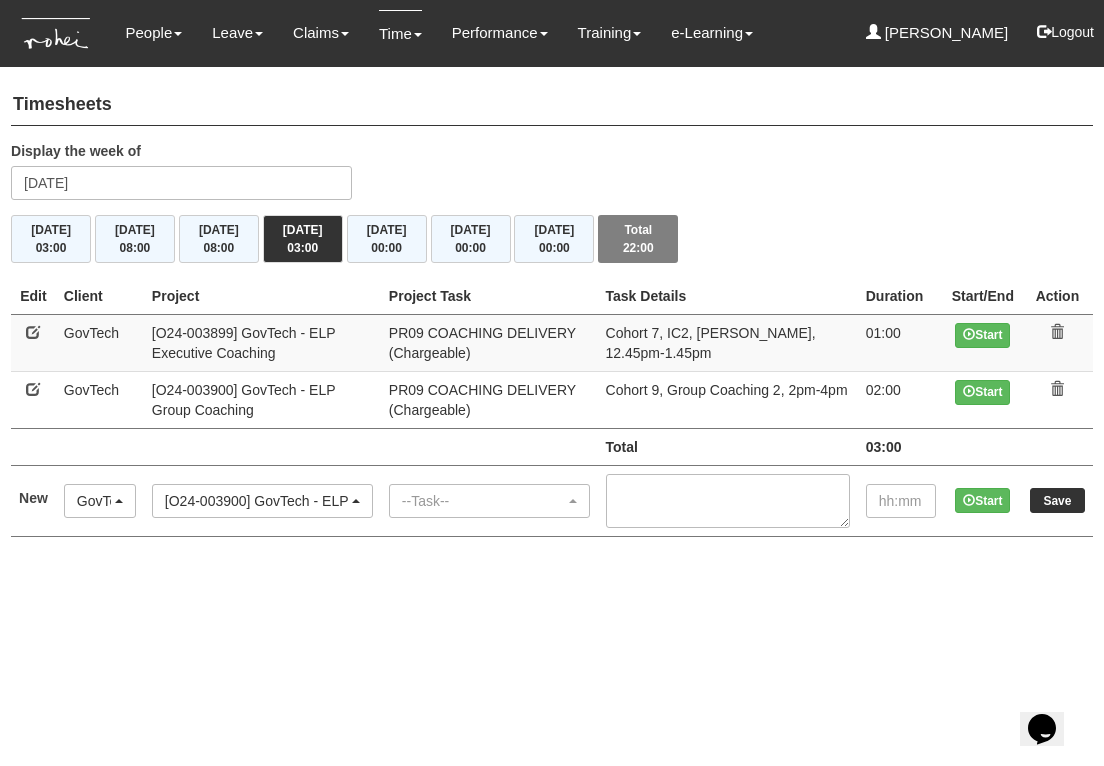 click on "[O24-003900] GovTech - ELP Group Coaching" at bounding box center (256, 501) 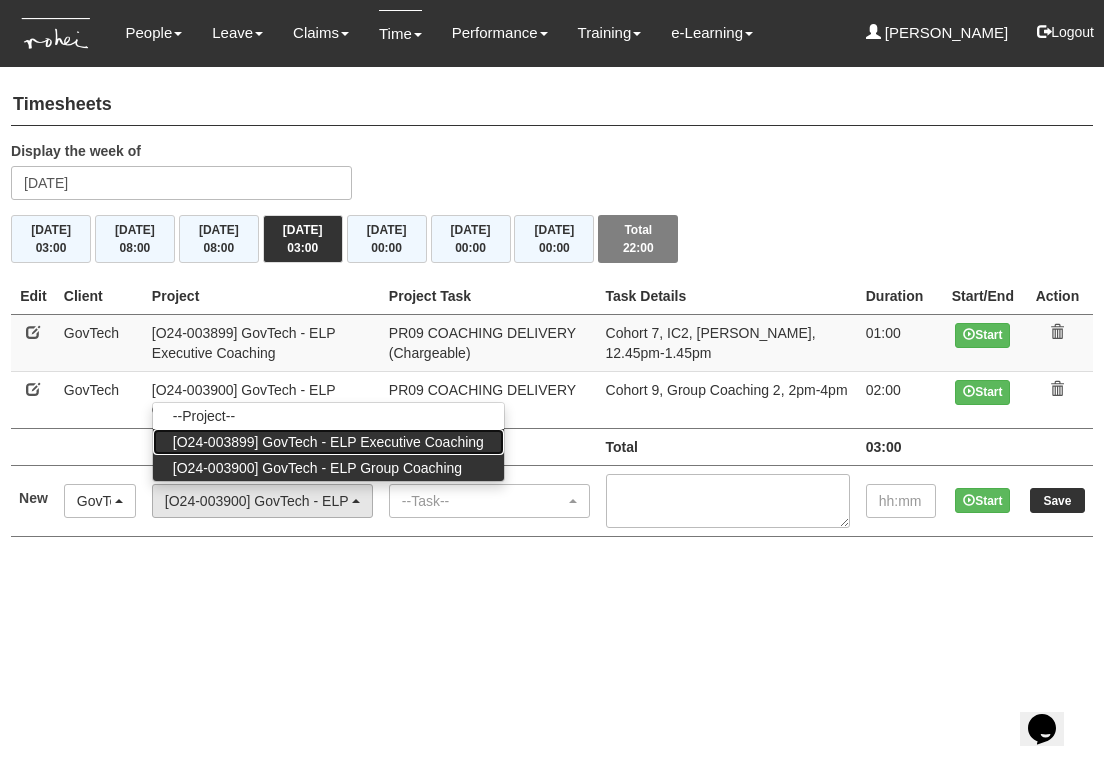 click on "[O24-003899] GovTech - ELP Executive Coaching" at bounding box center [328, 442] 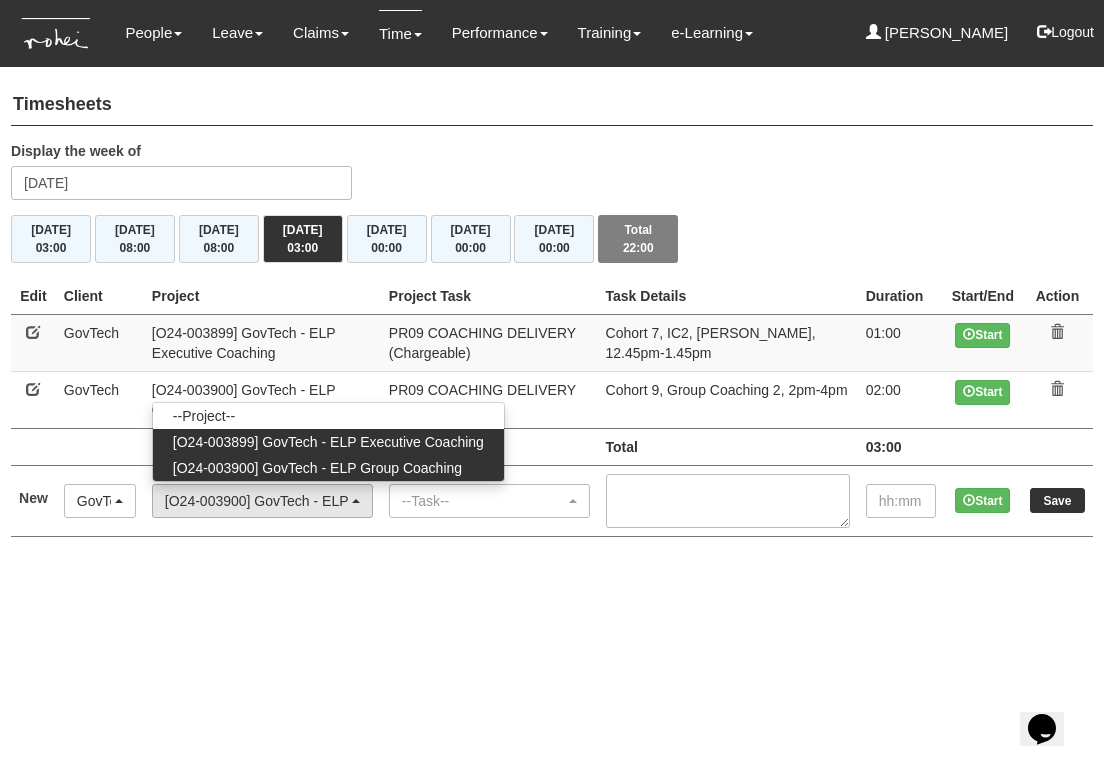 select on "2540" 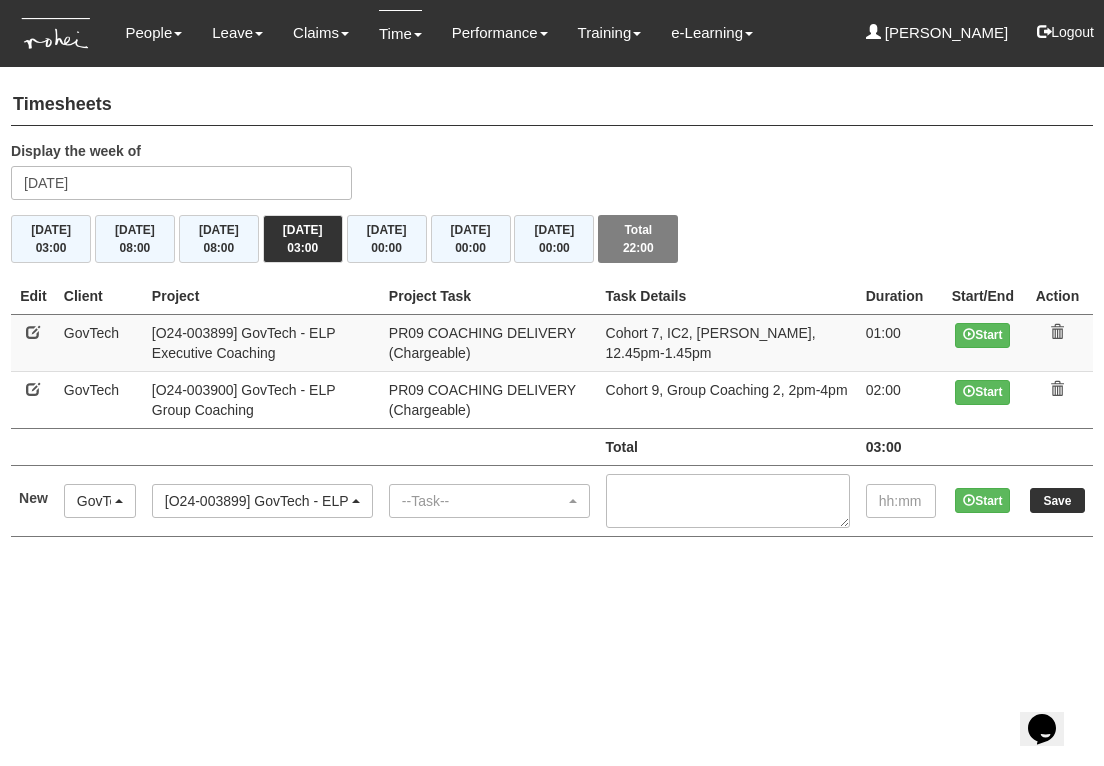 click on "[O24-003899] GovTech - ELP Executive Coaching" at bounding box center [256, 501] 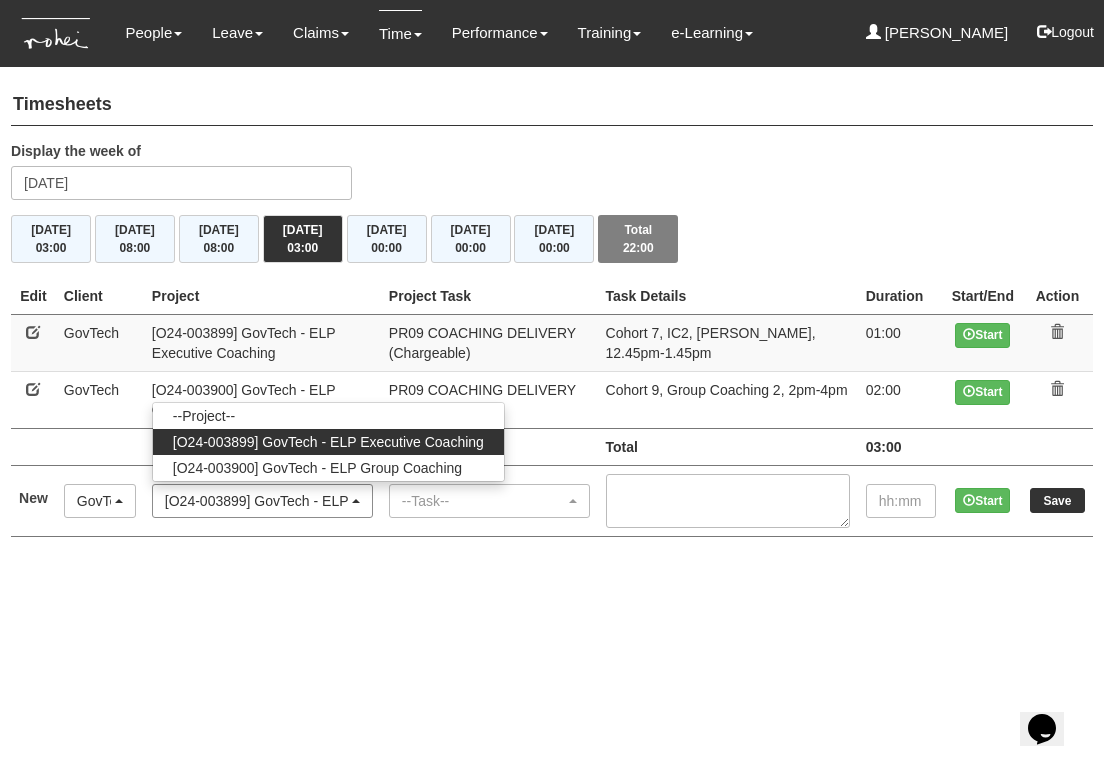 click on "[O24-003899] GovTech - ELP Executive Coaching" at bounding box center [256, 501] 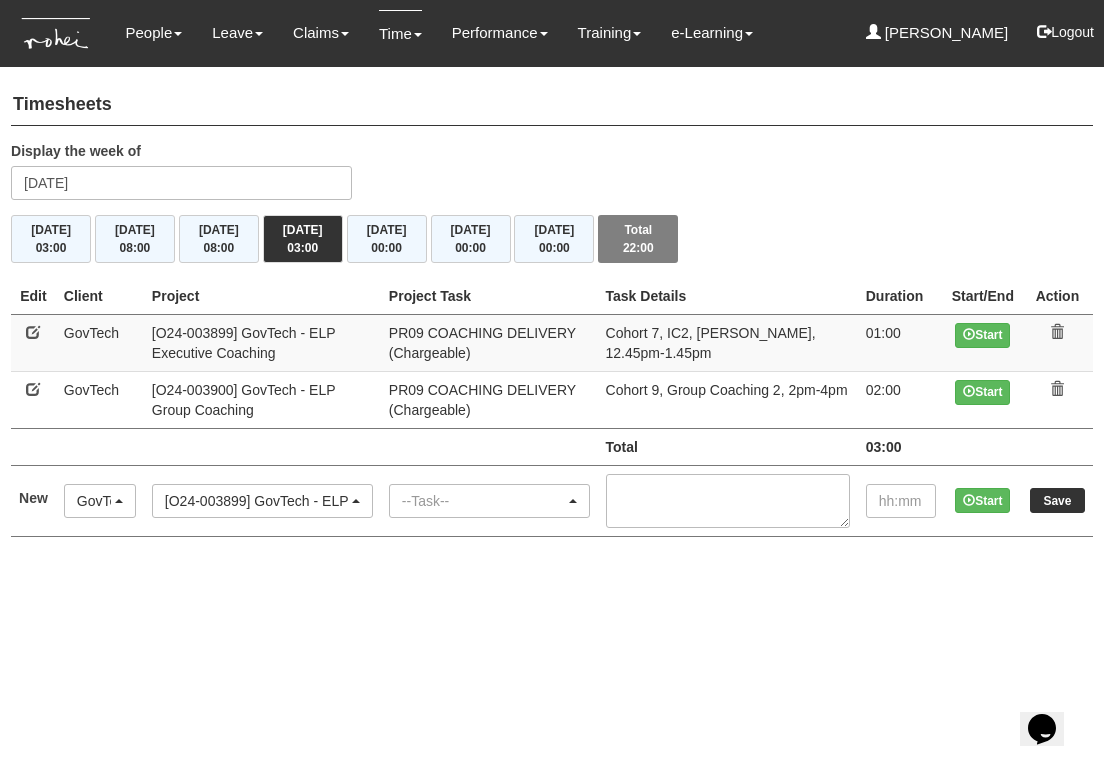 click on "--Task--" at bounding box center [483, 501] 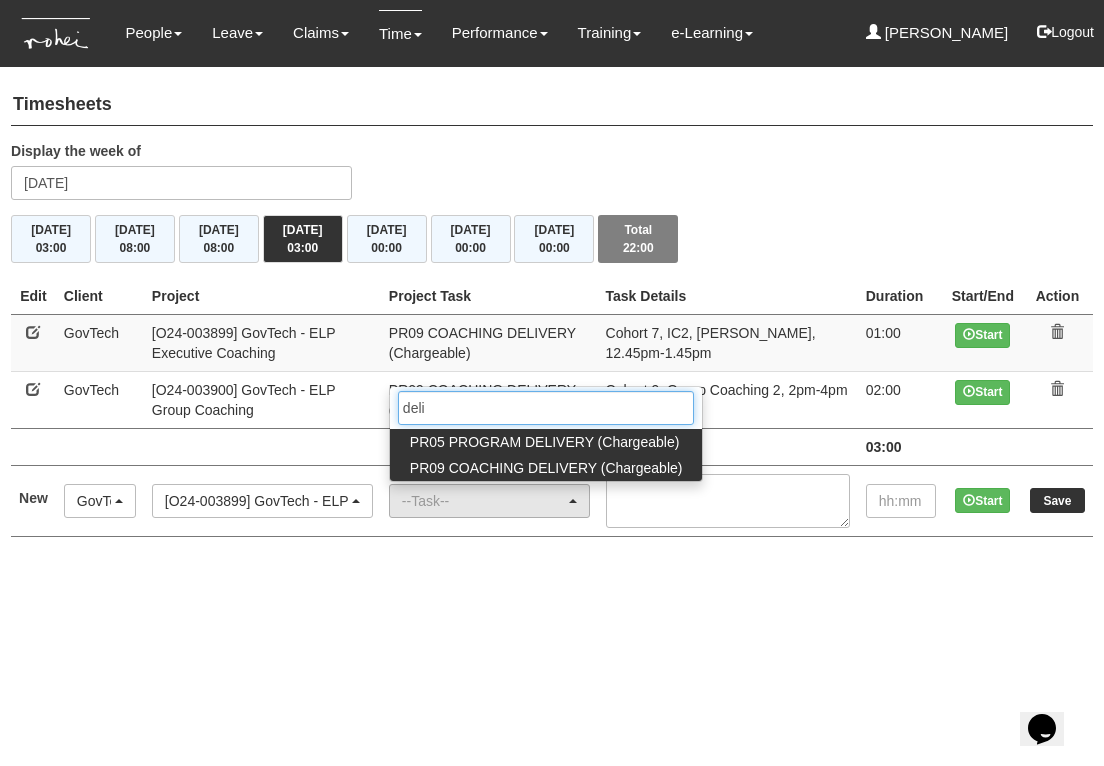 type on "deli" 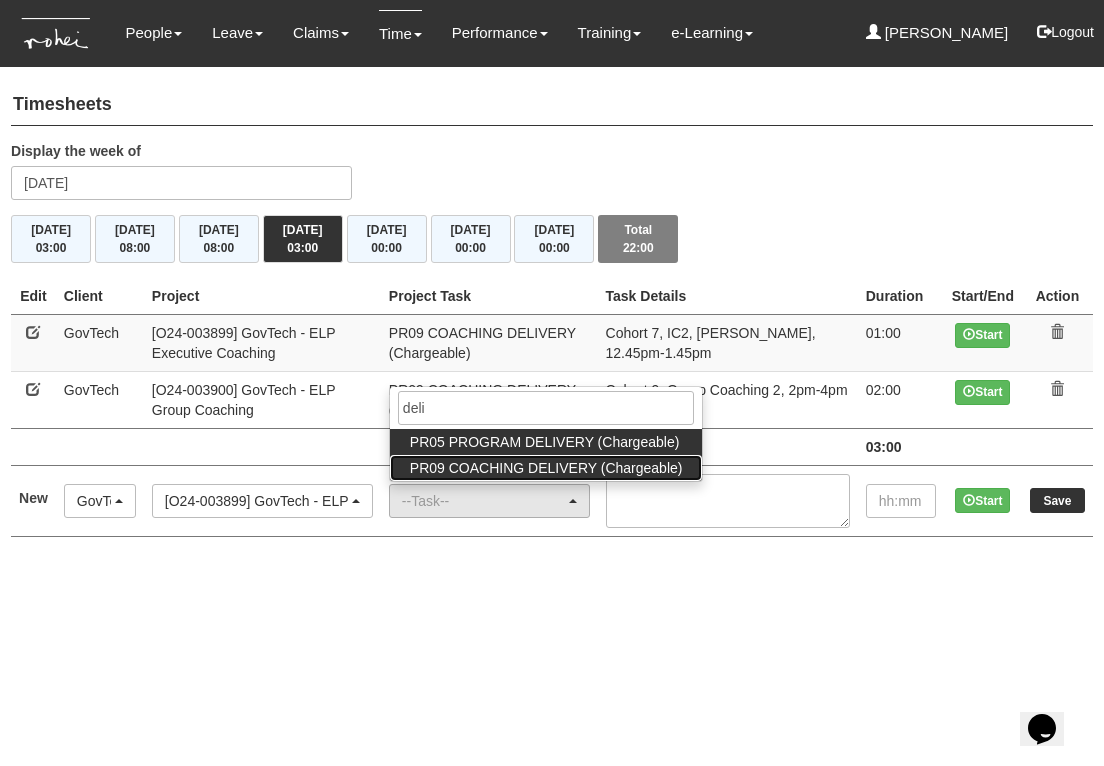 click on "PR09 COACHING DELIVERY (Chargeable)" at bounding box center [546, 468] 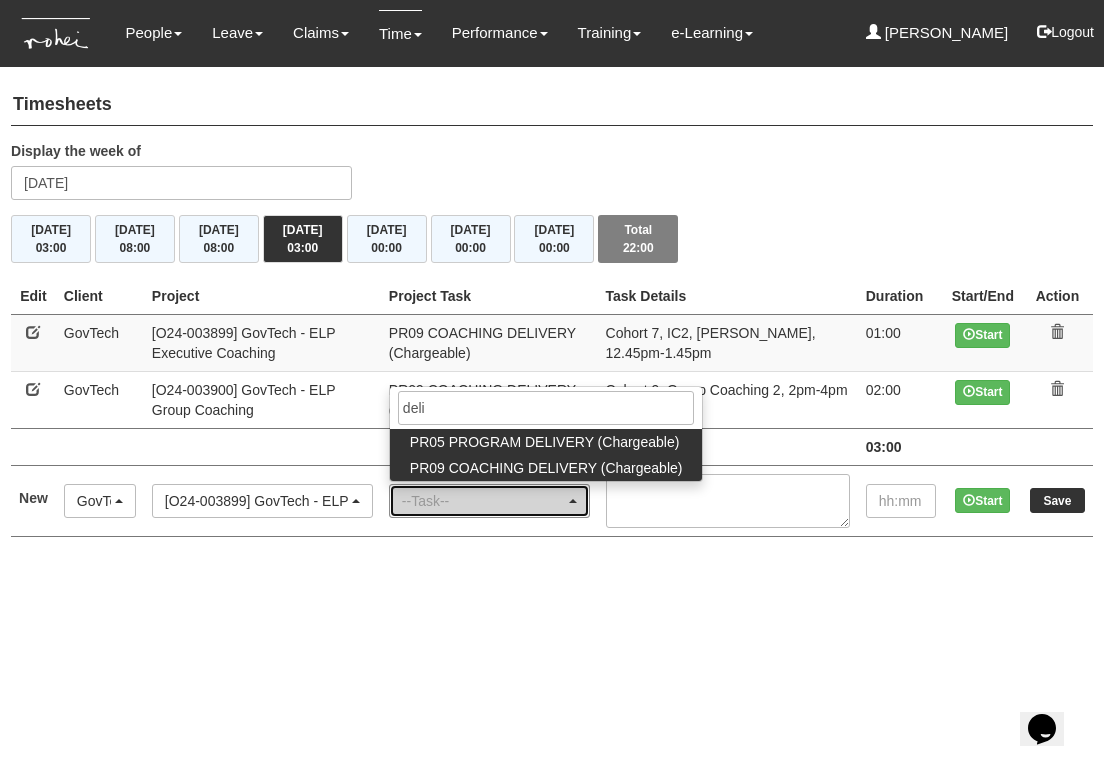 select on "150" 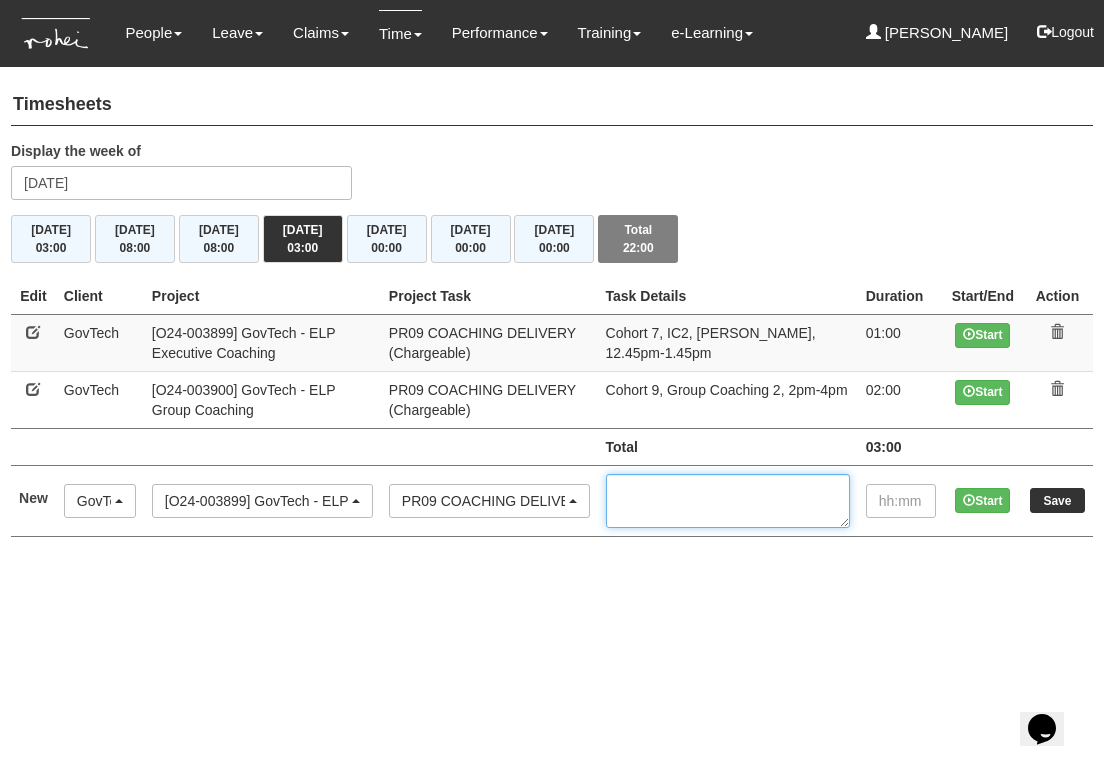 click at bounding box center (728, 501) 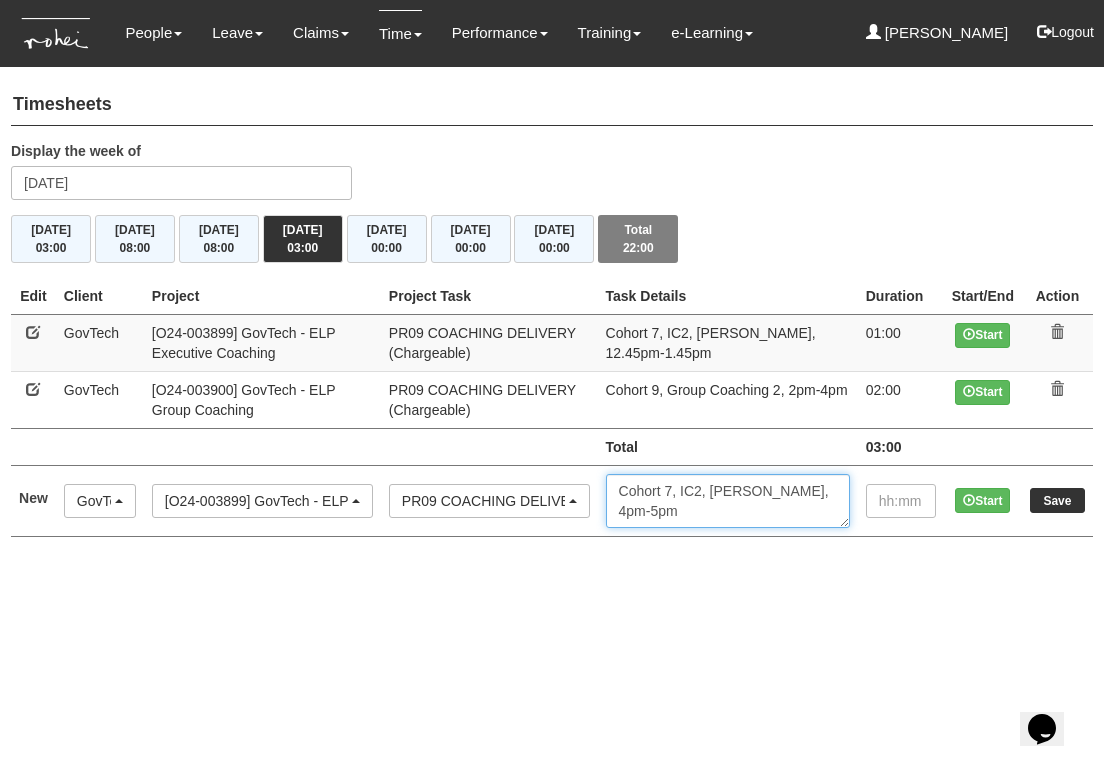 type on "Cohort 7, IC2, Hazel Teo, 4pm-5pm" 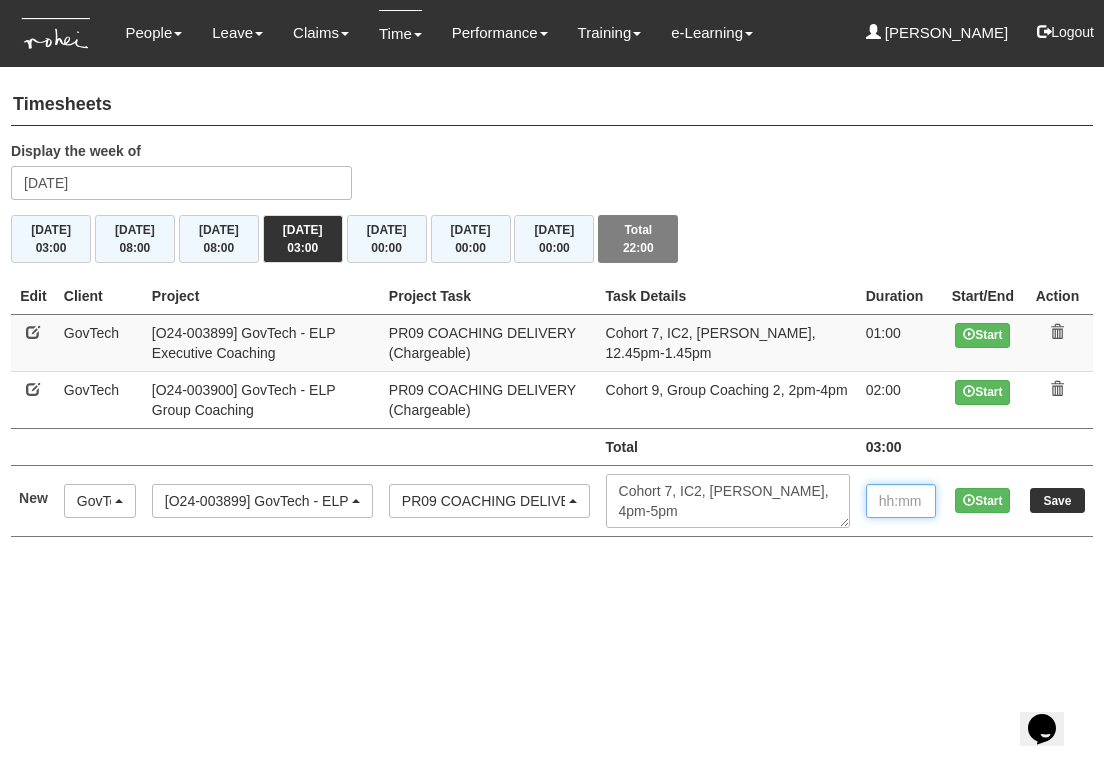 click at bounding box center [901, 501] 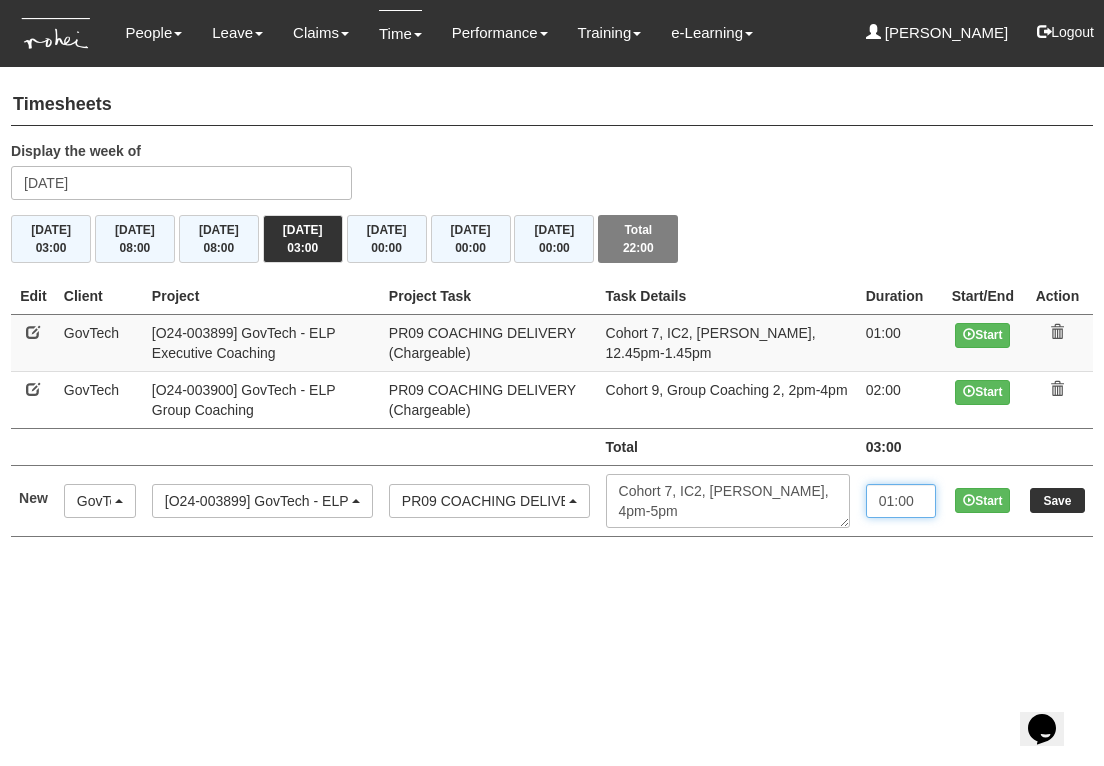 type on "01:00" 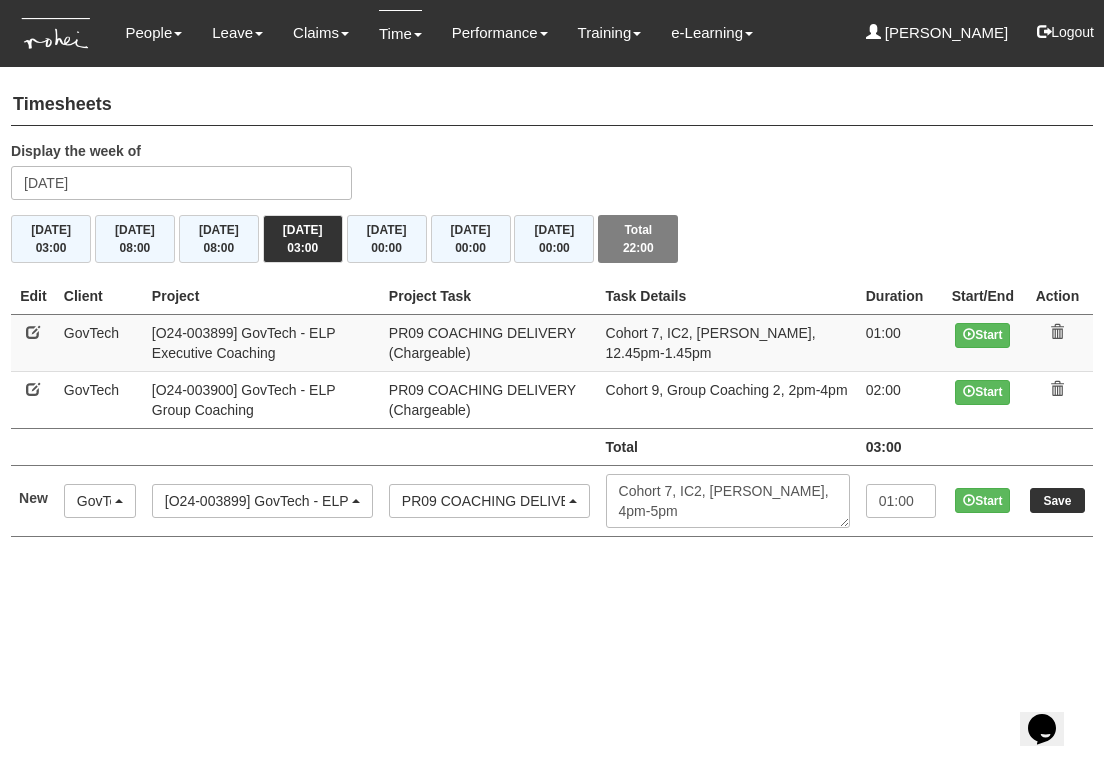 click on "Save" at bounding box center [1057, 500] 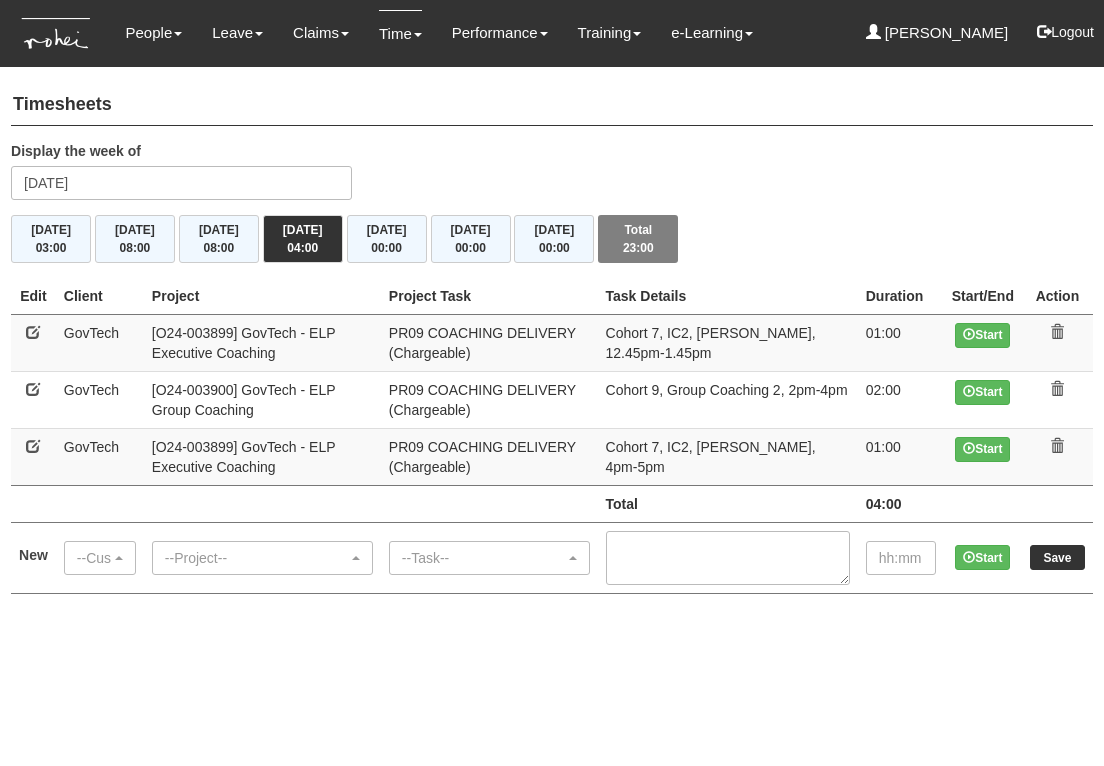 scroll, scrollTop: 0, scrollLeft: 0, axis: both 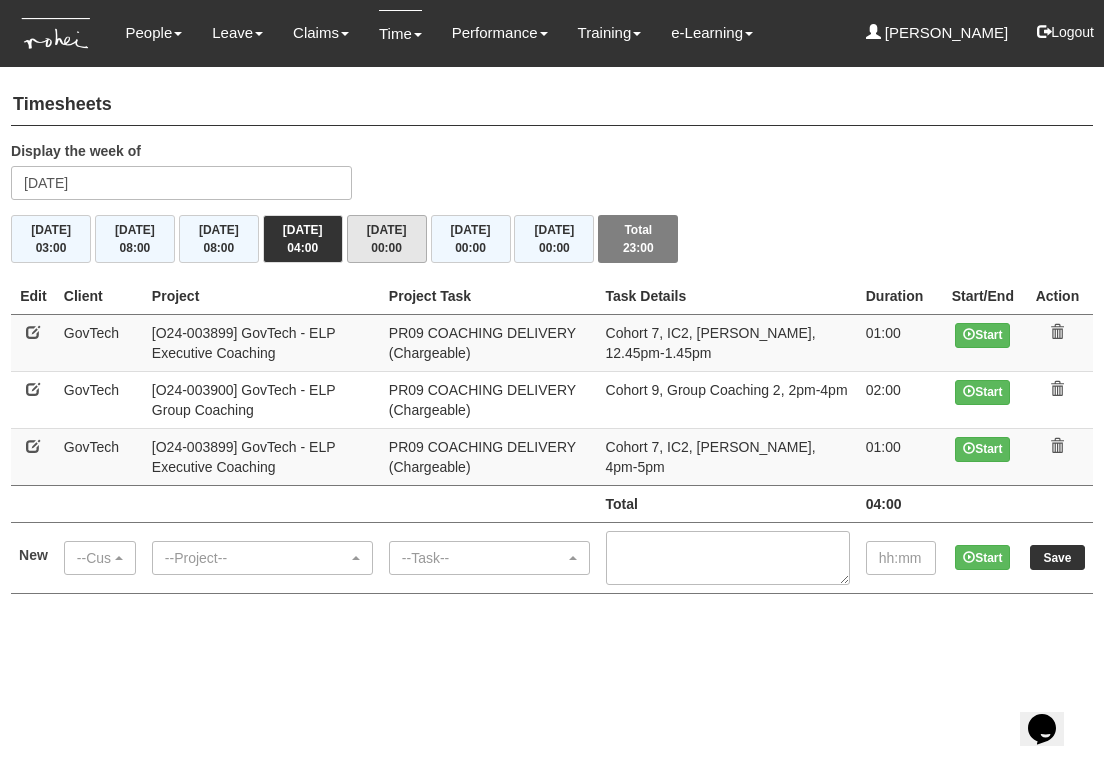 click on "00:00" at bounding box center [386, 248] 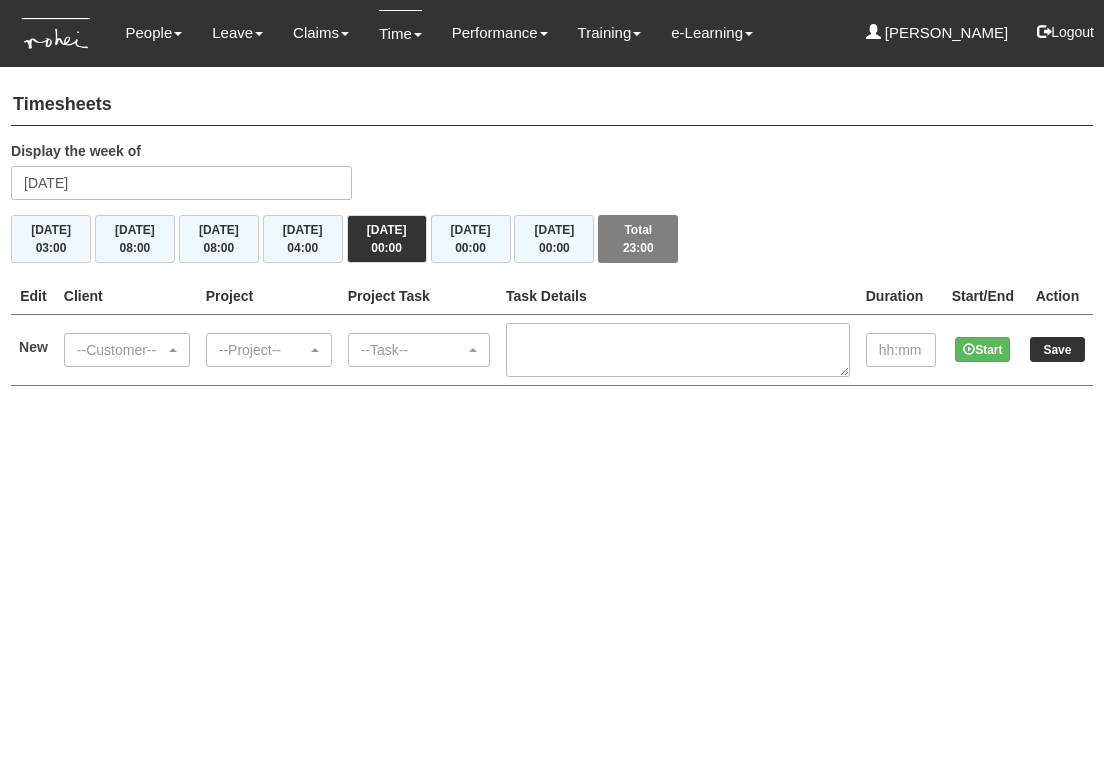 scroll, scrollTop: 0, scrollLeft: 0, axis: both 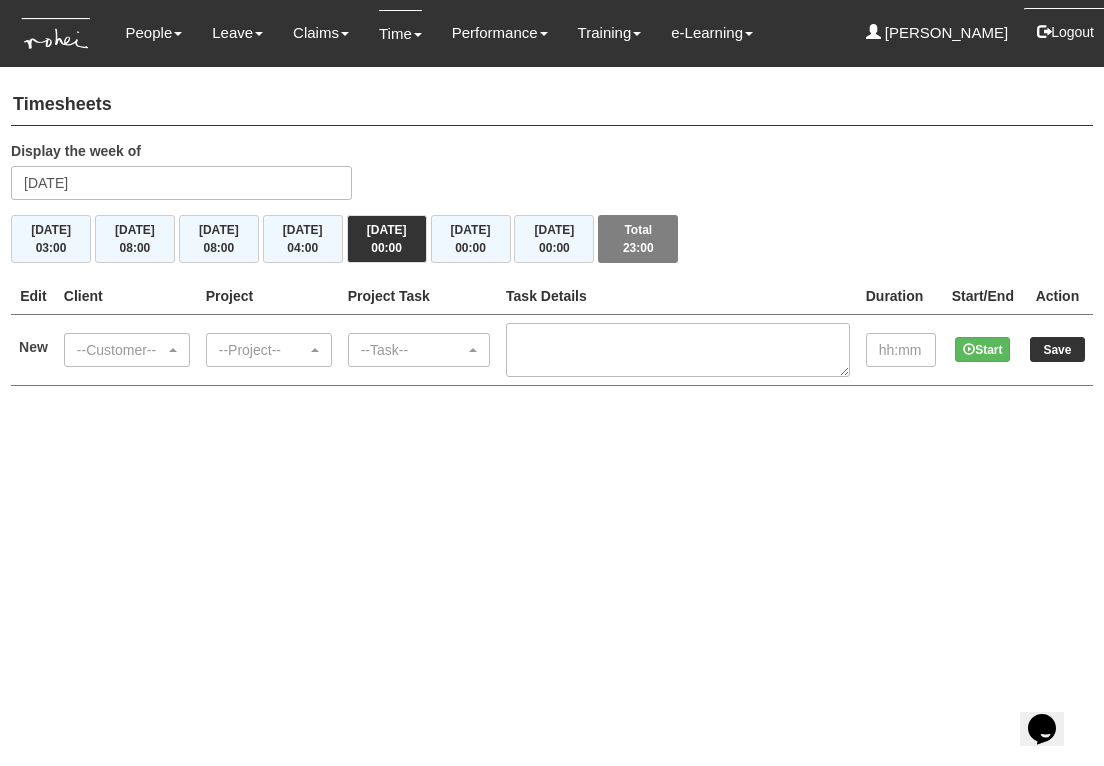 click on "Logout" at bounding box center (1065, 32) 